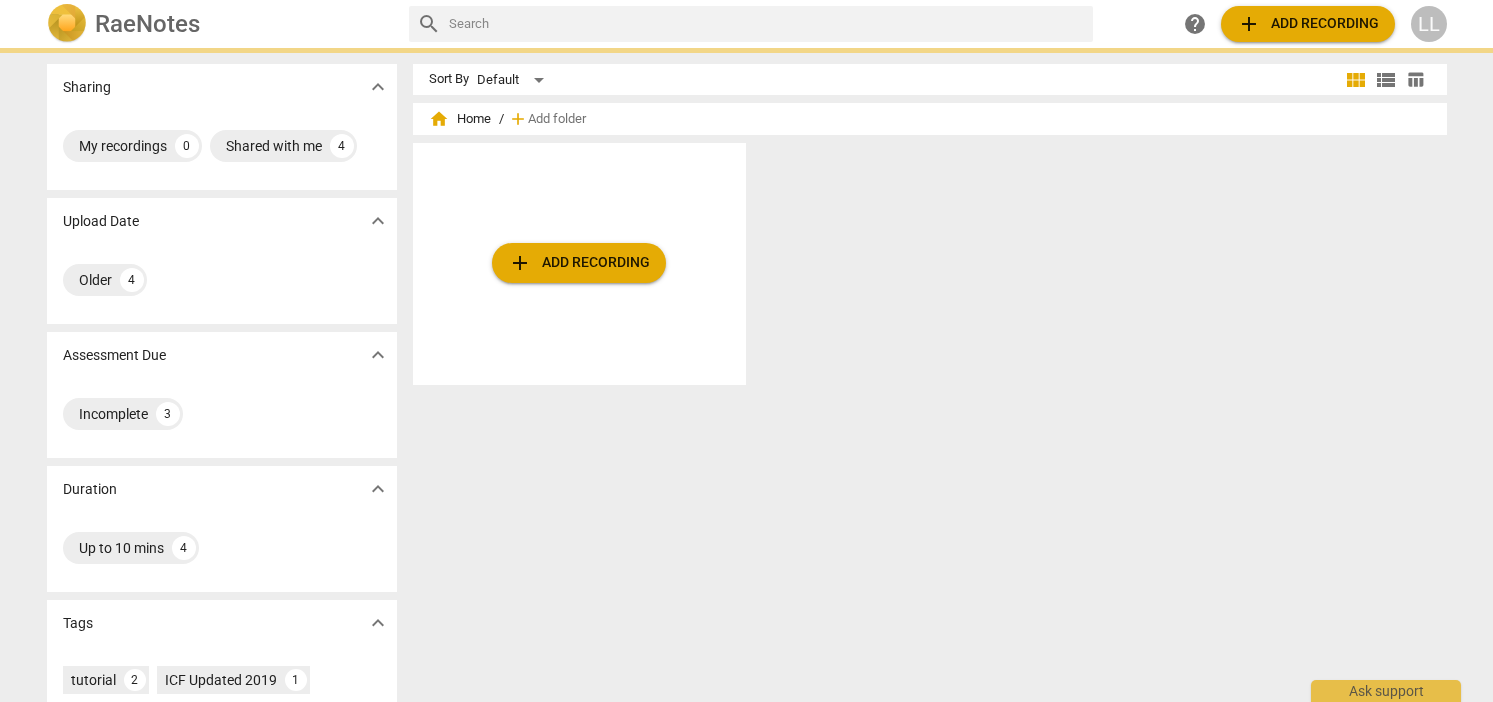 scroll, scrollTop: 0, scrollLeft: 0, axis: both 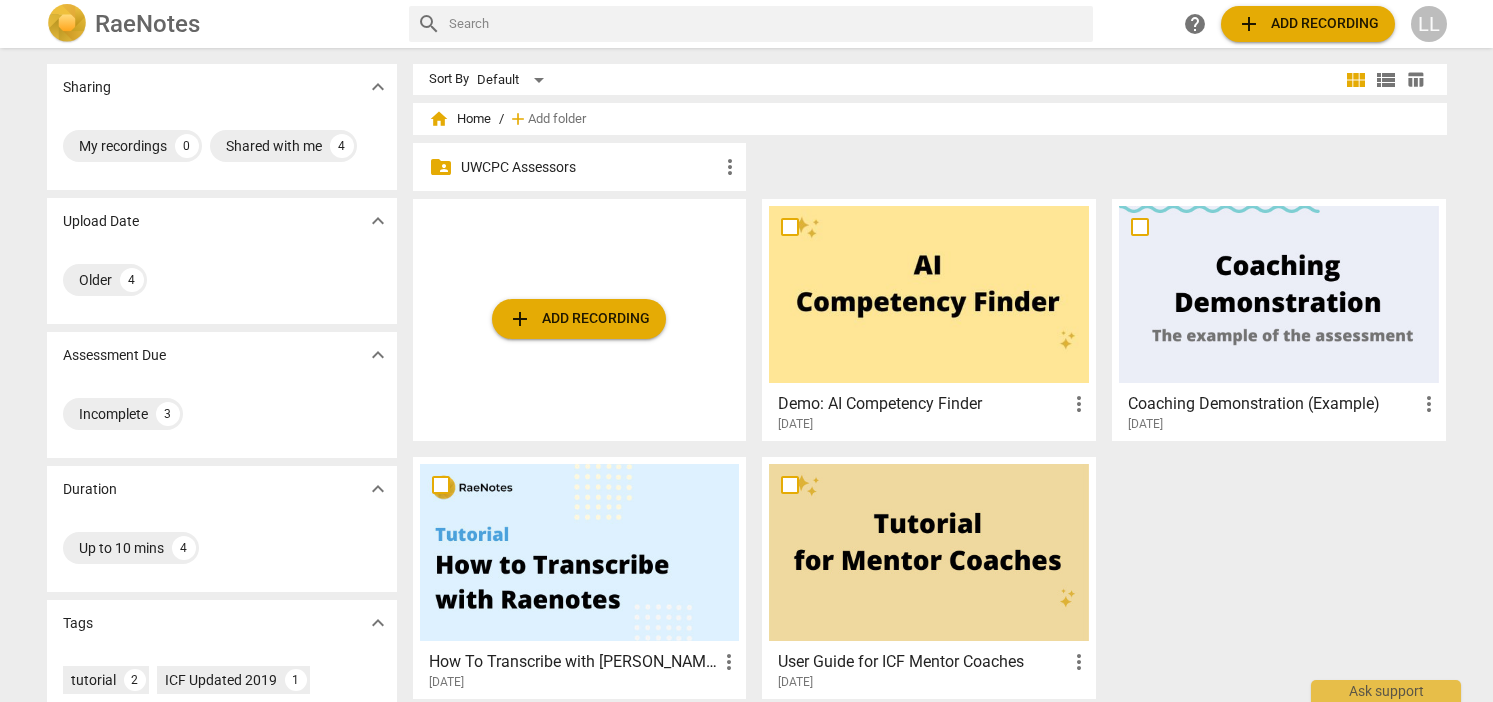 click on "UWCPC Assessors" at bounding box center [590, 167] 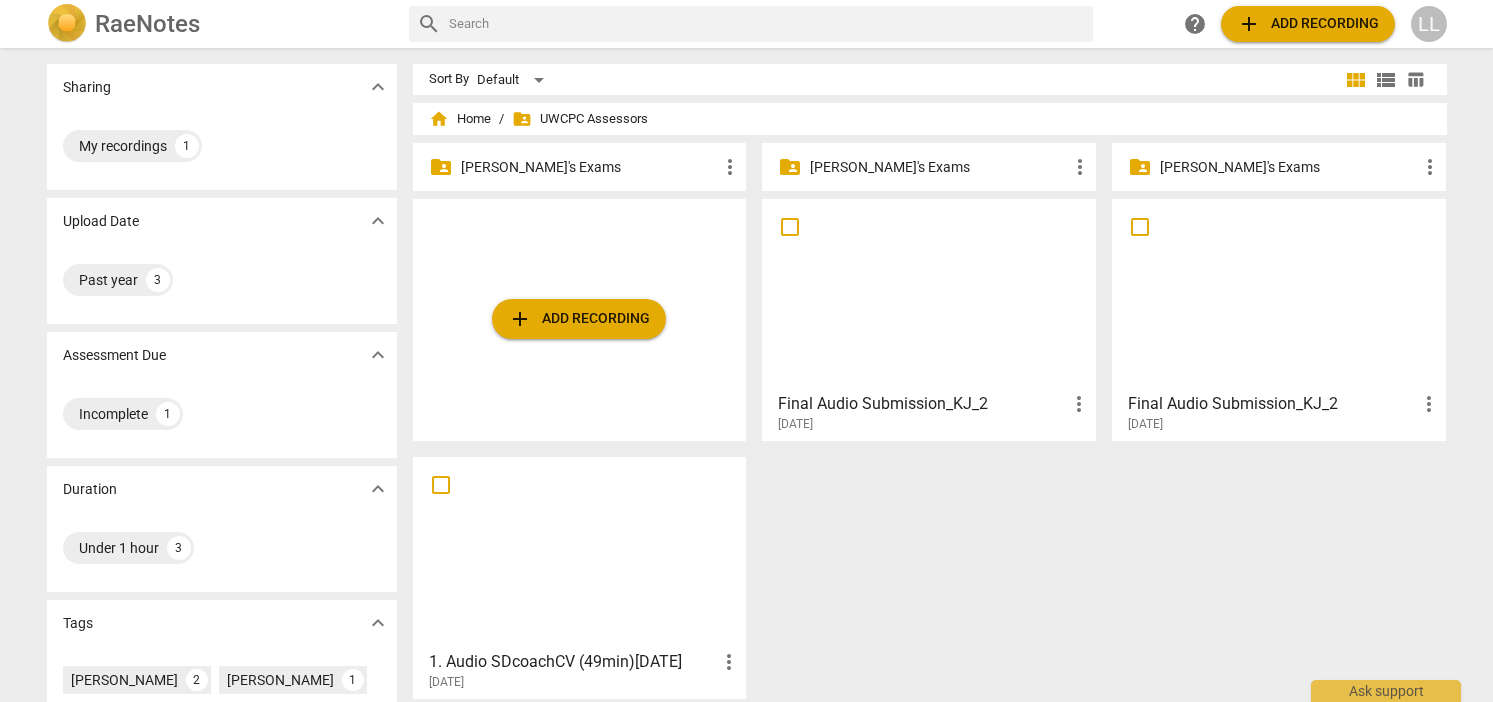 click on "[PERSON_NAME]'s Exams" at bounding box center (590, 167) 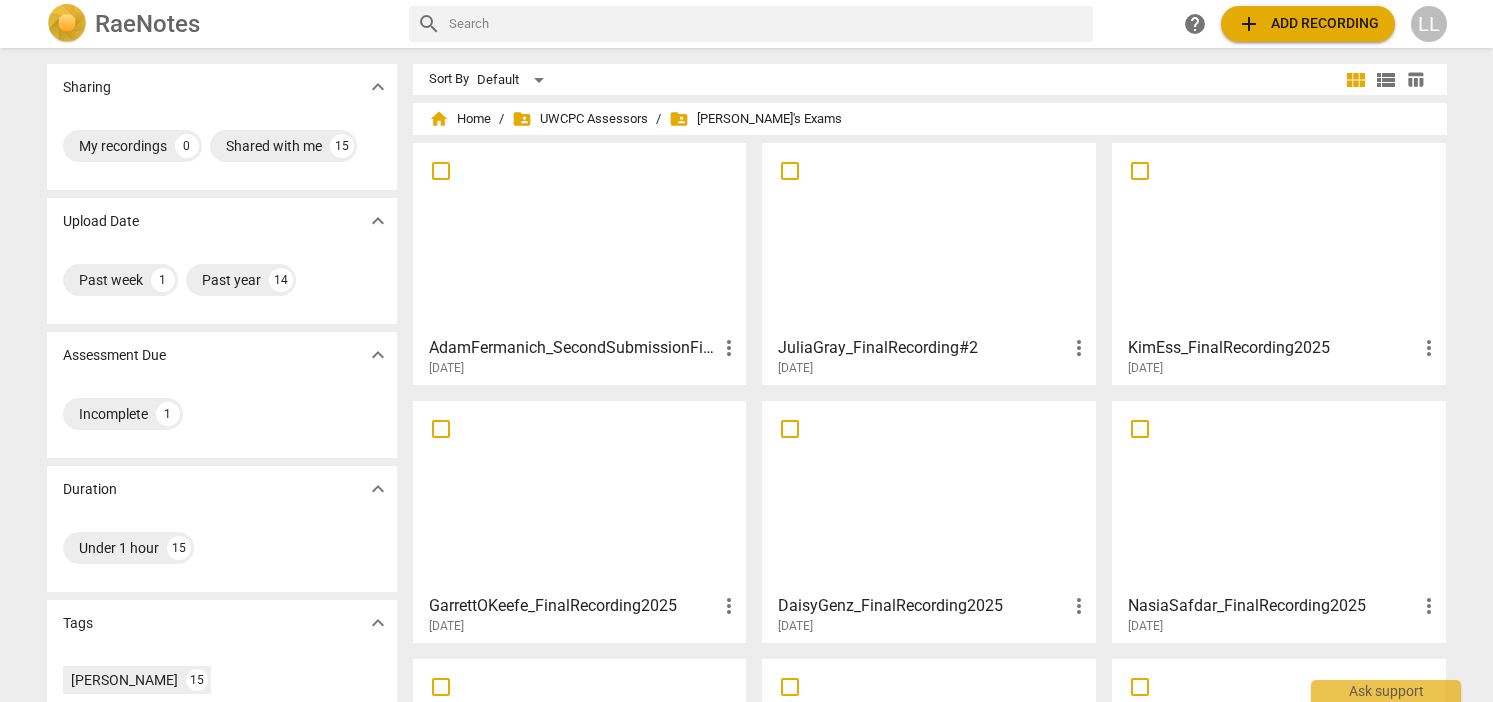 click at bounding box center [580, 238] 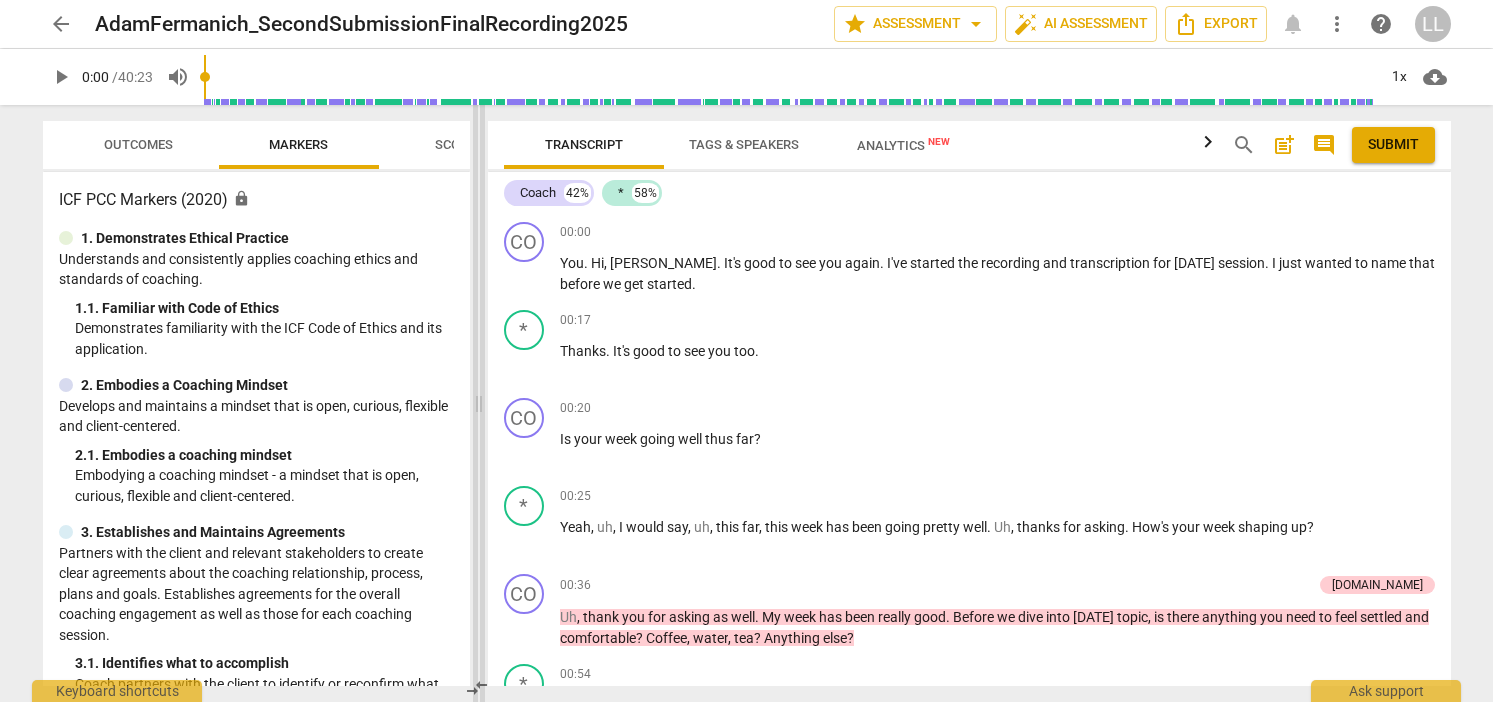 drag, startPoint x: 752, startPoint y: 312, endPoint x: 483, endPoint y: 288, distance: 270.0685 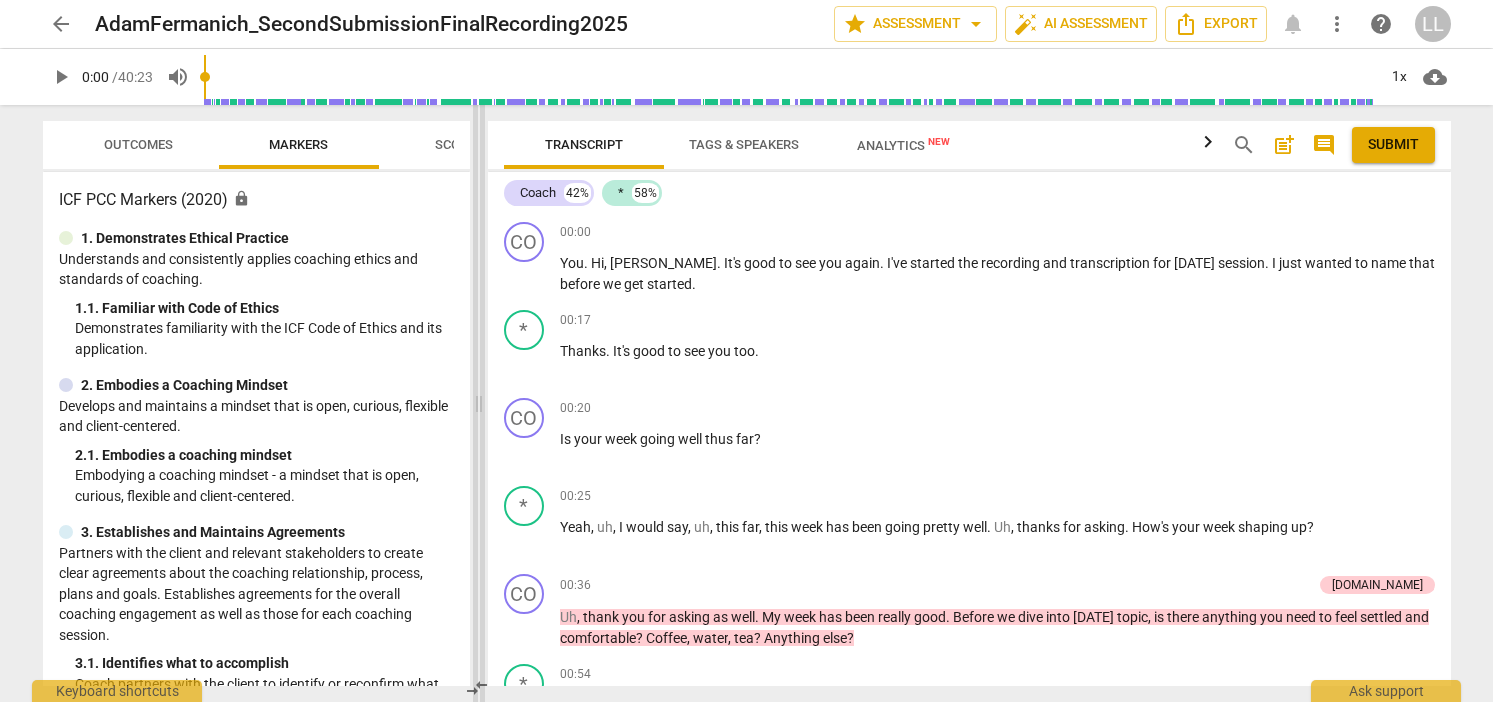 click at bounding box center [479, 403] 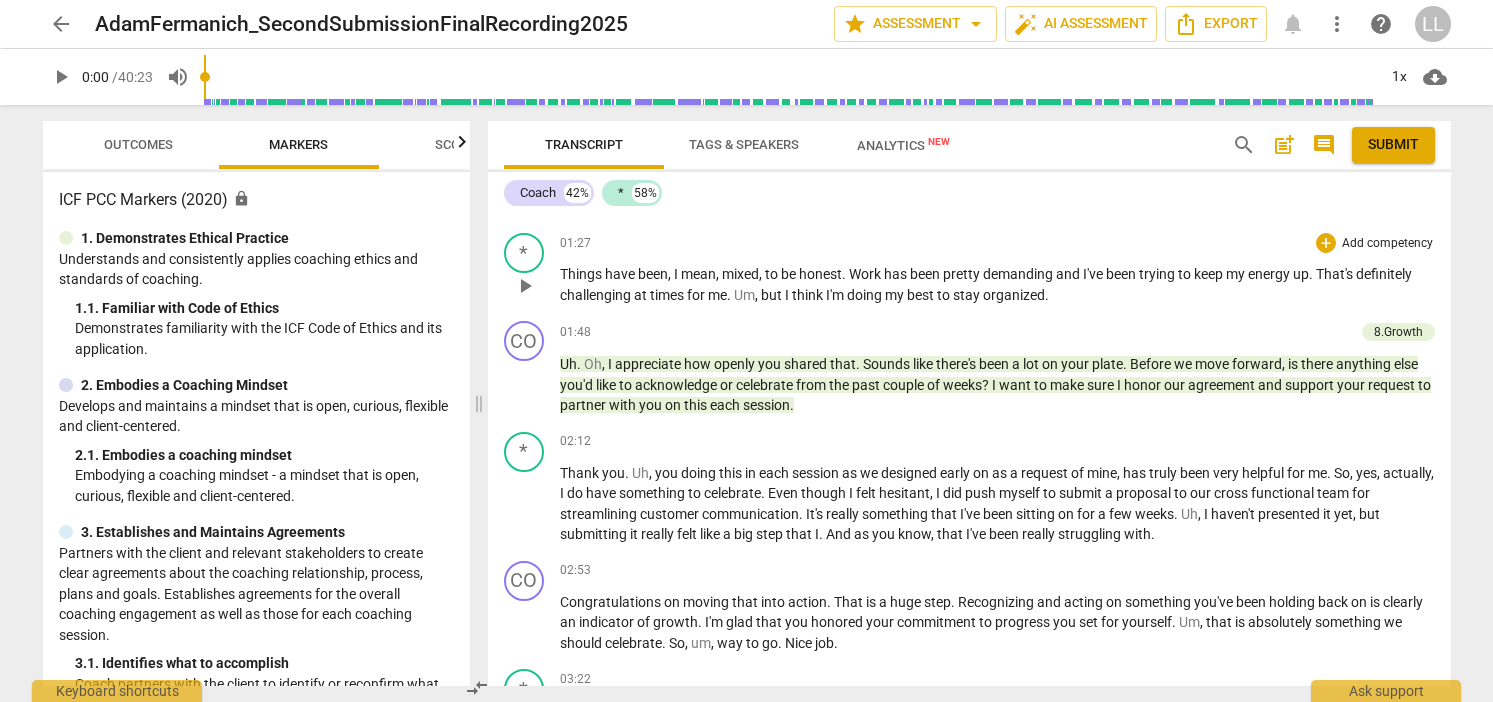 scroll, scrollTop: 610, scrollLeft: 0, axis: vertical 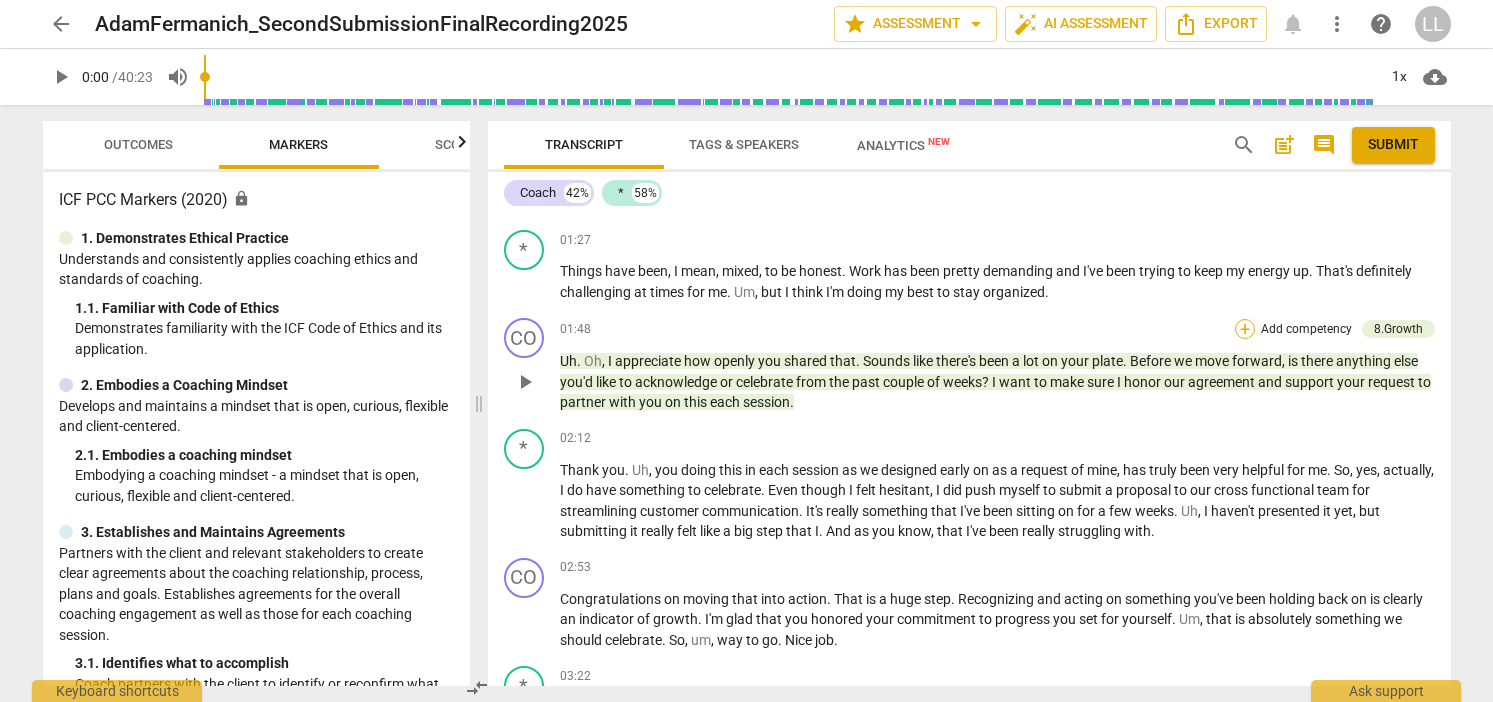 click on "+" at bounding box center (1245, 329) 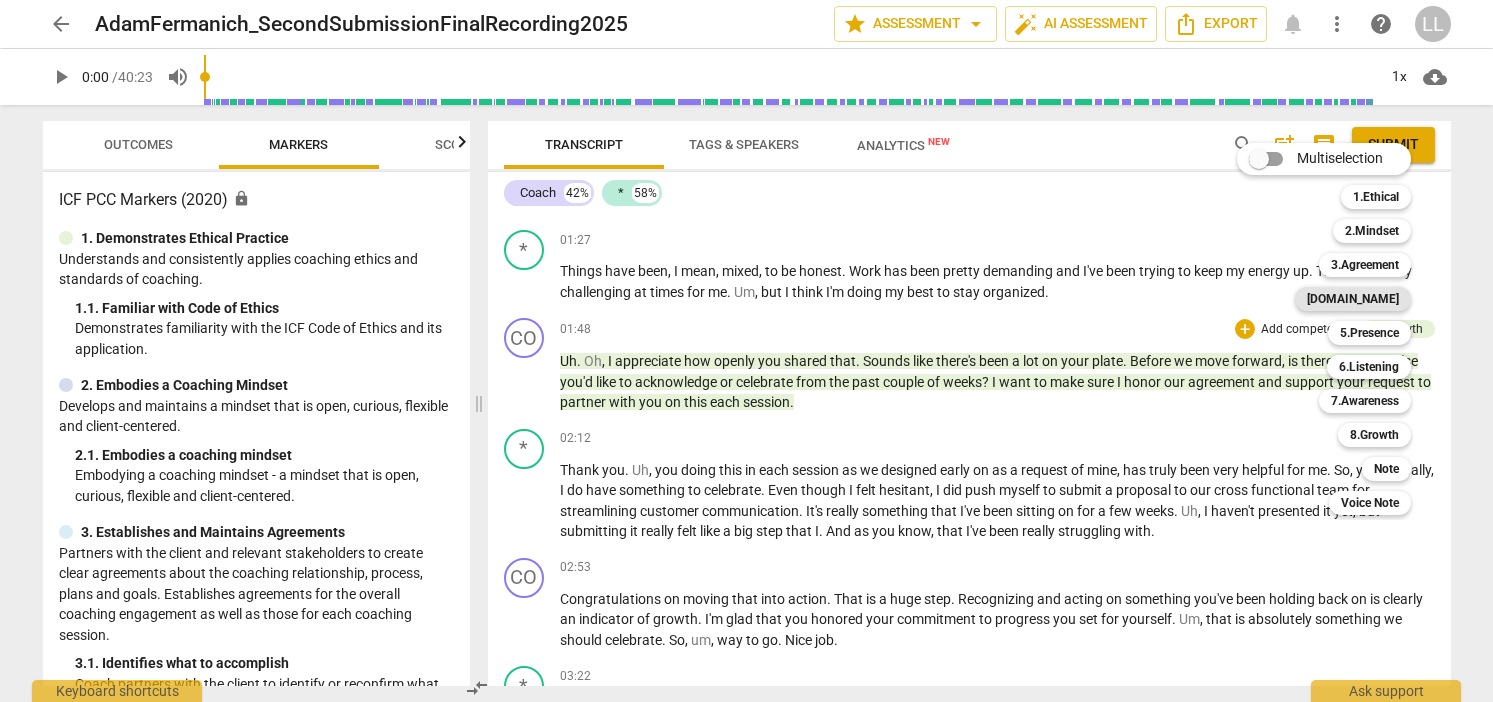 click on "4.Trust" at bounding box center (1353, 299) 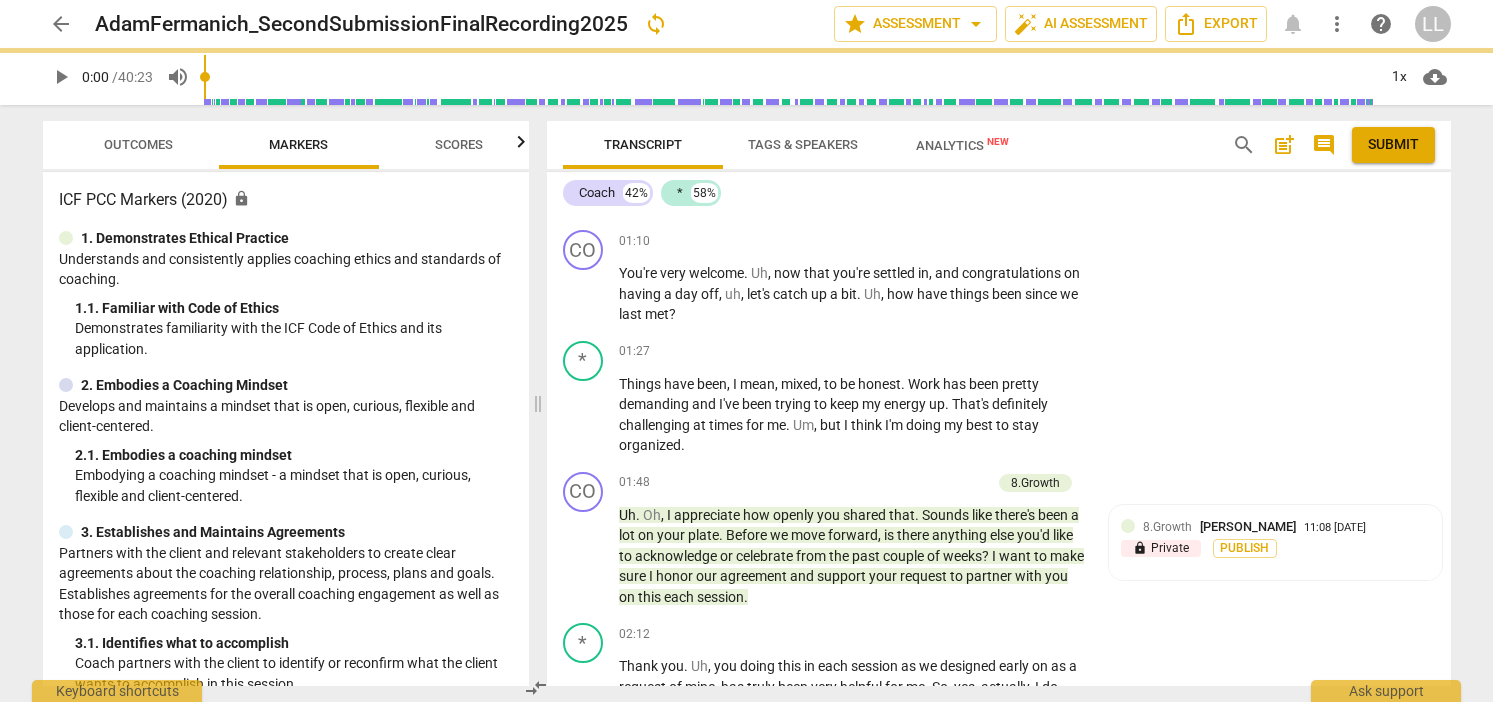scroll, scrollTop: 698, scrollLeft: 0, axis: vertical 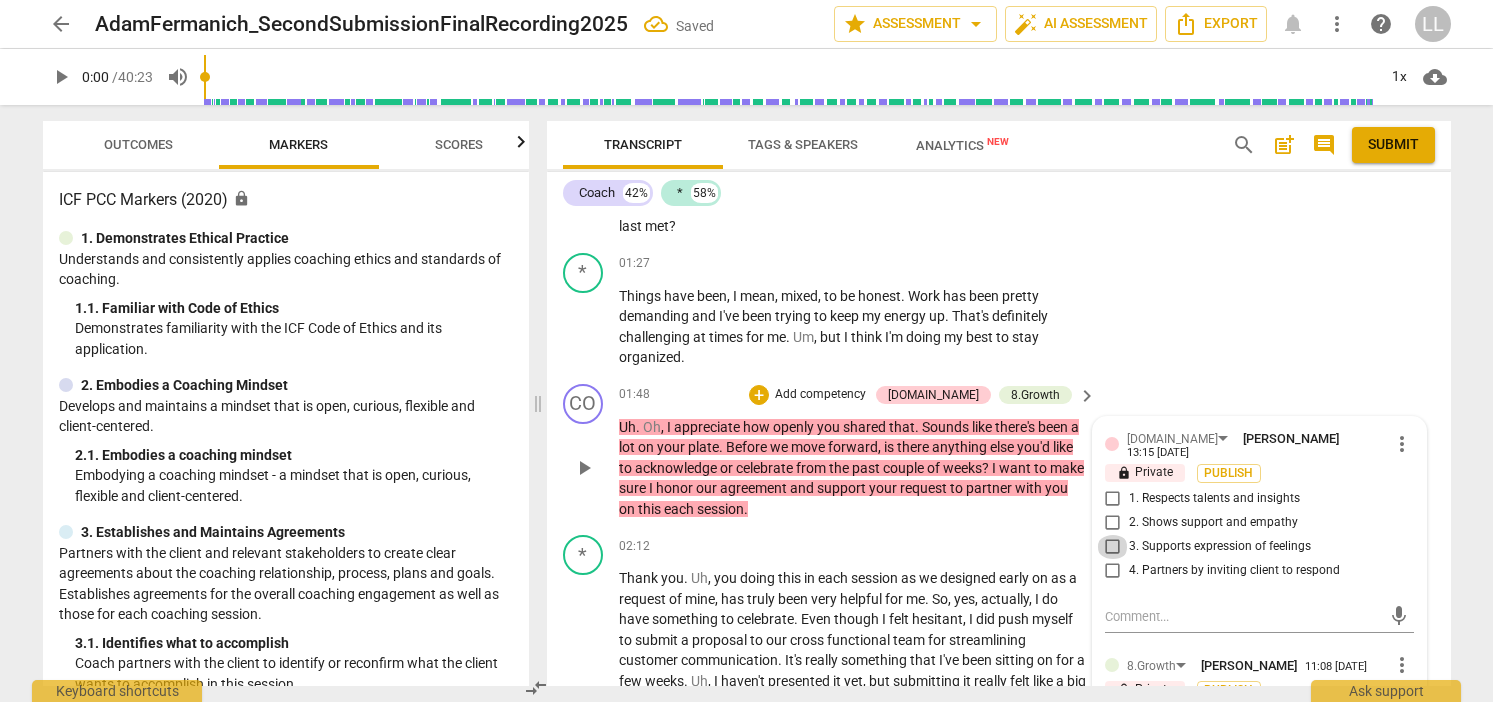 click on "3. Supports expression of feelings" at bounding box center [1113, 547] 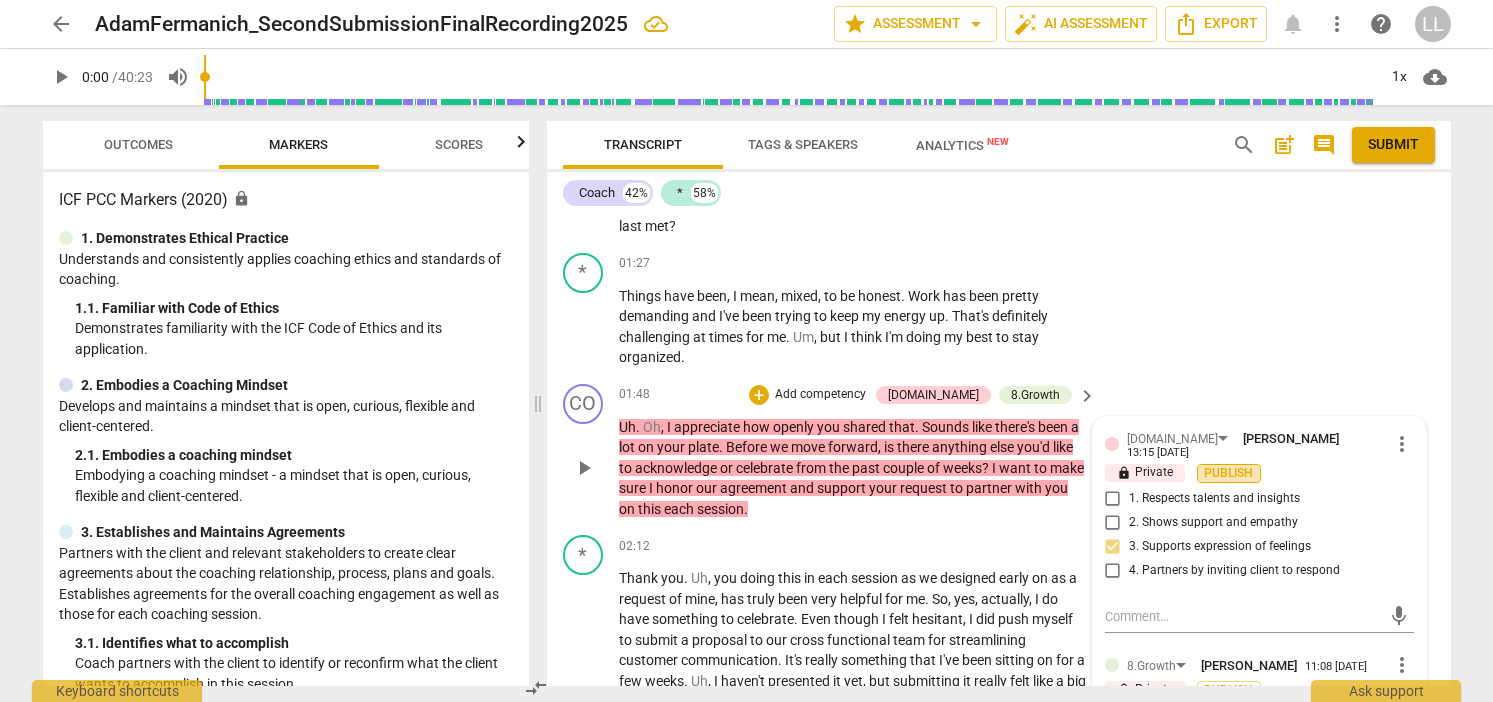 click on "Publish" at bounding box center (1229, 473) 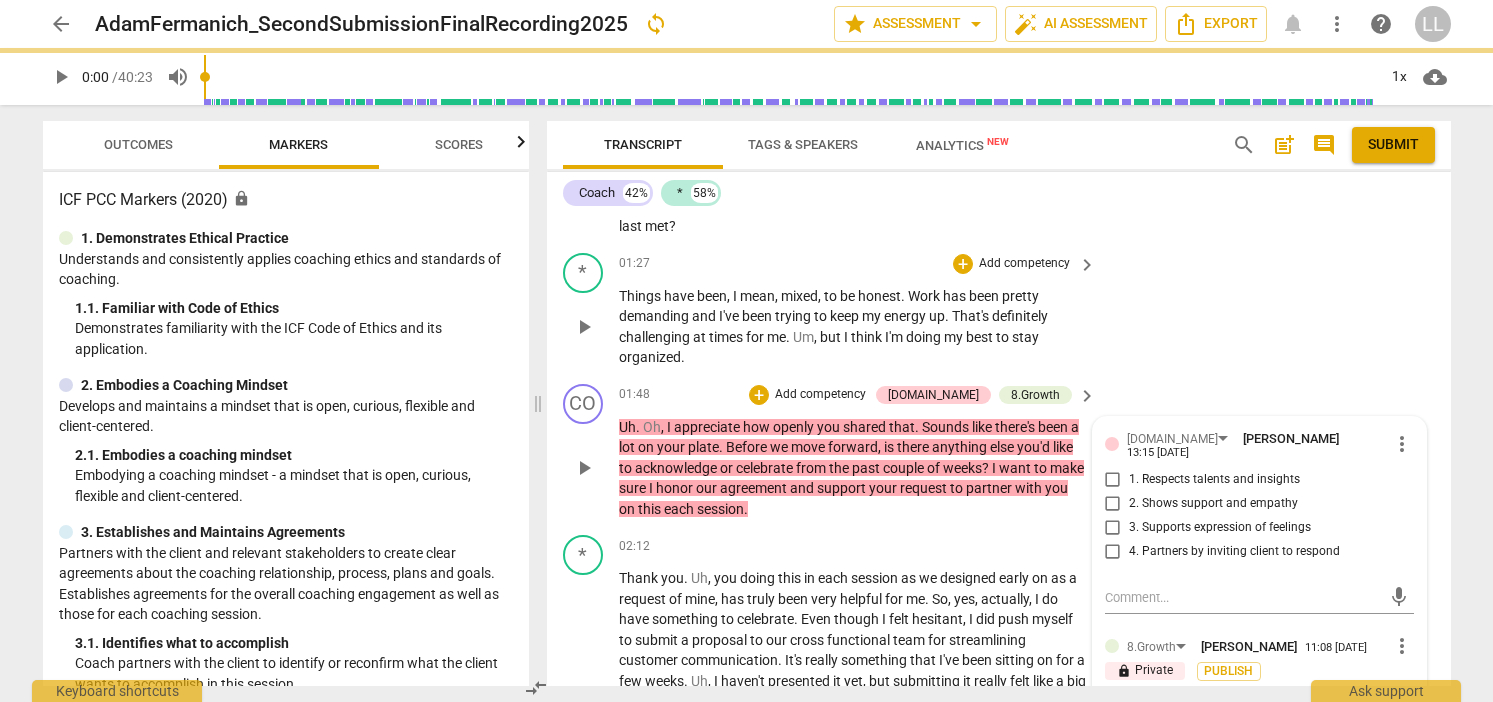 checkbox on "true" 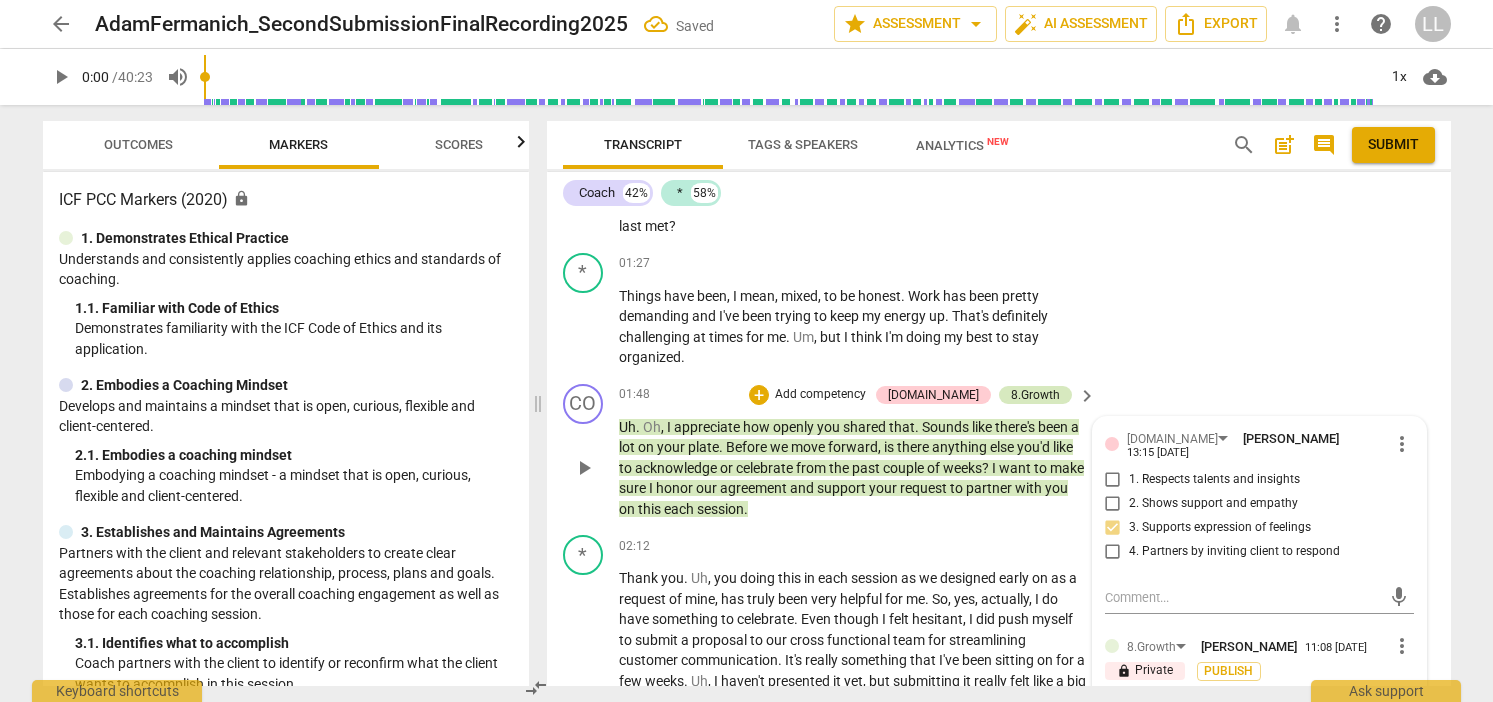 click on "8.Growth" at bounding box center (1035, 395) 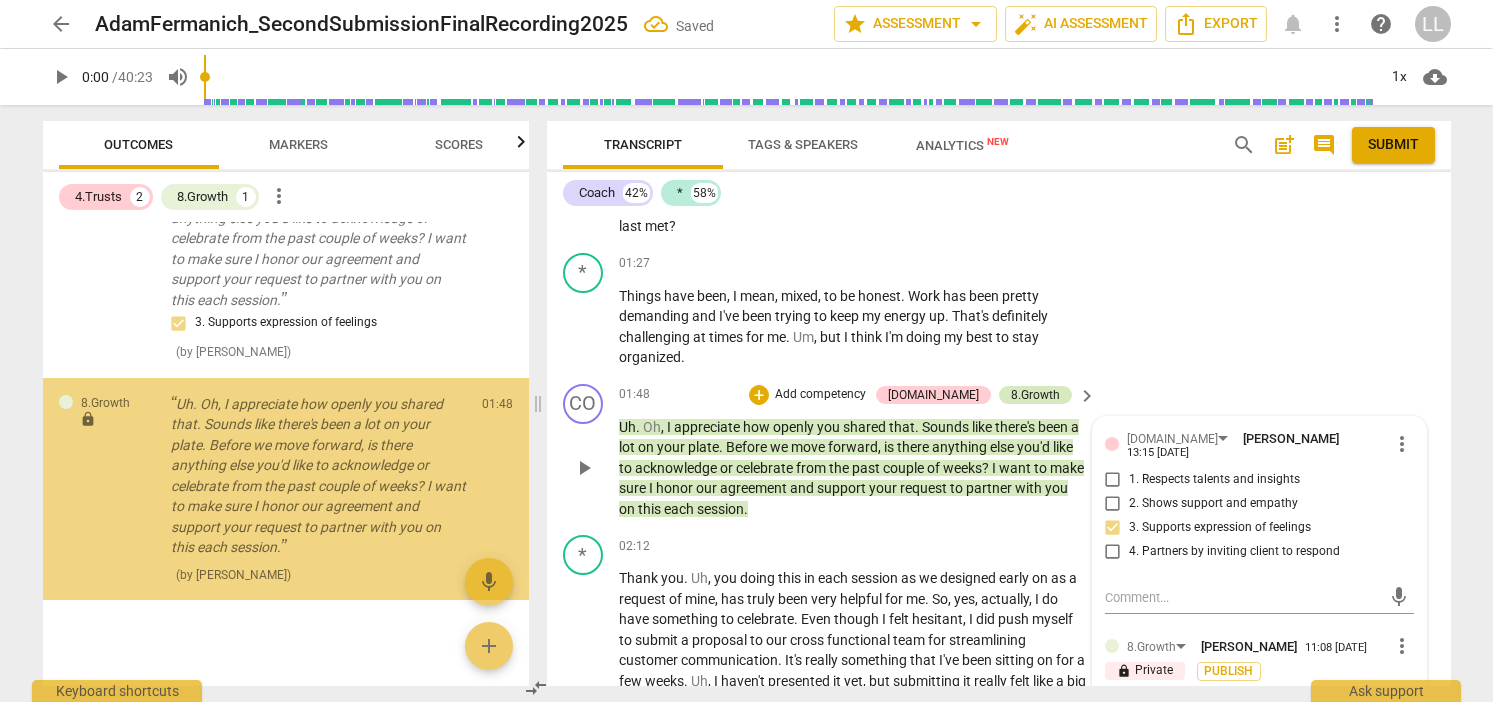 scroll, scrollTop: 292, scrollLeft: 0, axis: vertical 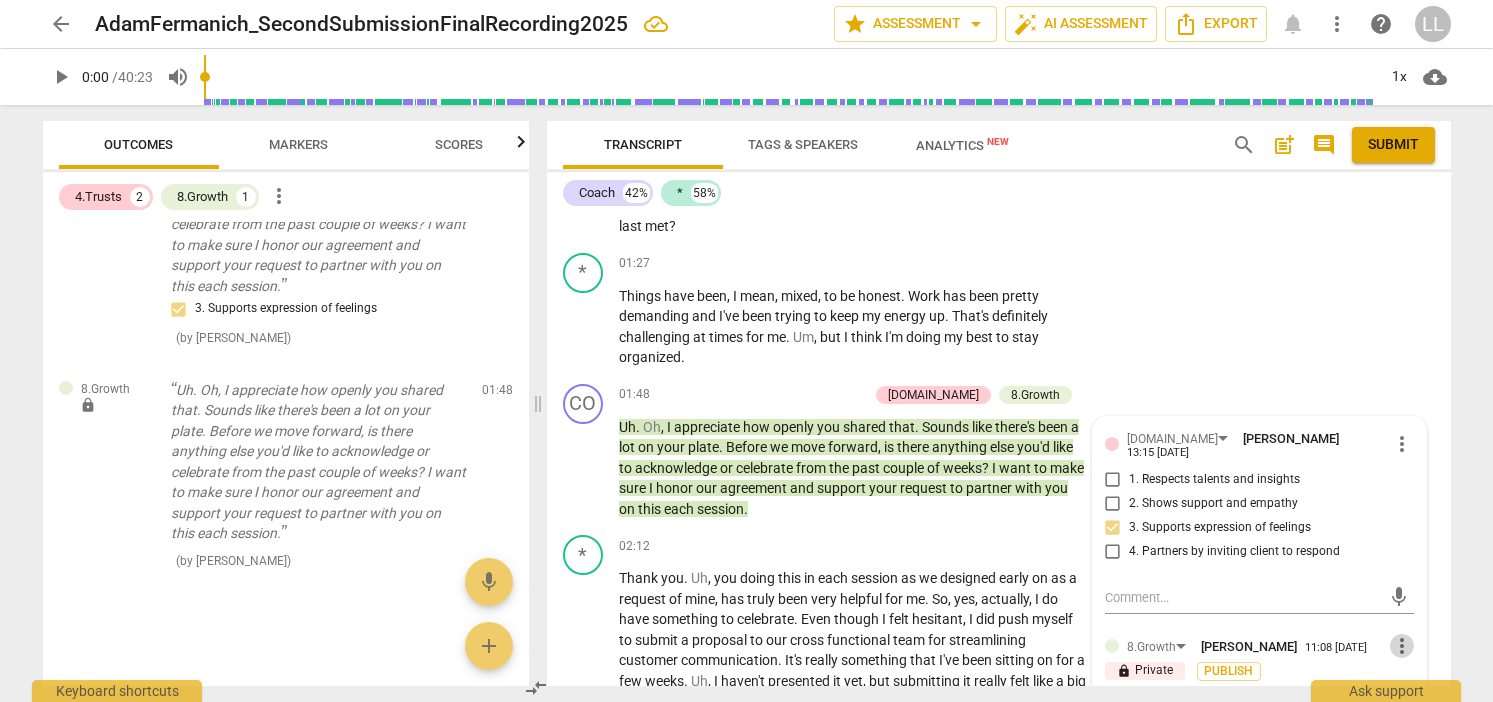 click on "more_vert" at bounding box center [1402, 646] 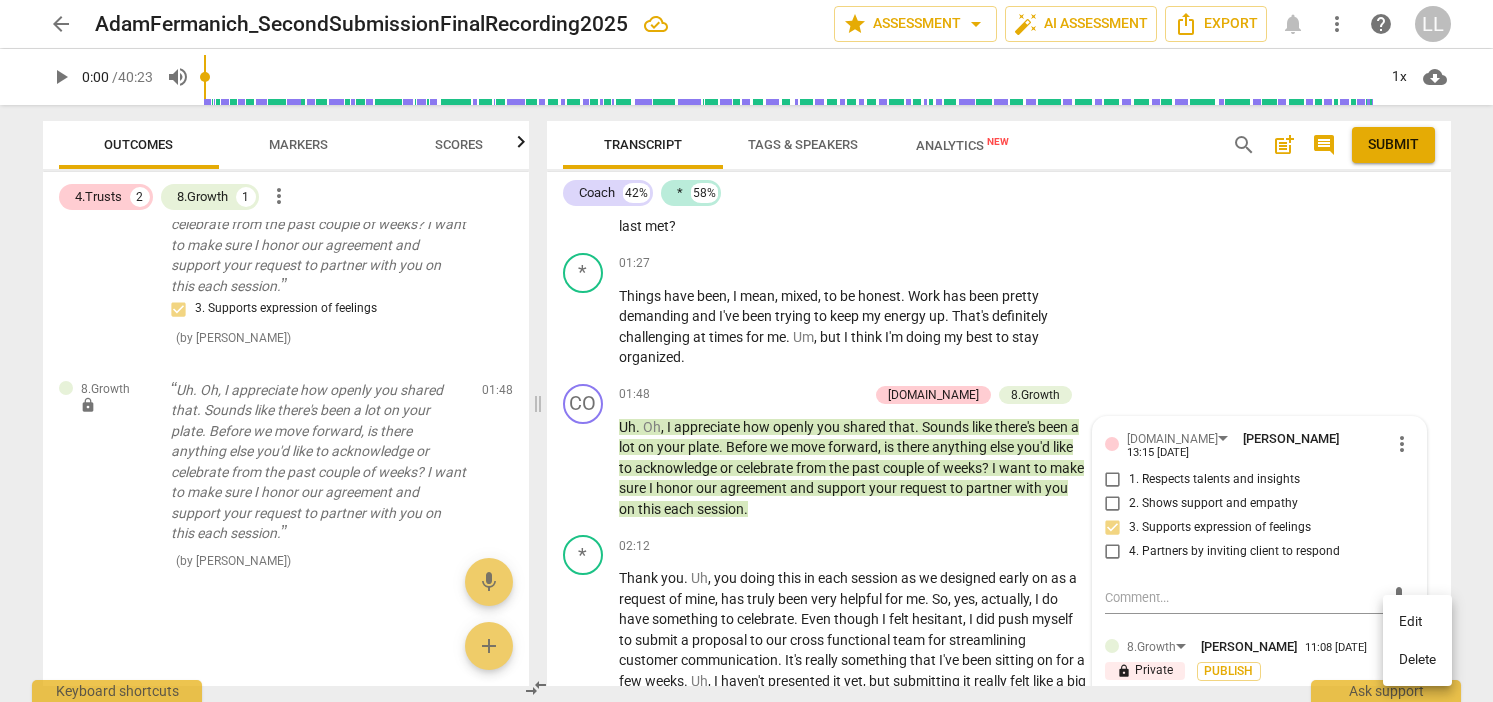 click on "Delete" at bounding box center (1417, 660) 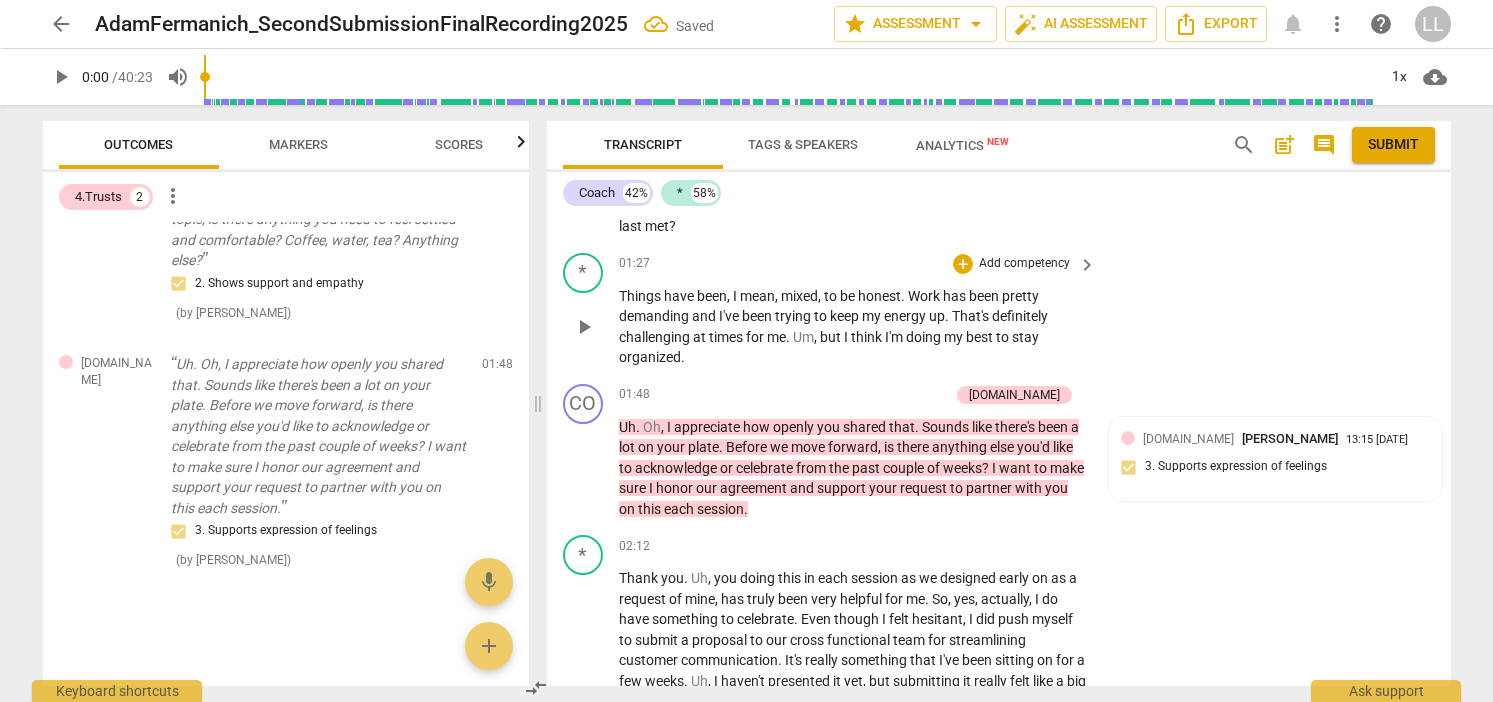 scroll, scrollTop: 69, scrollLeft: 0, axis: vertical 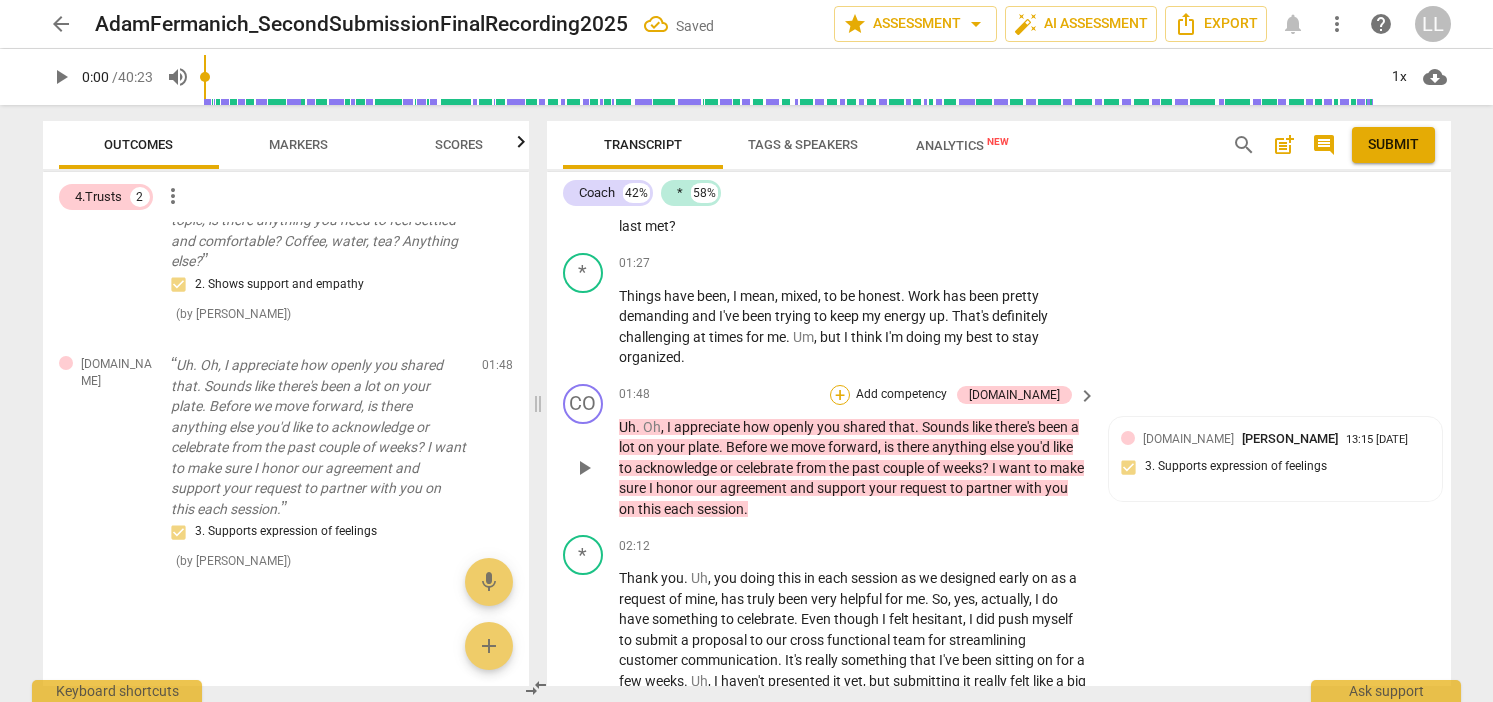 click on "+" at bounding box center [840, 395] 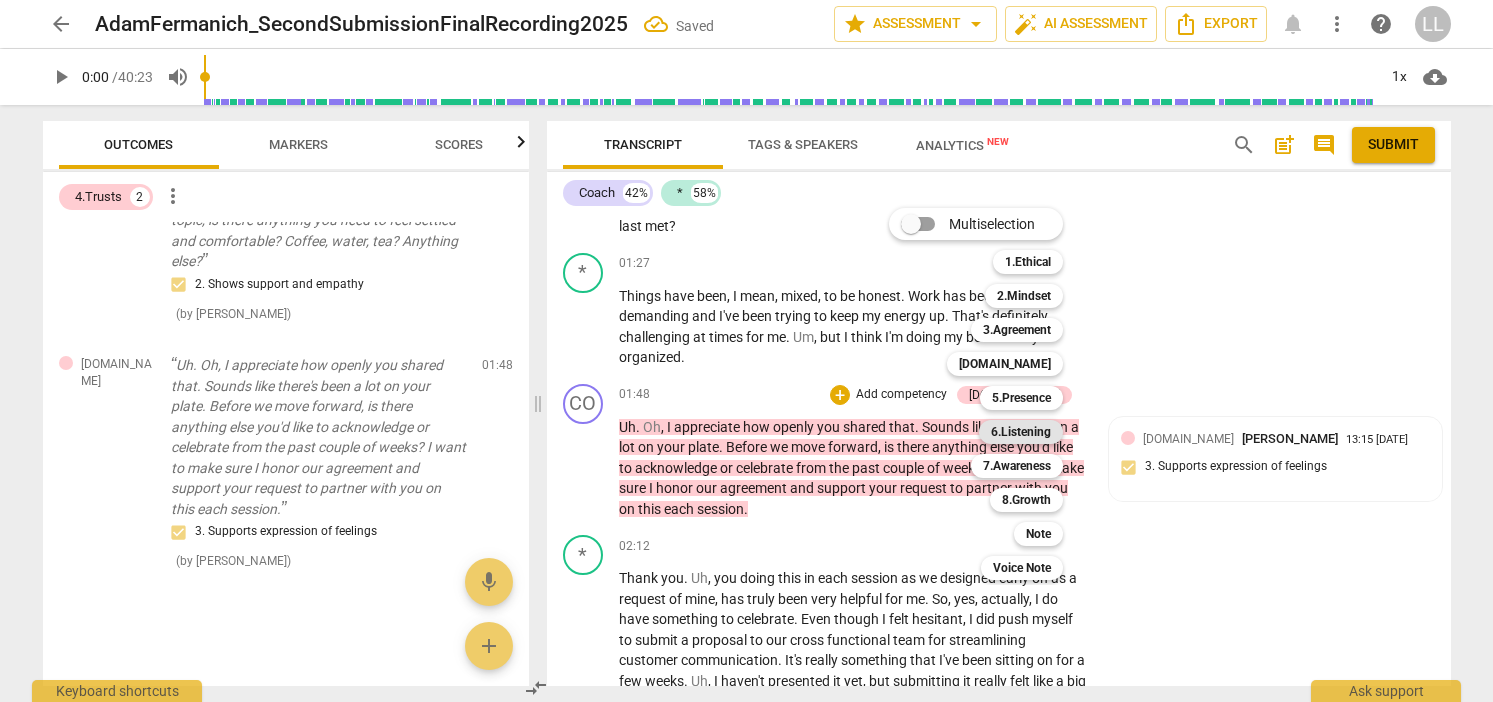 click on "6.Listening" at bounding box center [1021, 432] 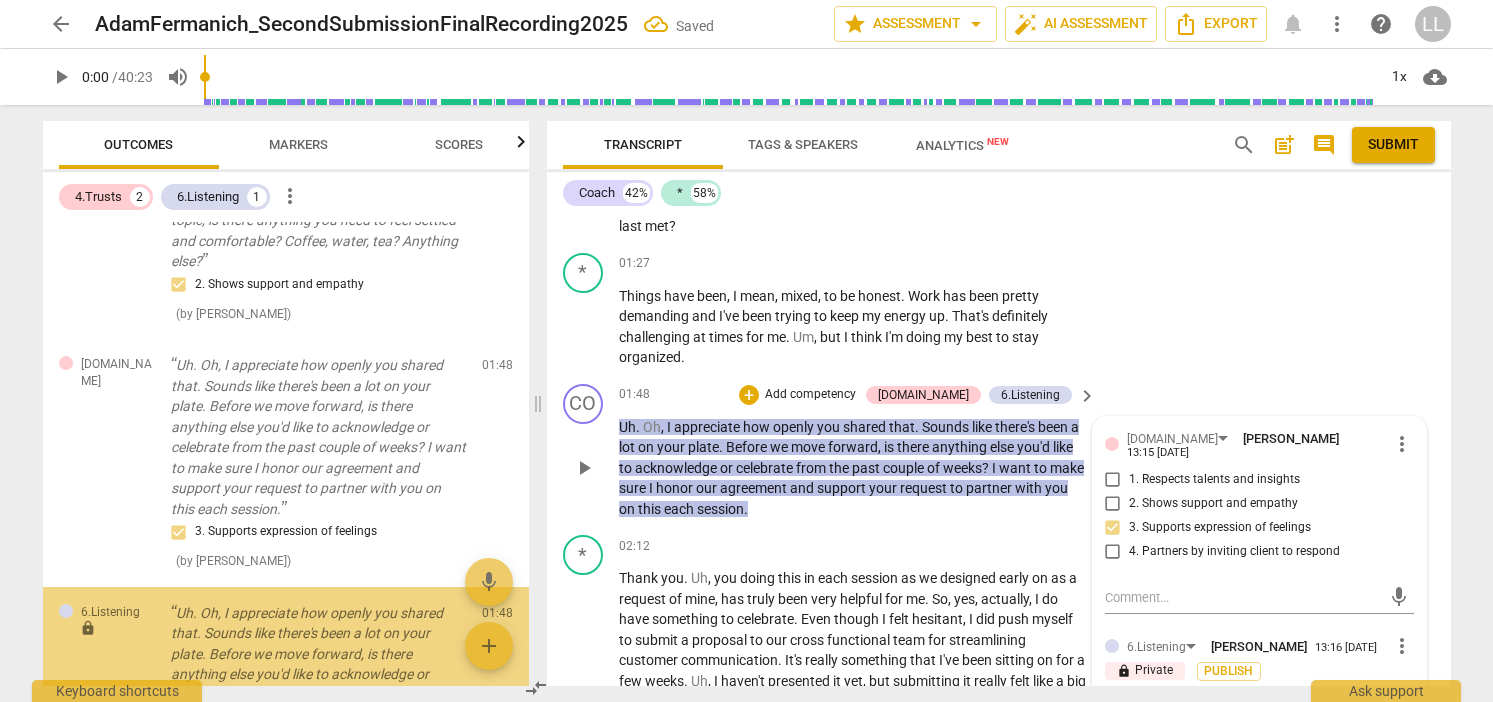 scroll, scrollTop: 292, scrollLeft: 0, axis: vertical 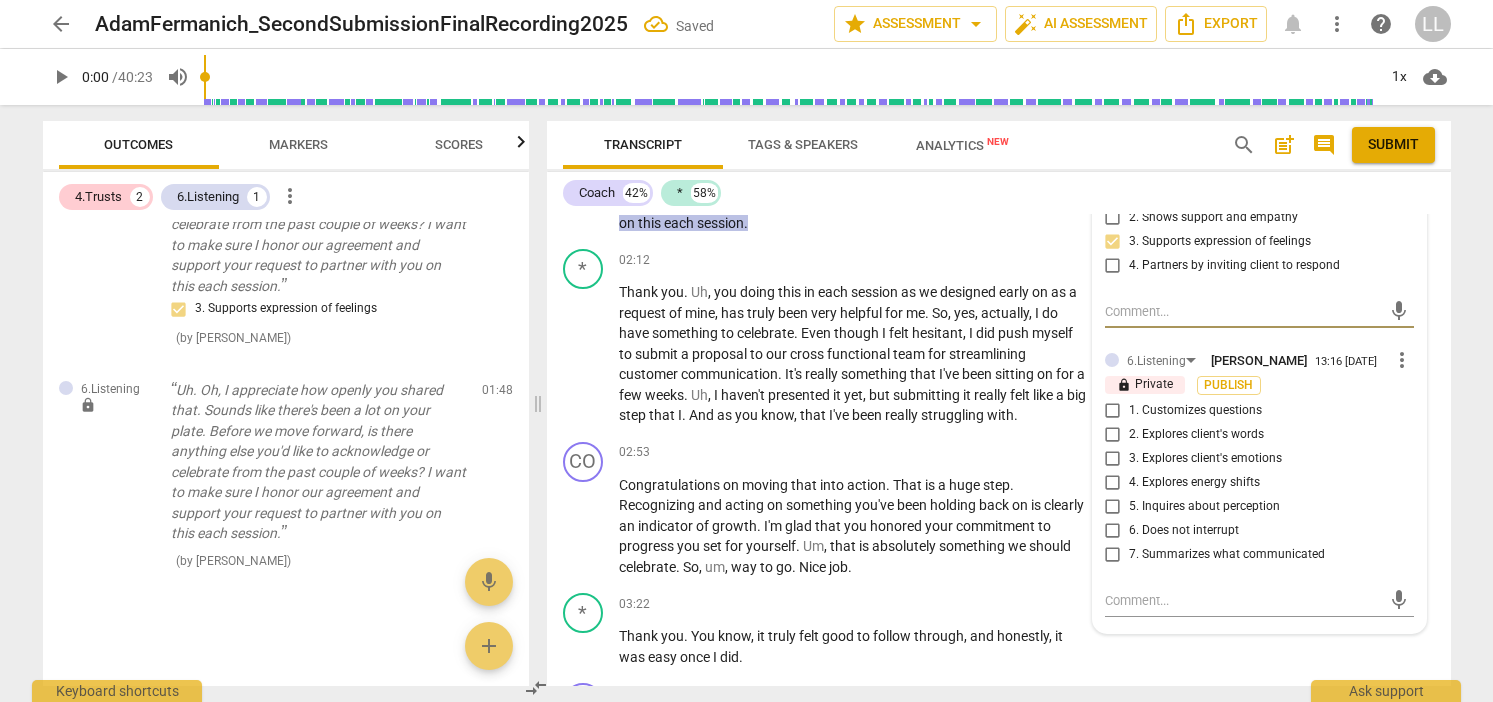 click on "7. Summarizes what communicated" at bounding box center (1113, 555) 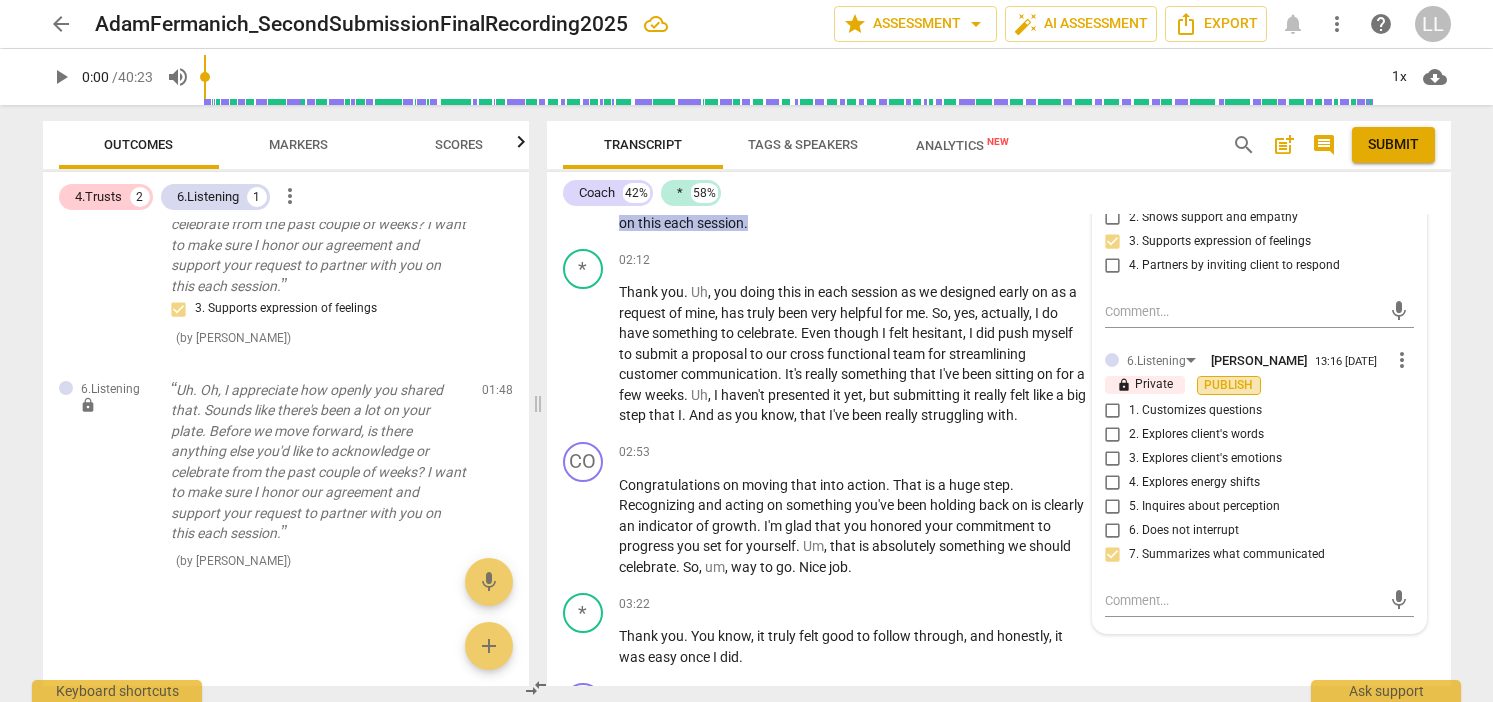click on "Publish" at bounding box center [1229, 385] 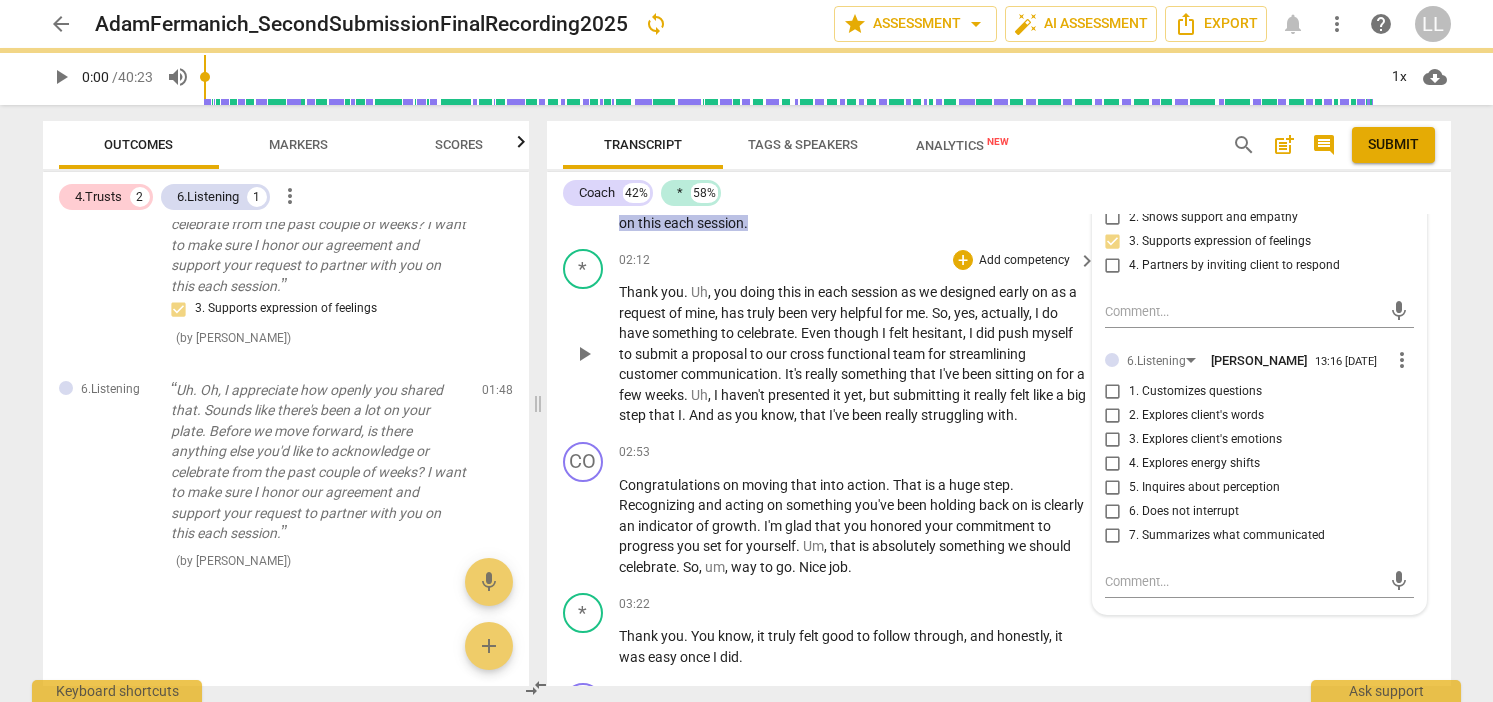 checkbox on "true" 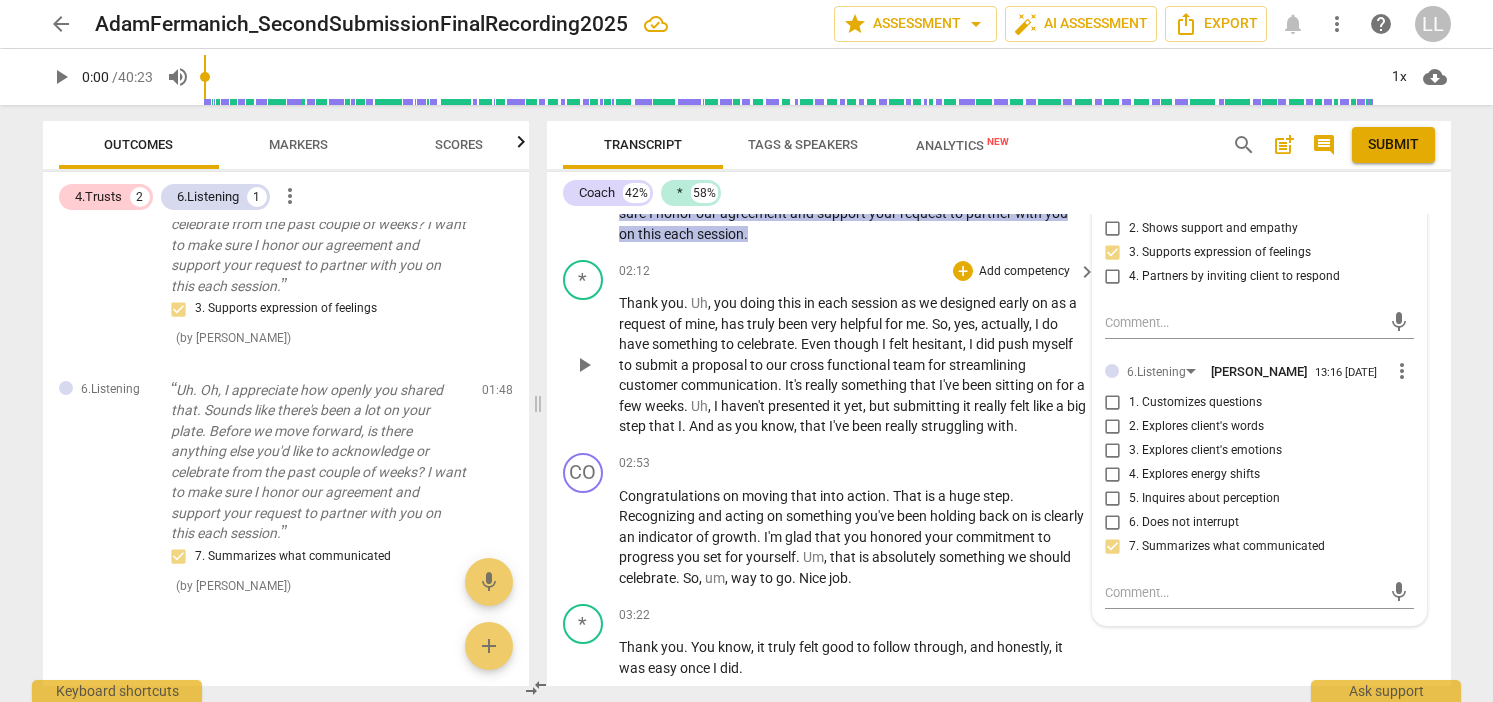 scroll, scrollTop: 943, scrollLeft: 0, axis: vertical 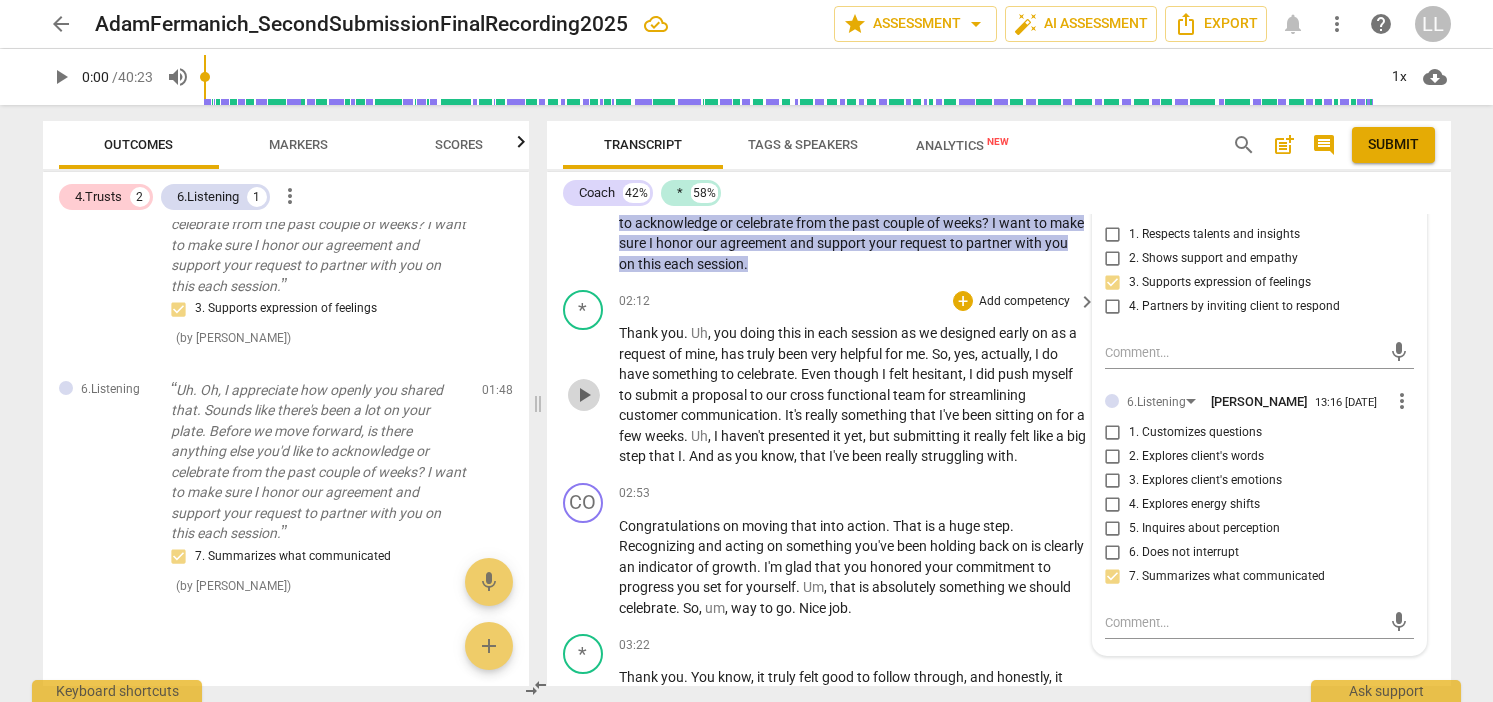 click on "play_arrow" at bounding box center [584, 395] 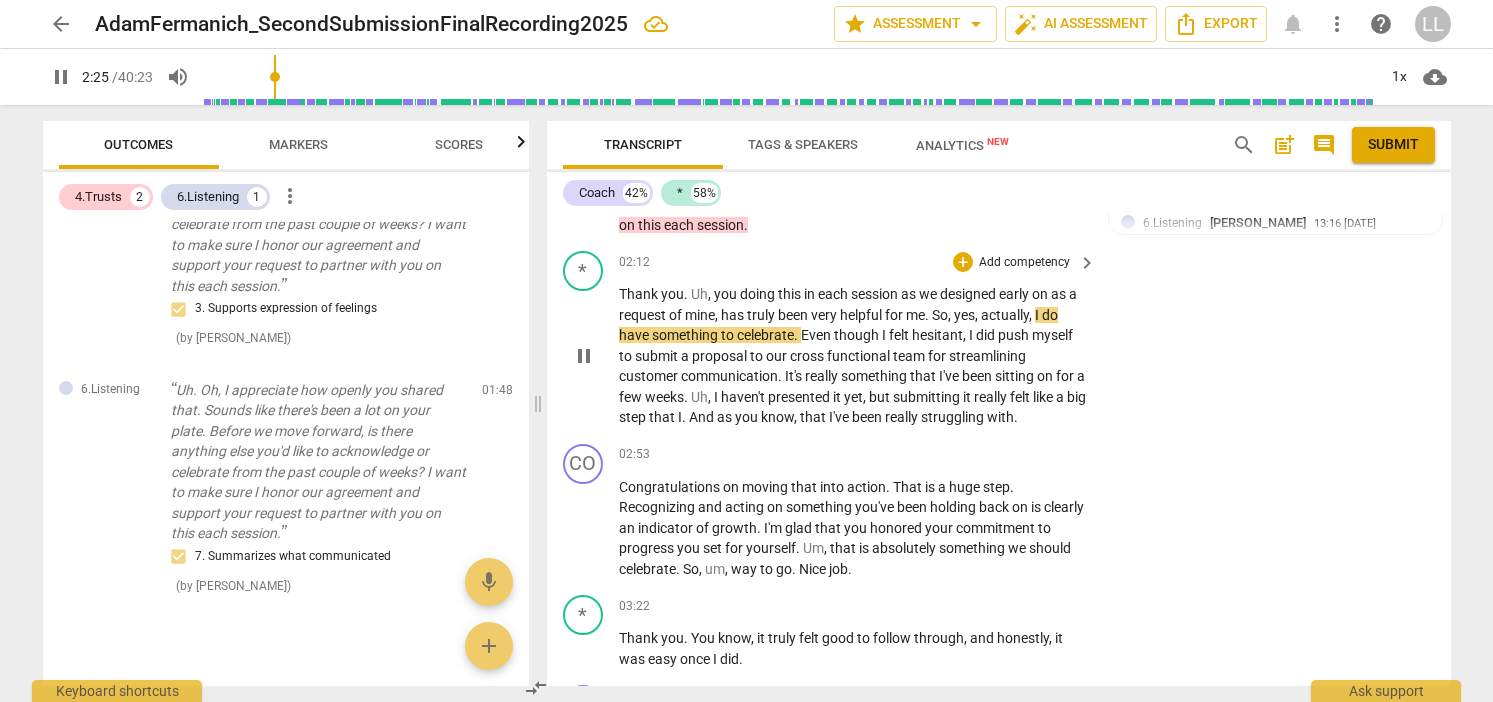 scroll, scrollTop: 1023, scrollLeft: 0, axis: vertical 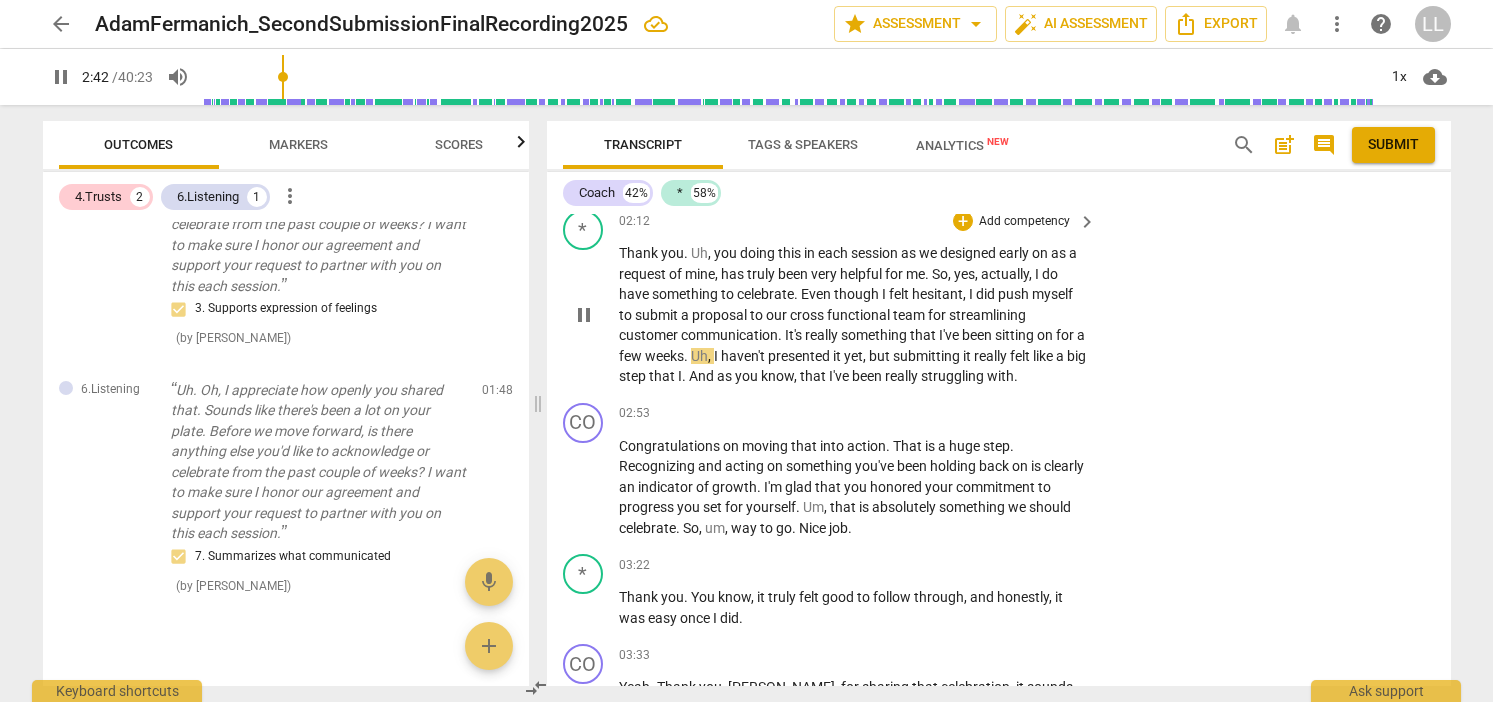 click on "pause" at bounding box center [584, 315] 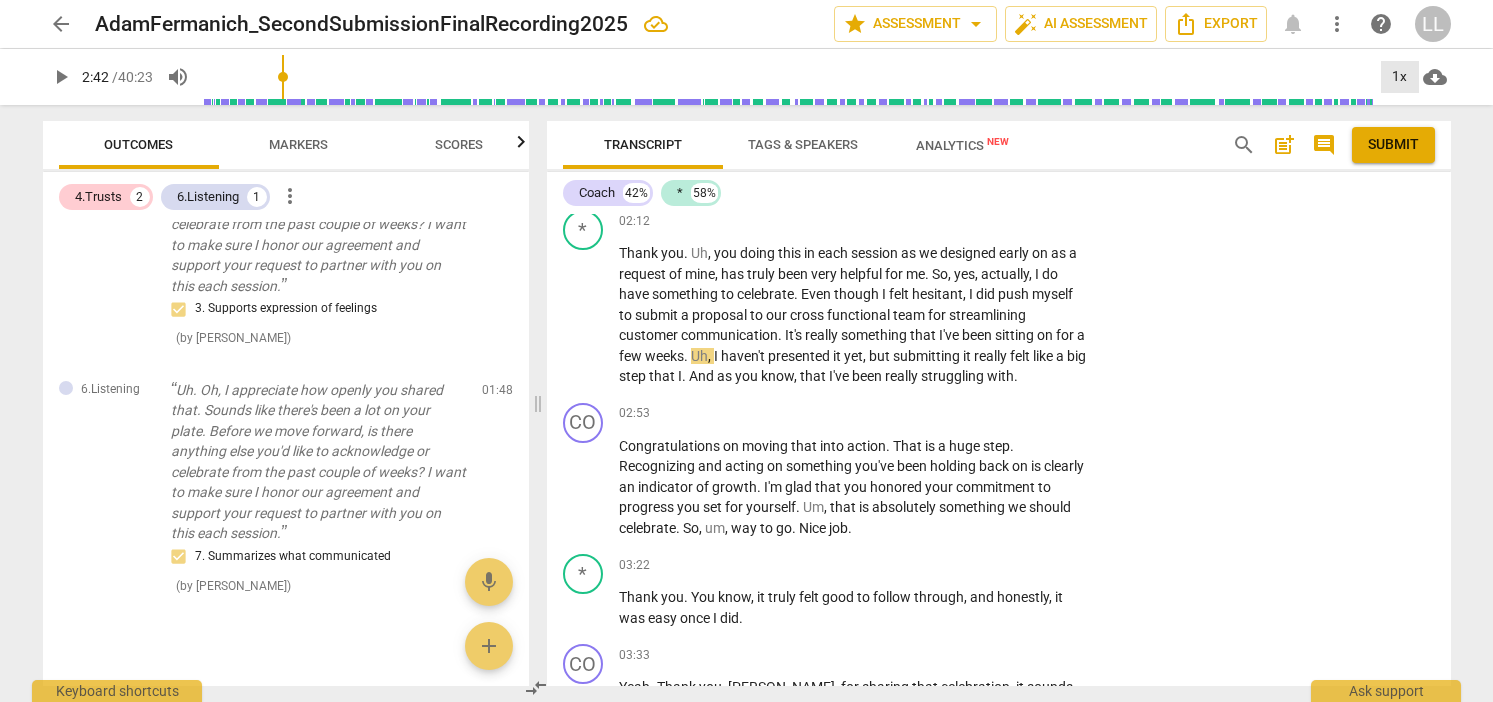 click on "1x" at bounding box center [1400, 77] 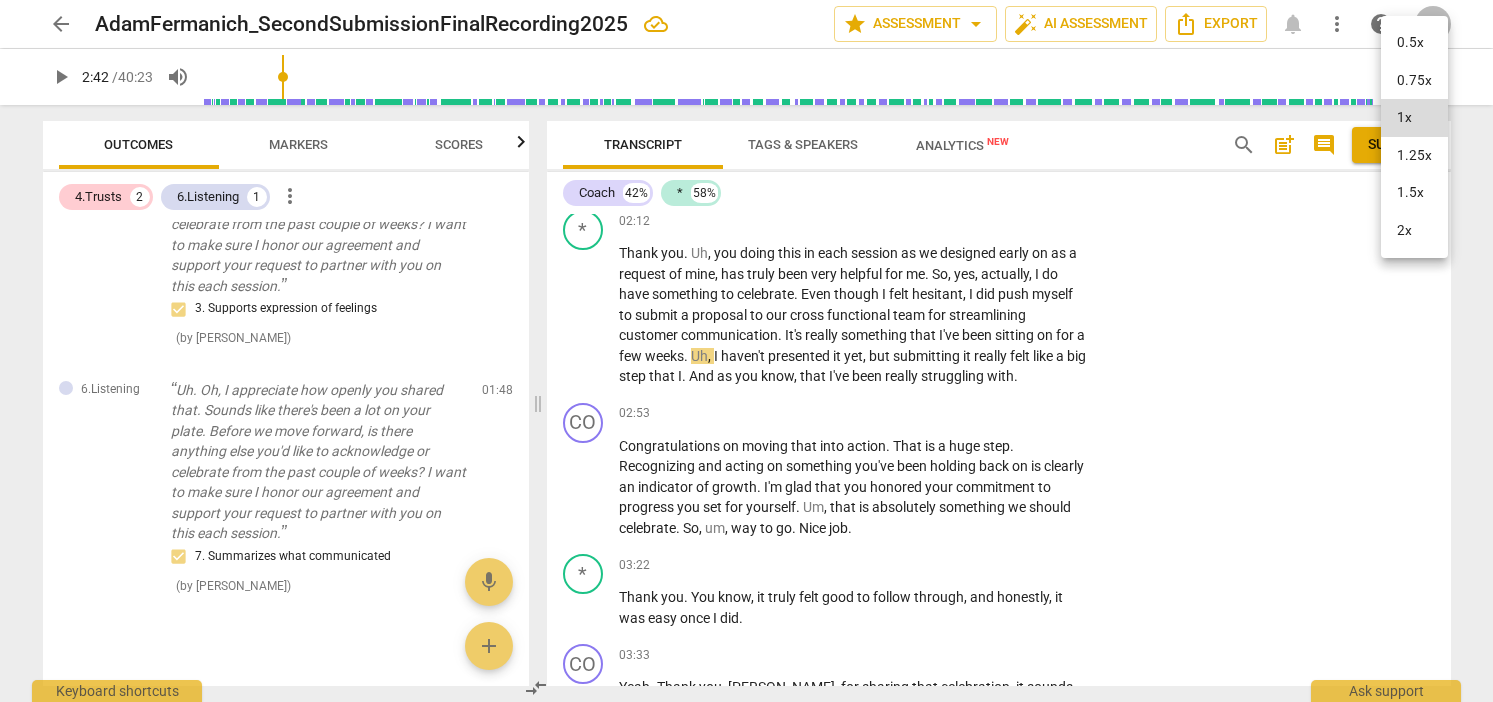 click on "1.25x" at bounding box center [1414, 156] 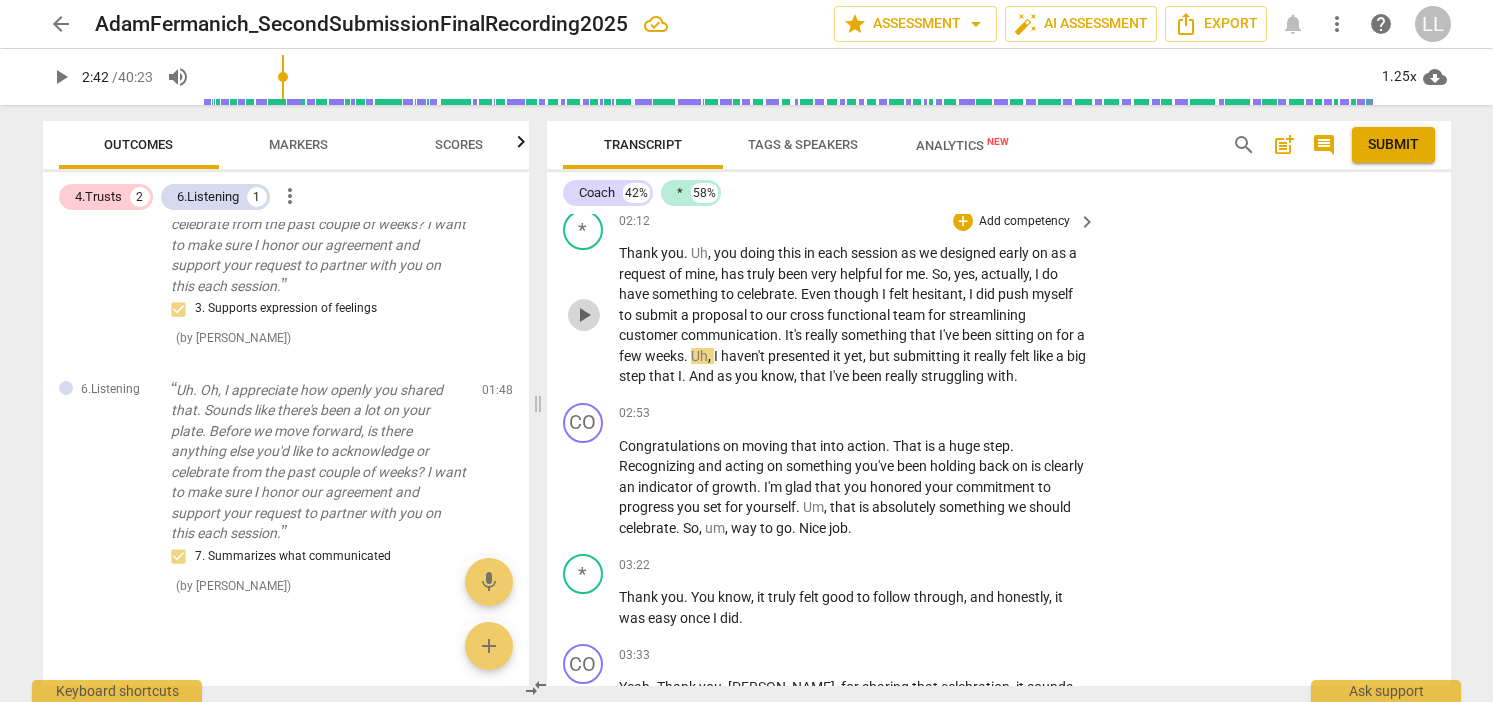 click on "play_arrow" at bounding box center (584, 315) 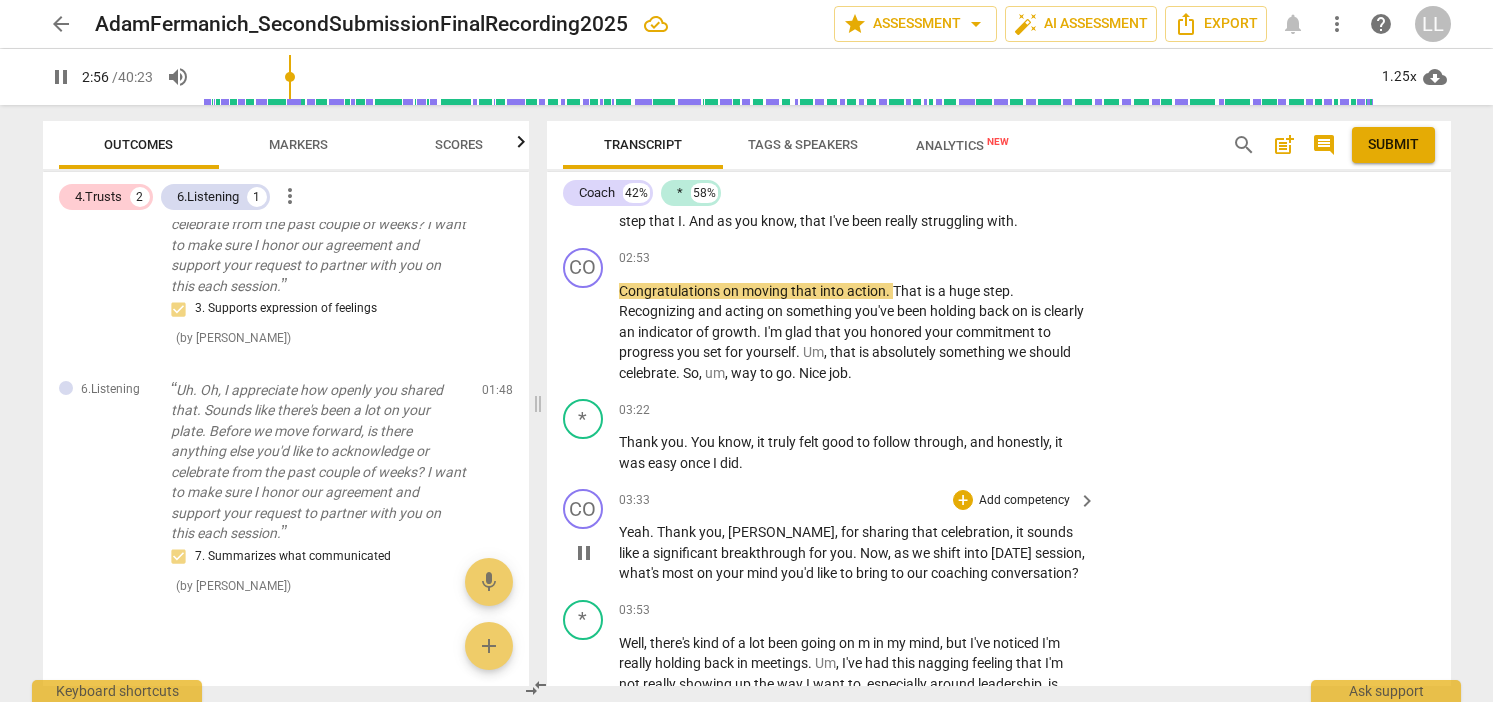 scroll, scrollTop: 1182, scrollLeft: 0, axis: vertical 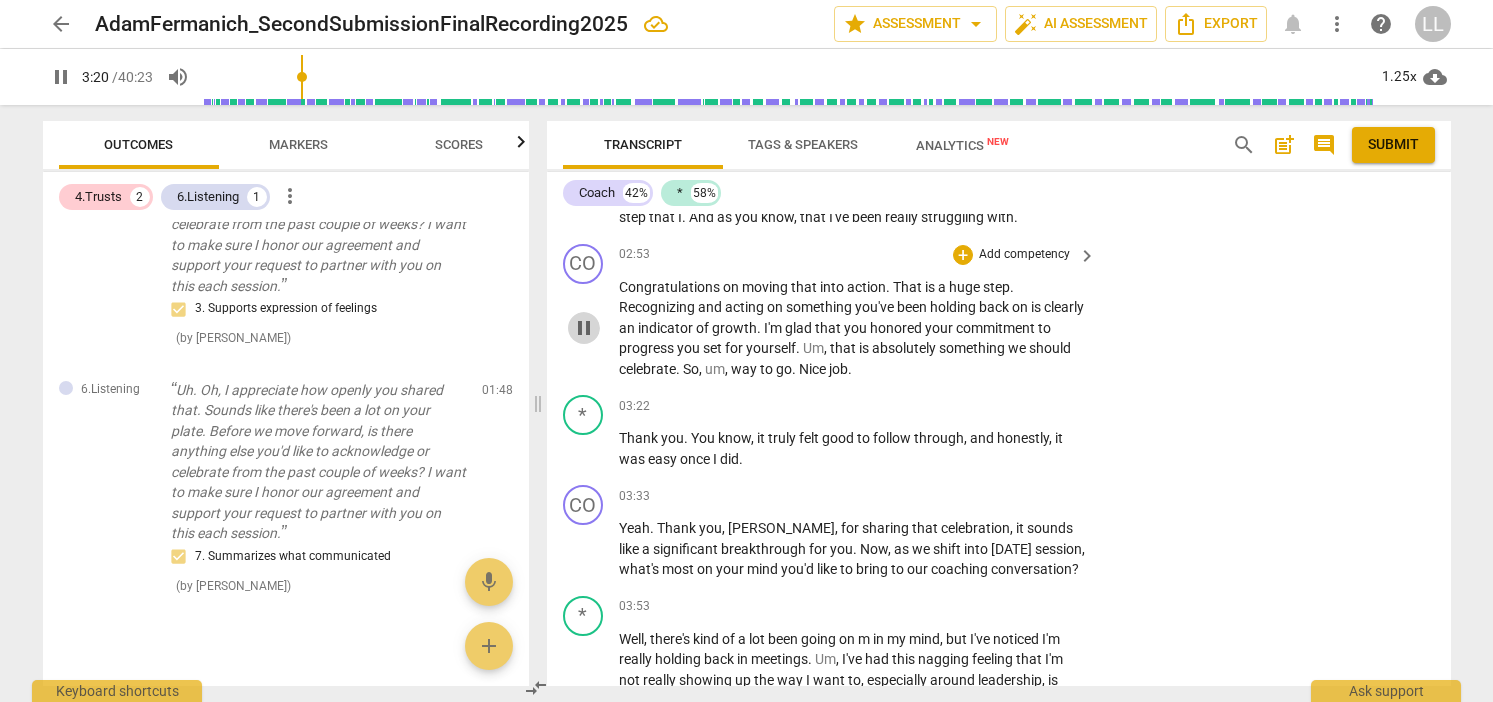 click on "pause" at bounding box center (584, 328) 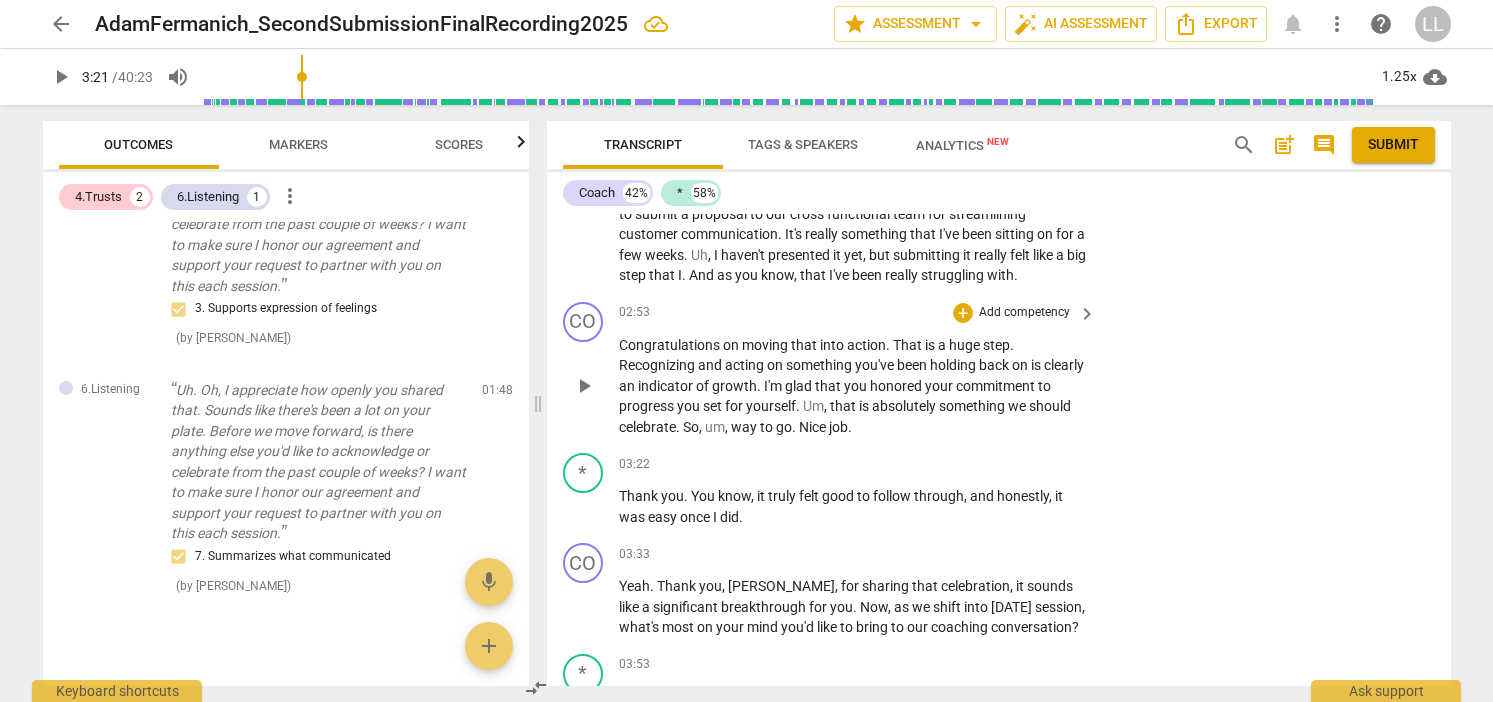 scroll, scrollTop: 1010, scrollLeft: 0, axis: vertical 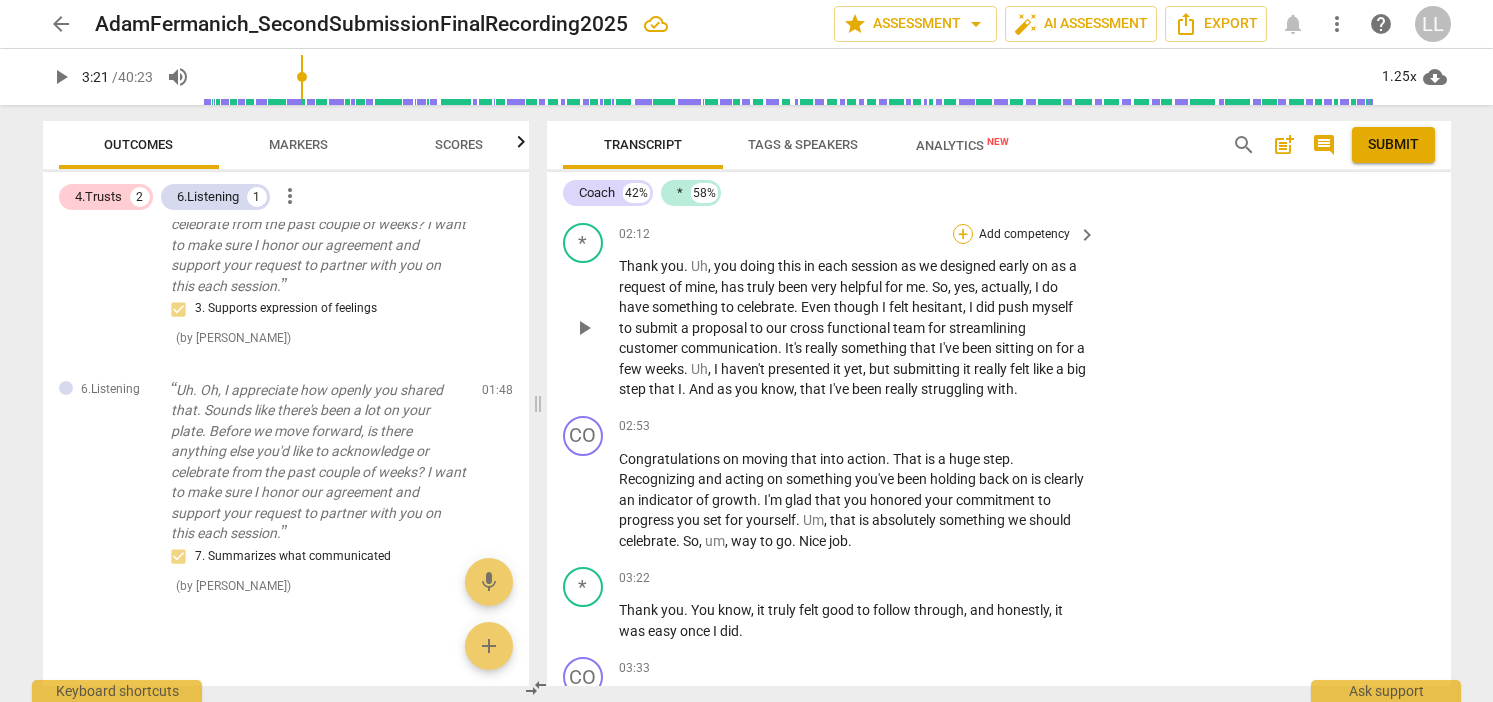 click on "+" at bounding box center (963, 234) 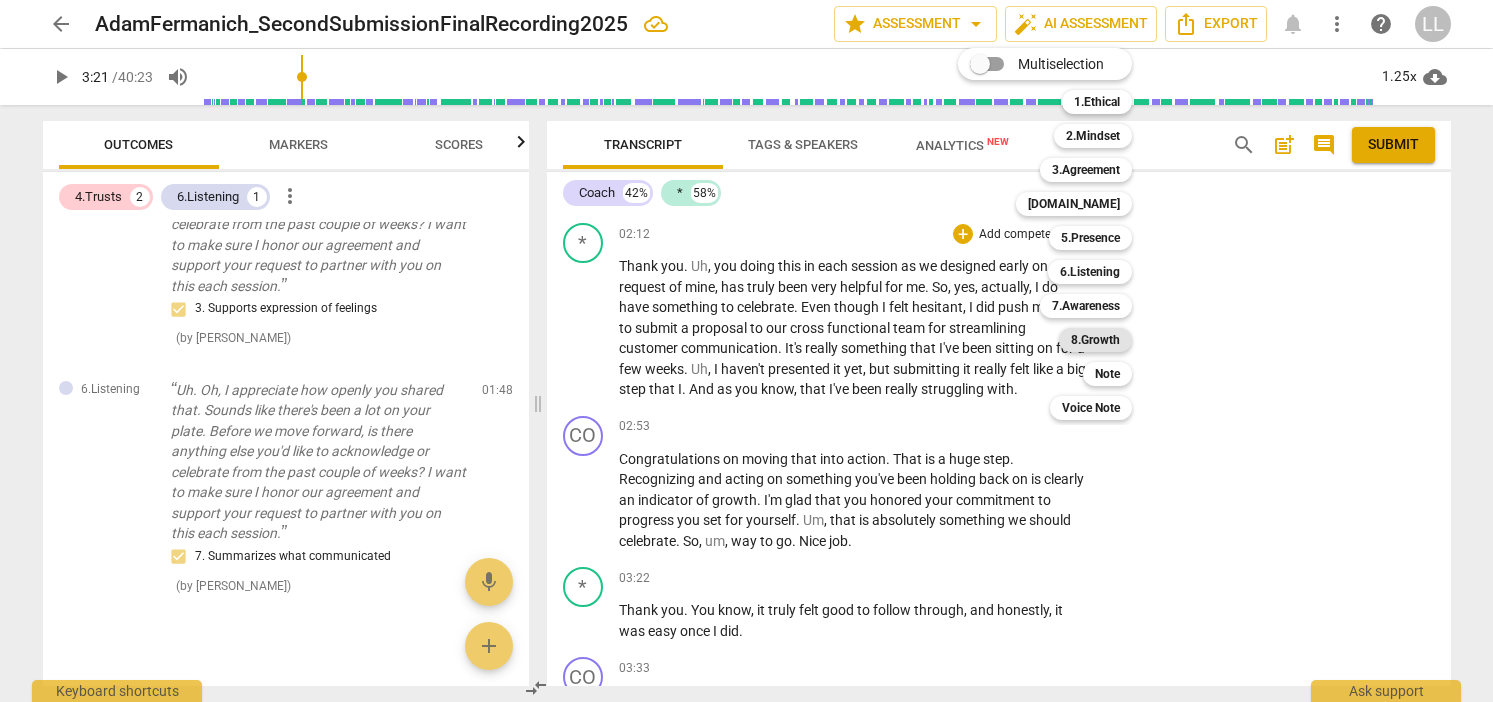 click on "8.Growth" at bounding box center (1095, 340) 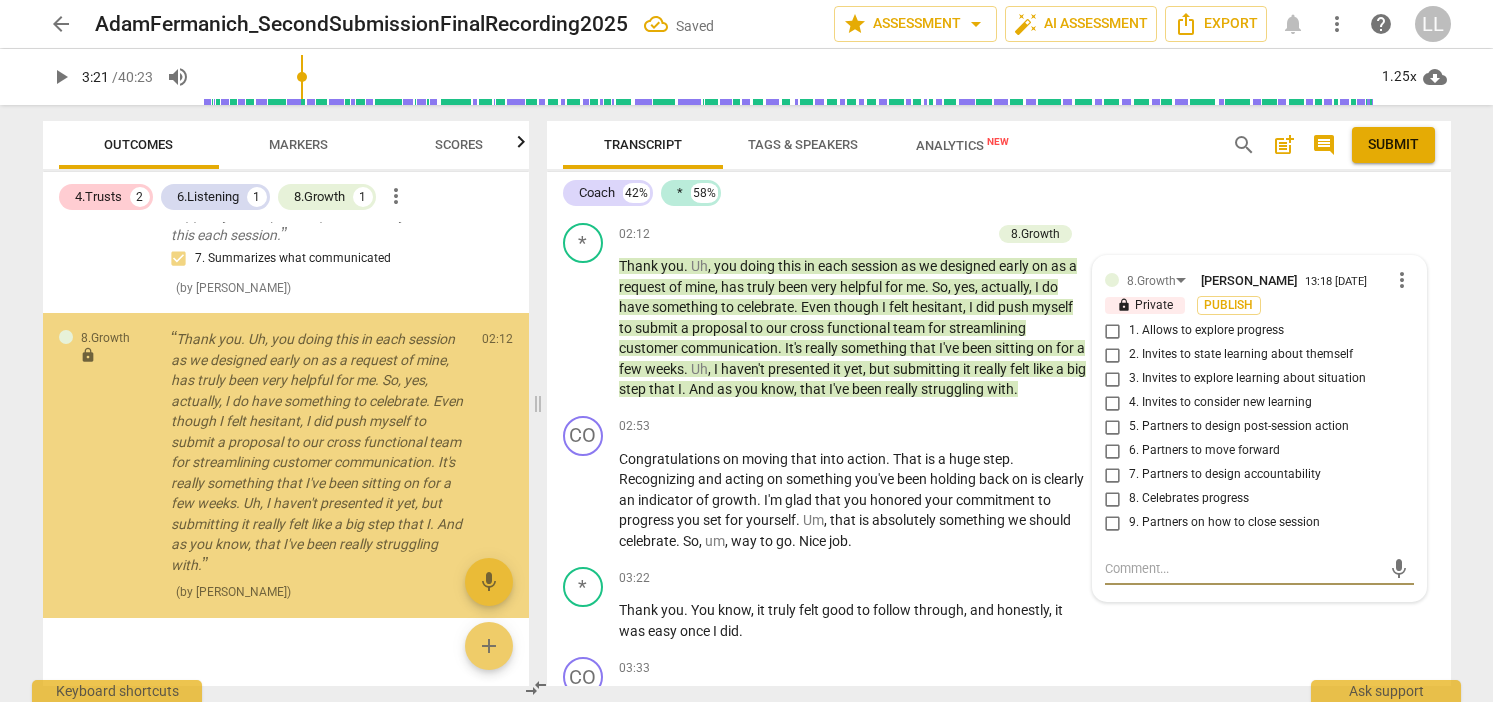scroll, scrollTop: 601, scrollLeft: 0, axis: vertical 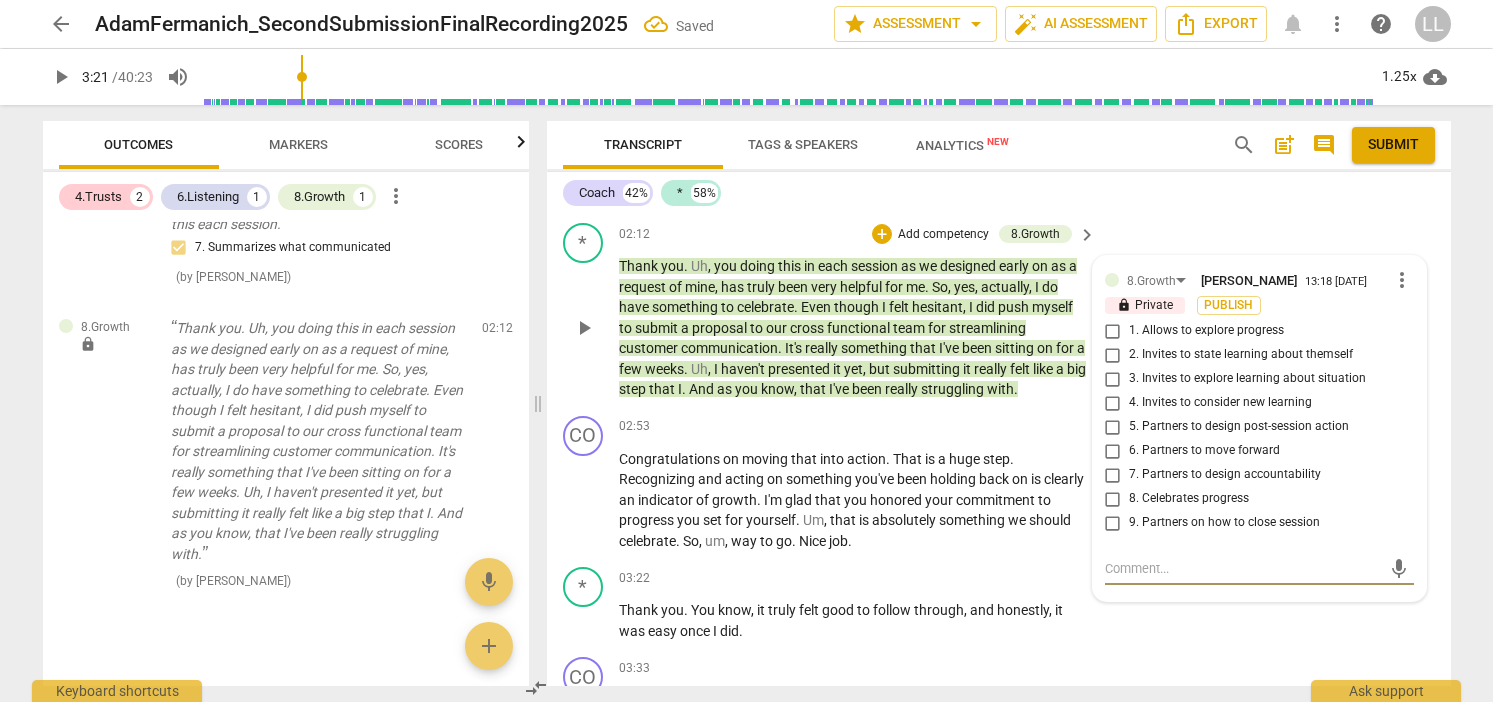 click on "8. Celebrates progress" at bounding box center [1113, 499] 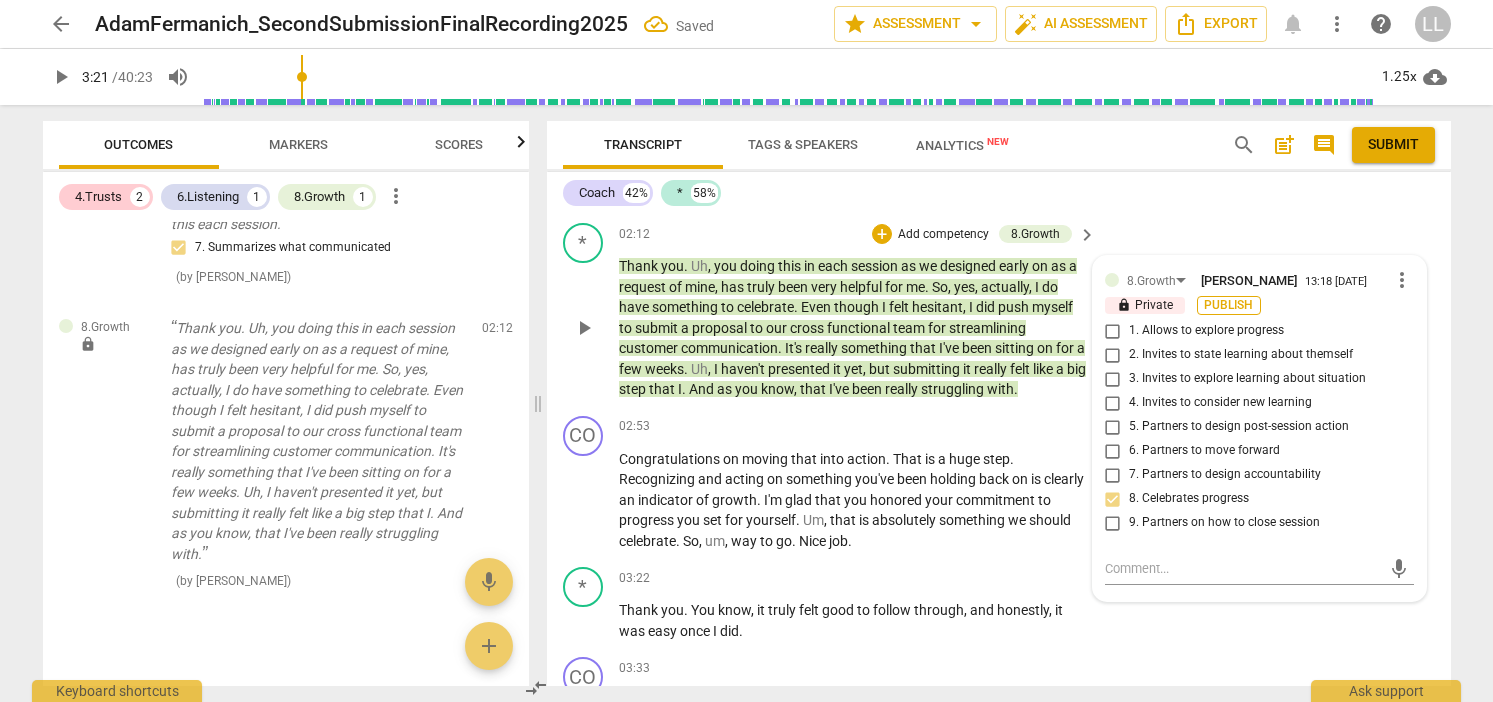 click on "Publish" at bounding box center (1229, 305) 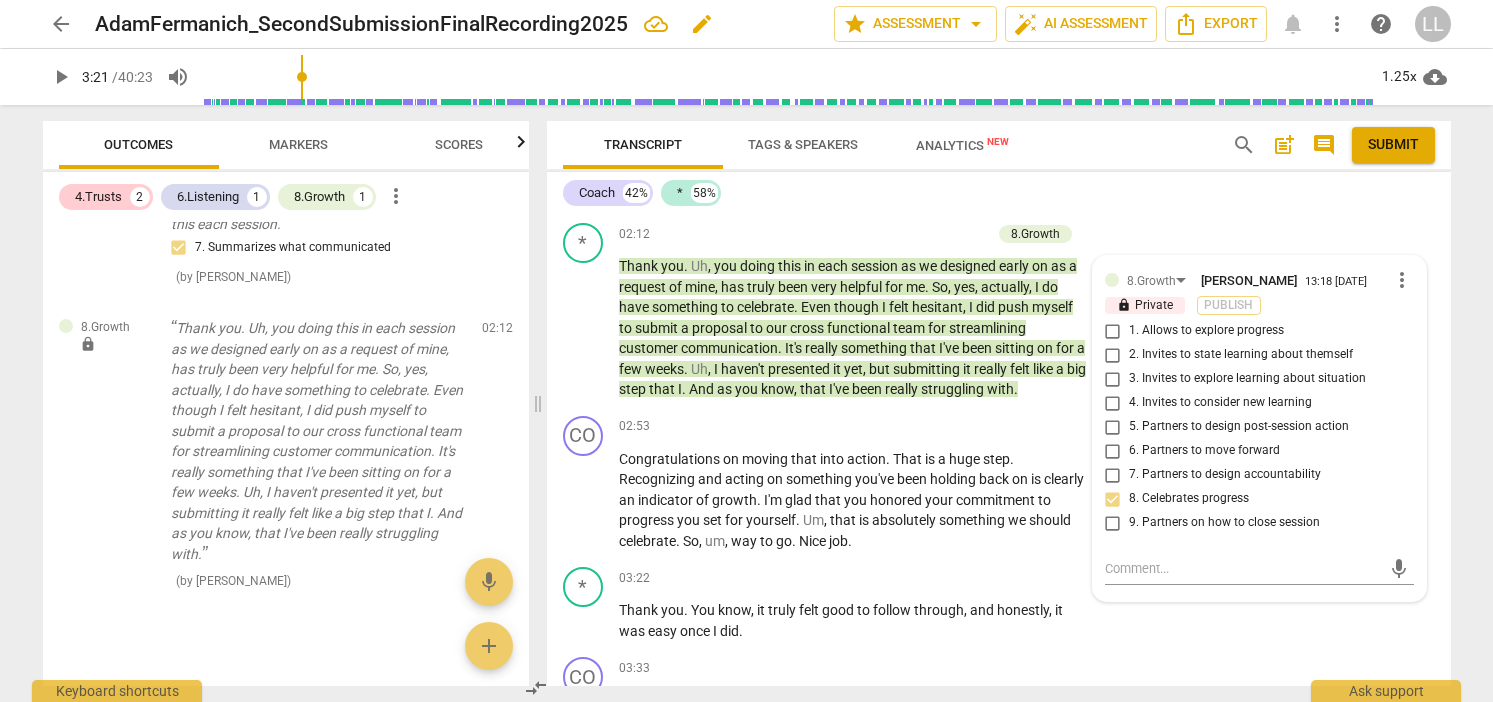 checkbox on "false" 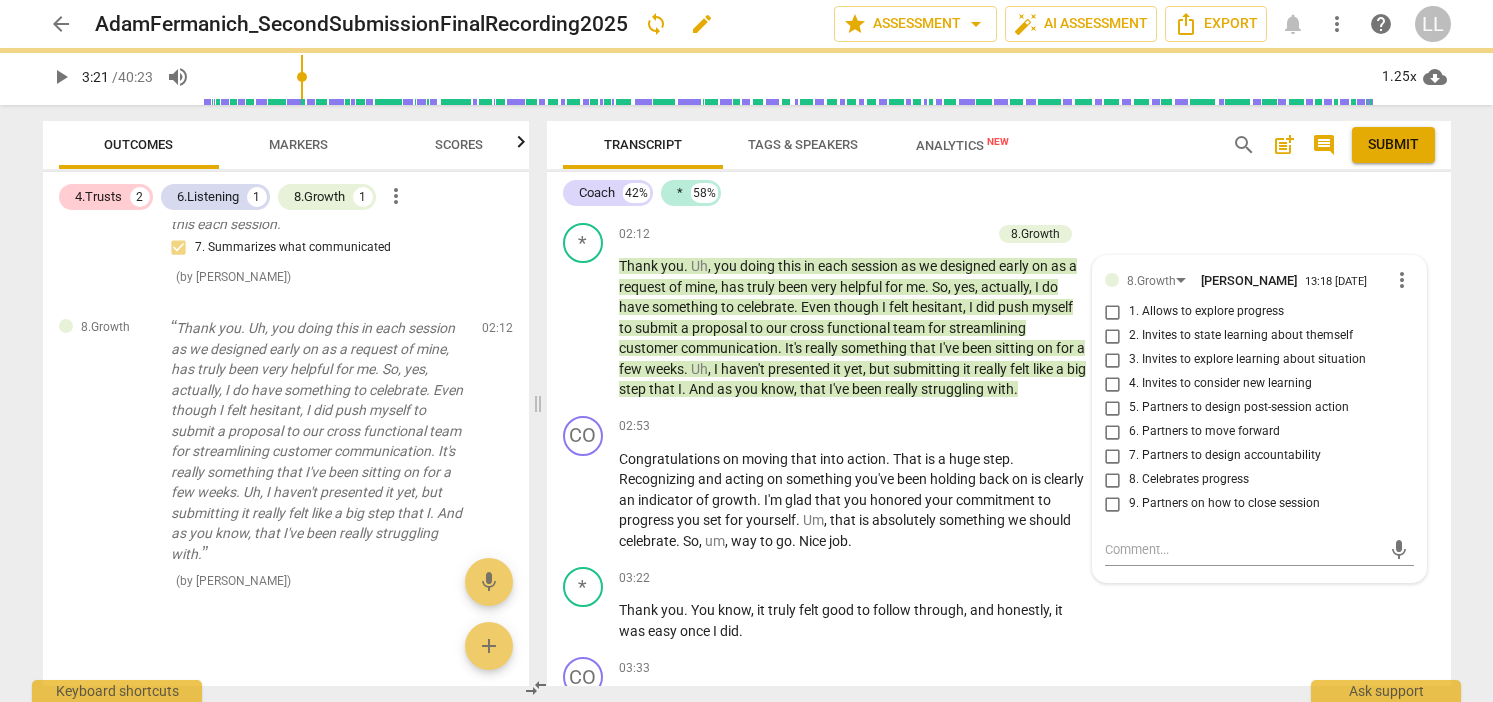 type on "201" 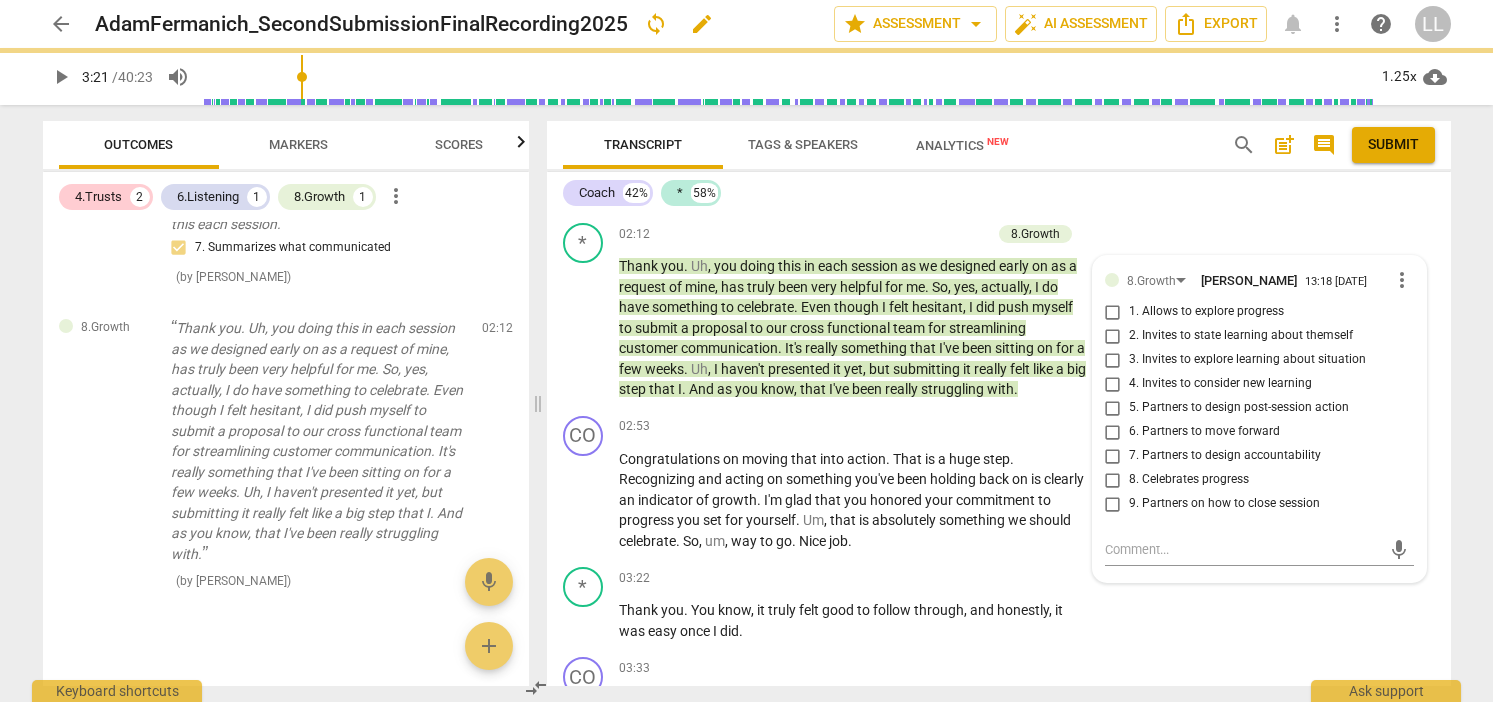 checkbox on "true" 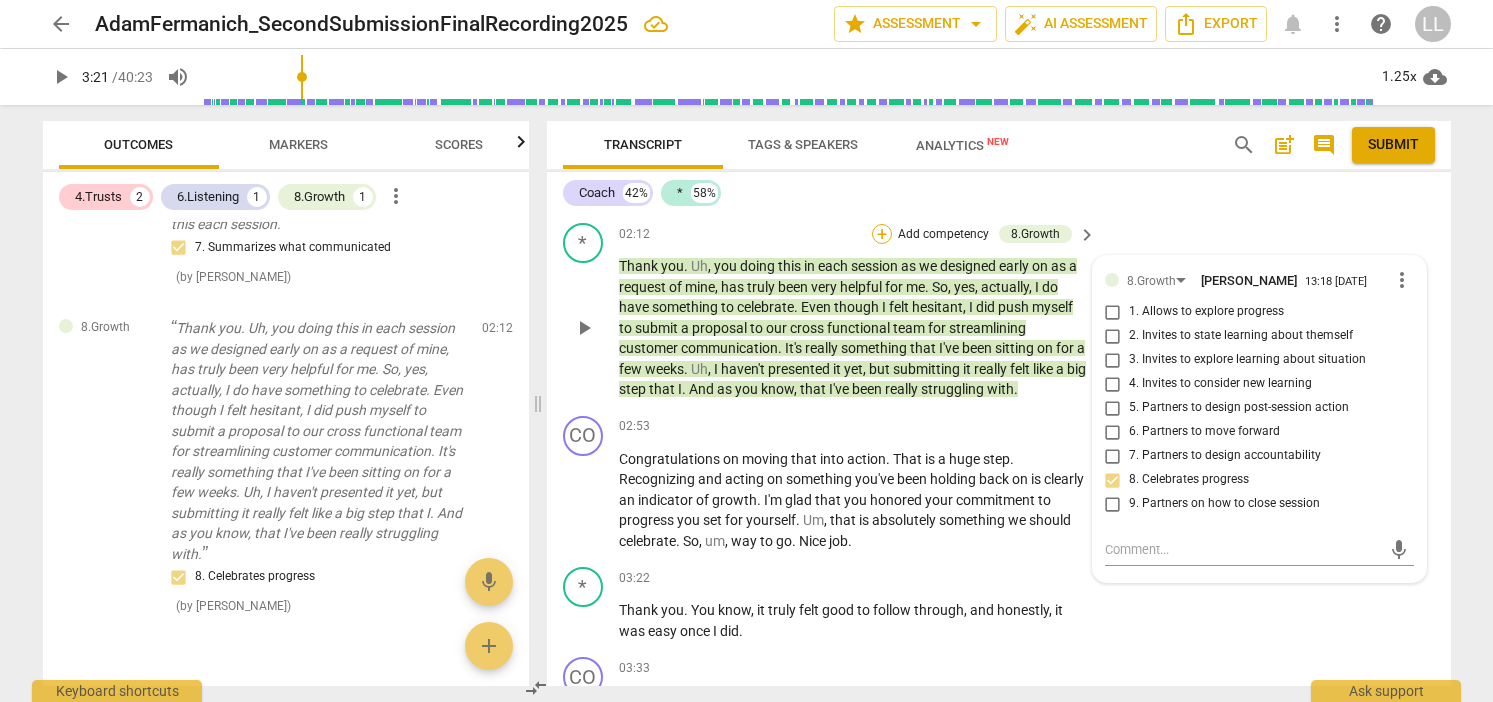click on "+" at bounding box center (882, 234) 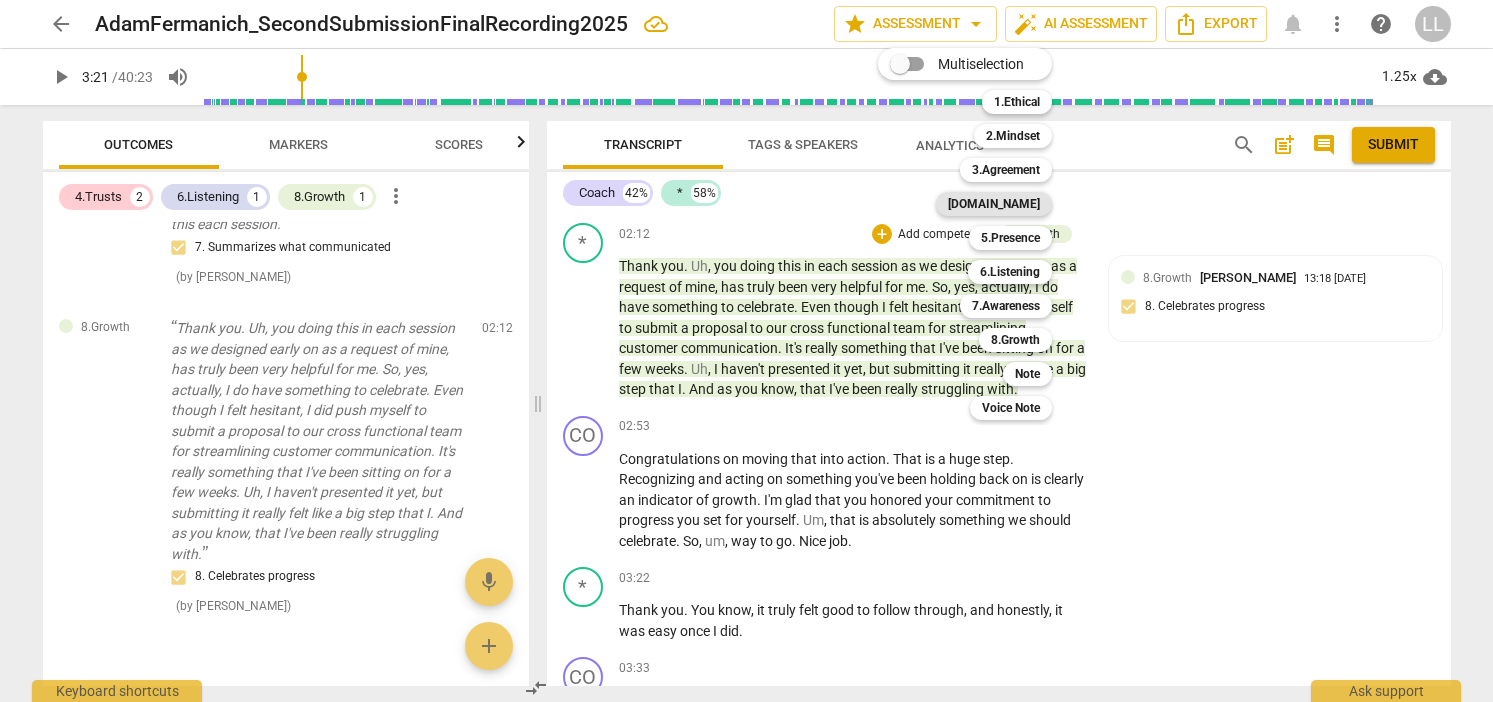 click on "4.Trust" at bounding box center [994, 204] 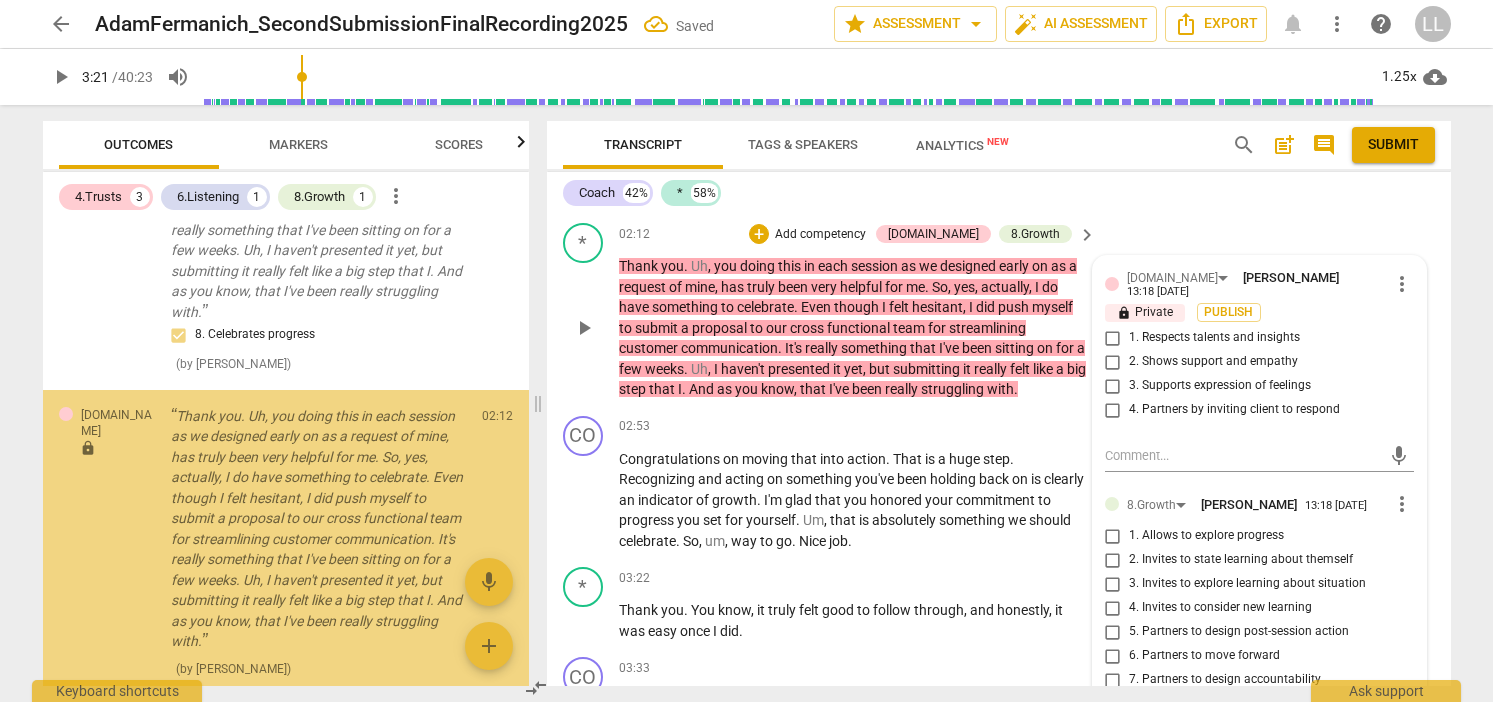 scroll, scrollTop: 931, scrollLeft: 0, axis: vertical 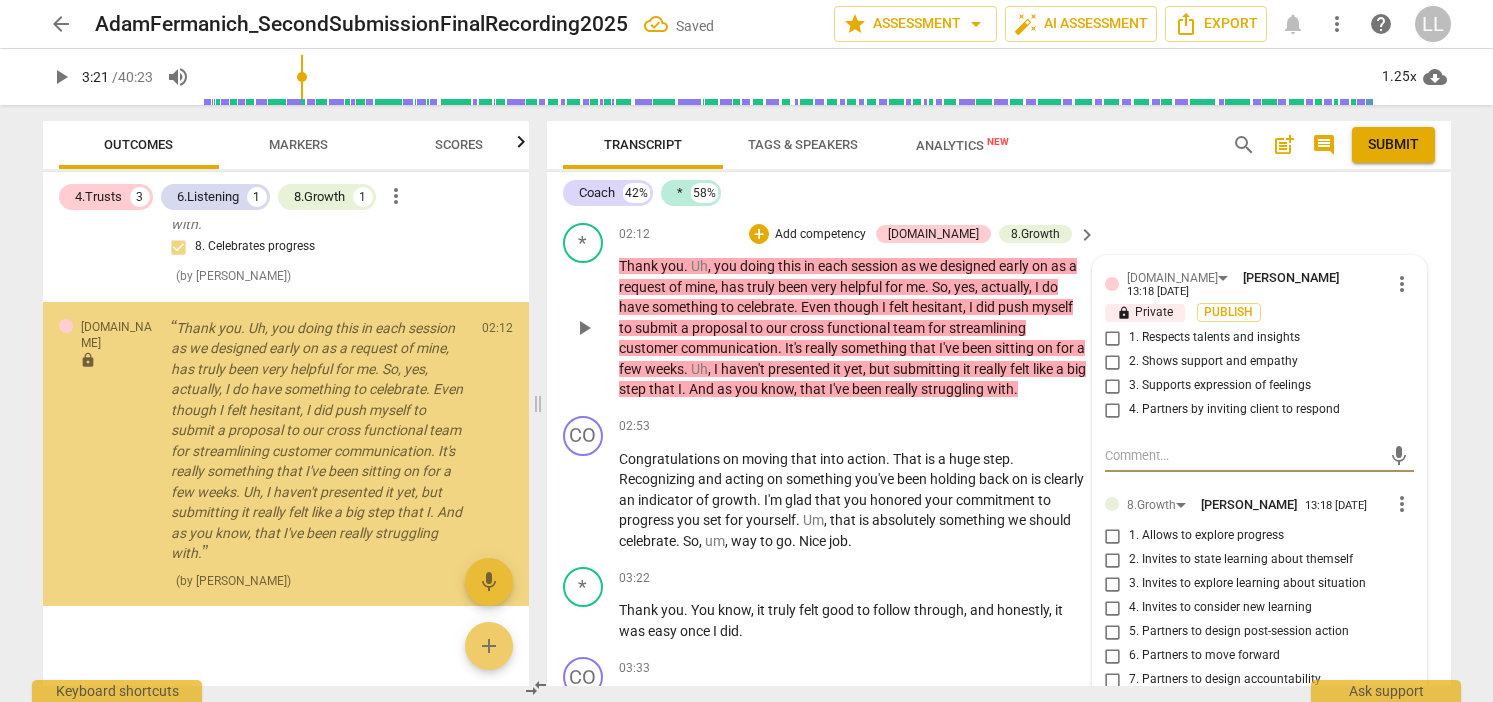 click on "1. Respects talents and insights" at bounding box center [1113, 338] 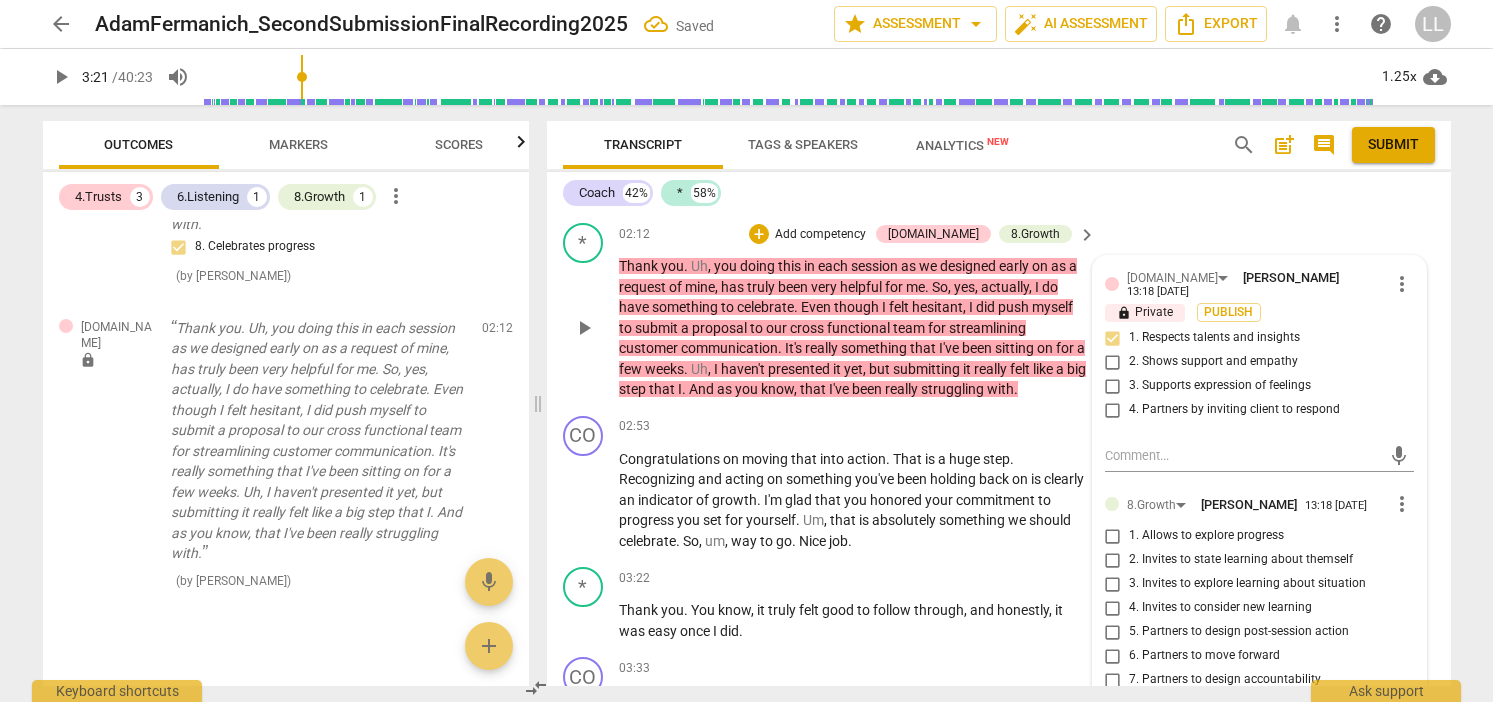 click on "2. Shows support and empathy" at bounding box center (1113, 362) 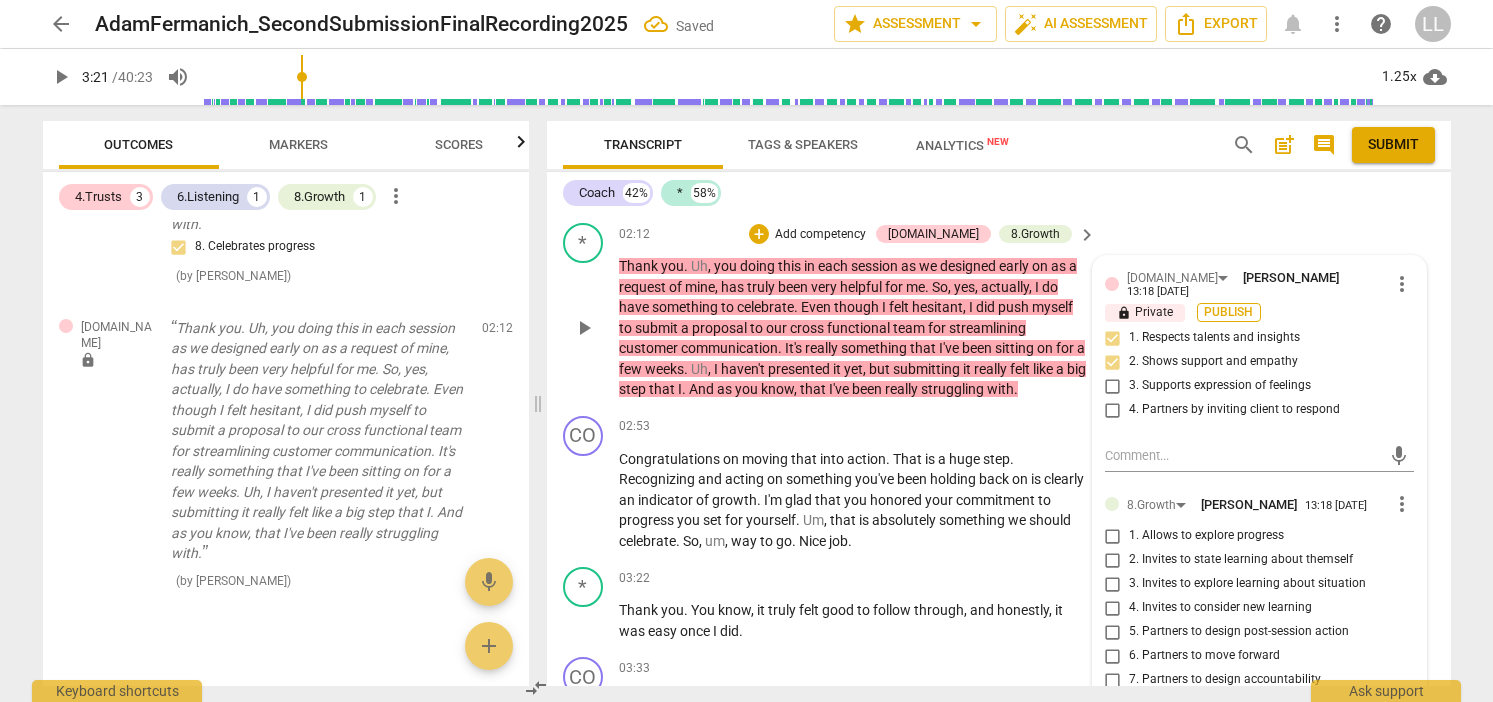 click on "Publish" at bounding box center [1229, 312] 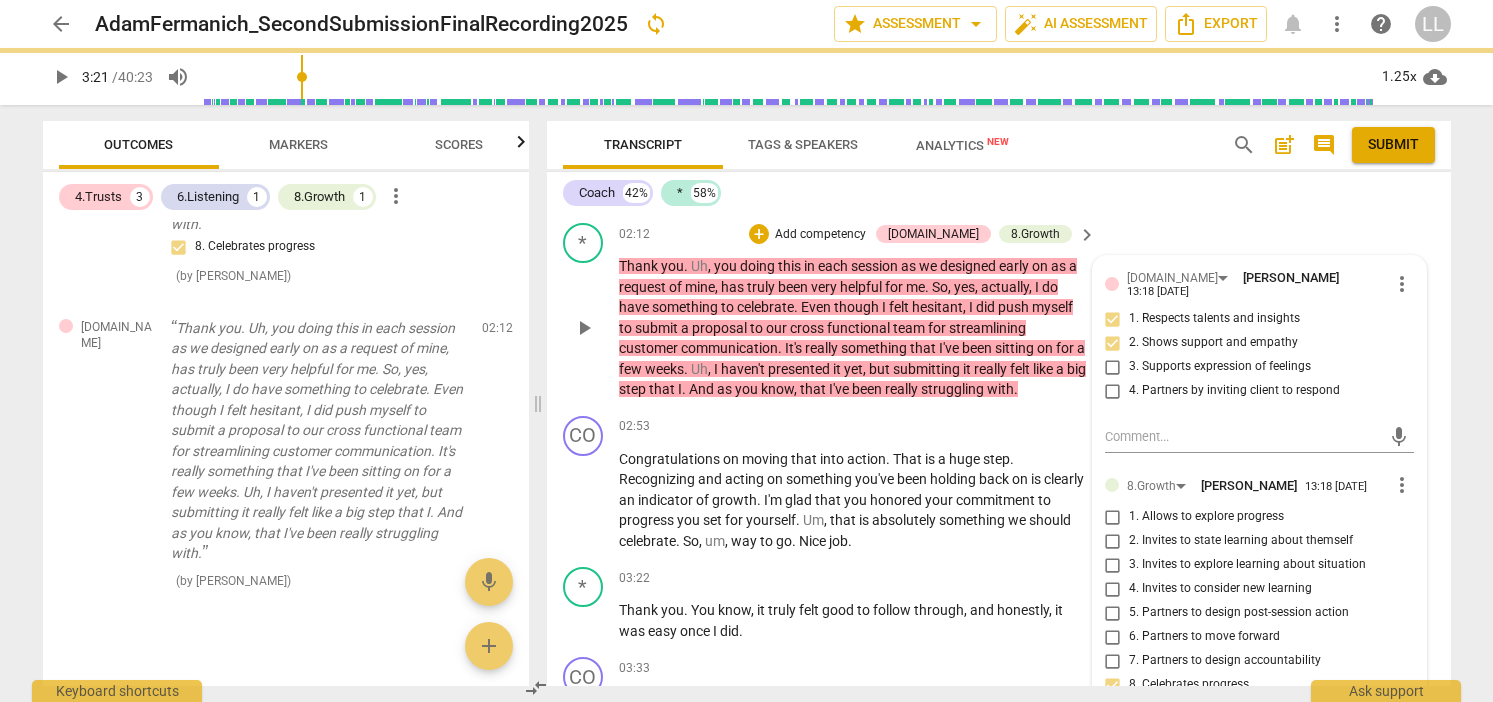 type on "201" 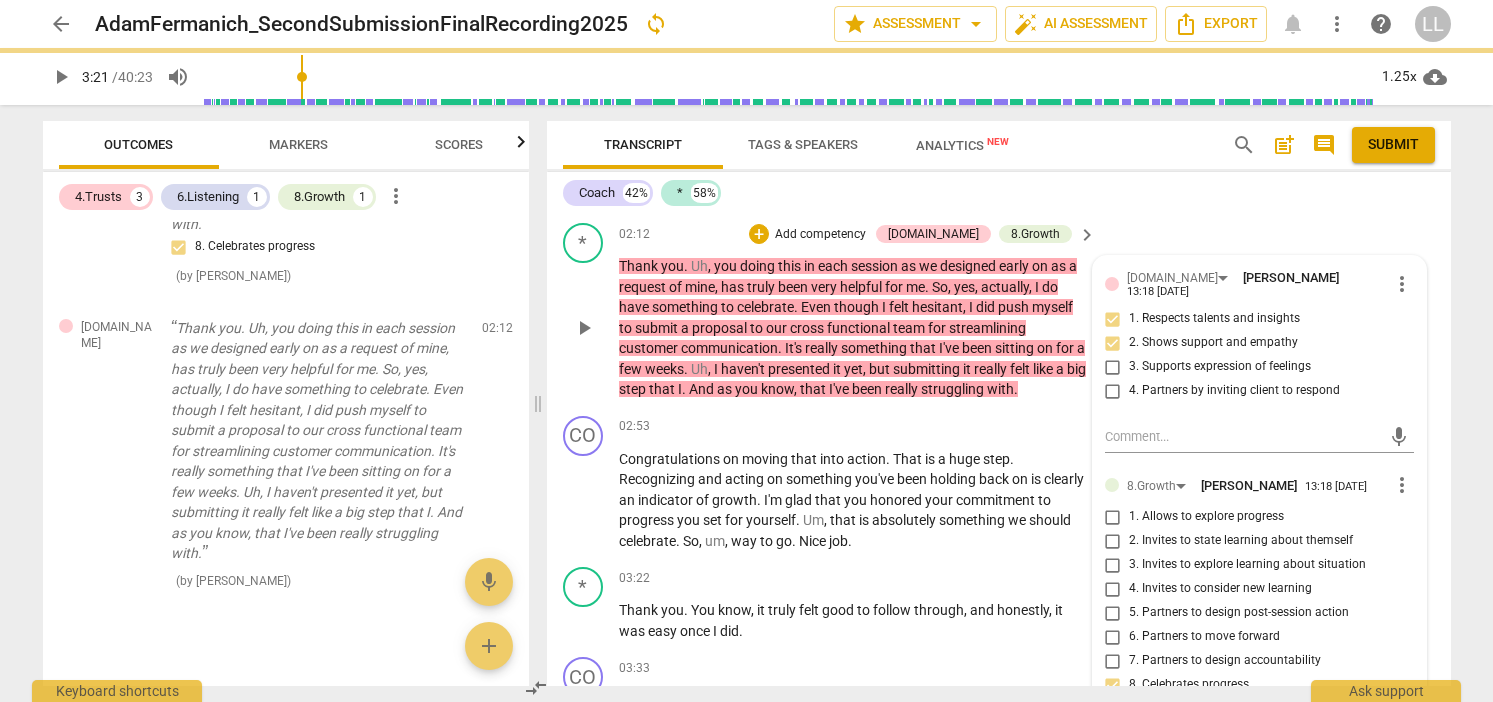 checkbox on "false" 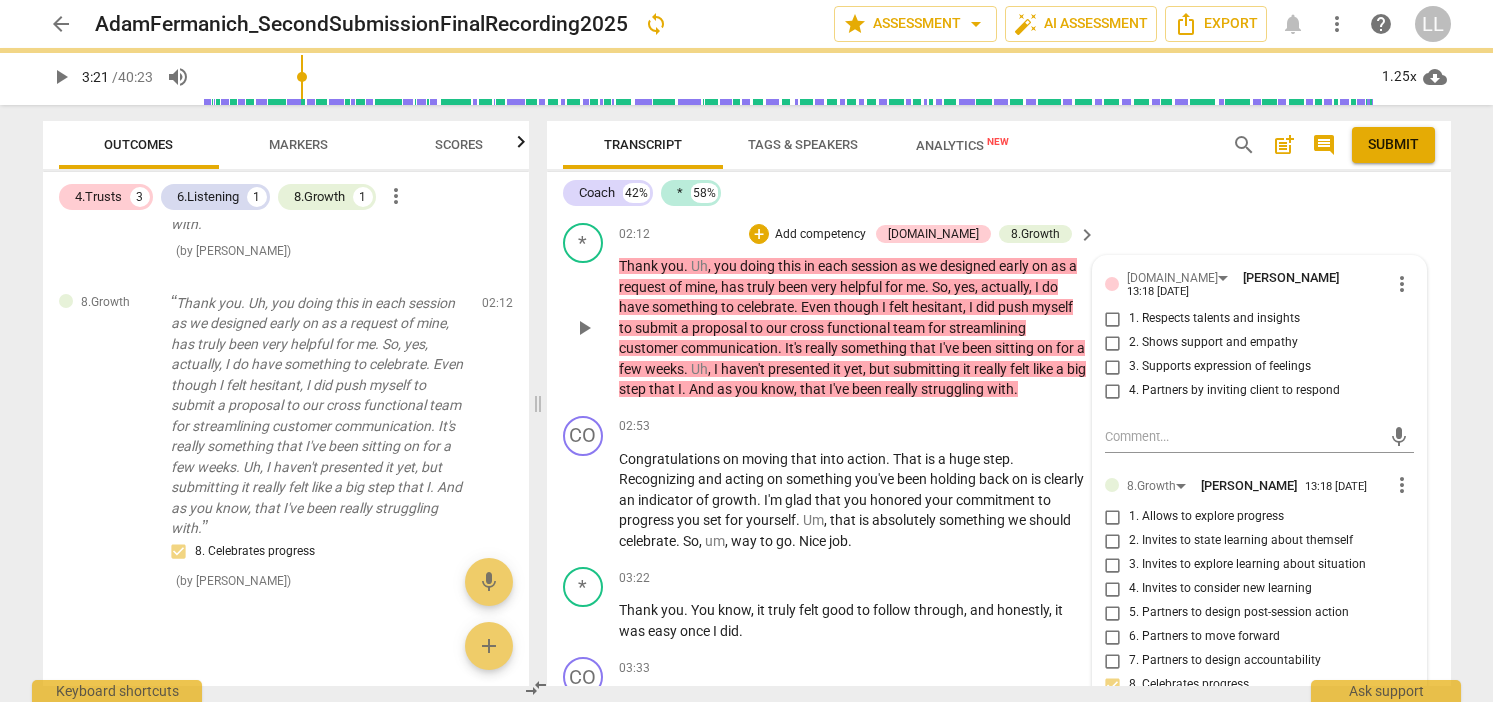 scroll, scrollTop: 601, scrollLeft: 0, axis: vertical 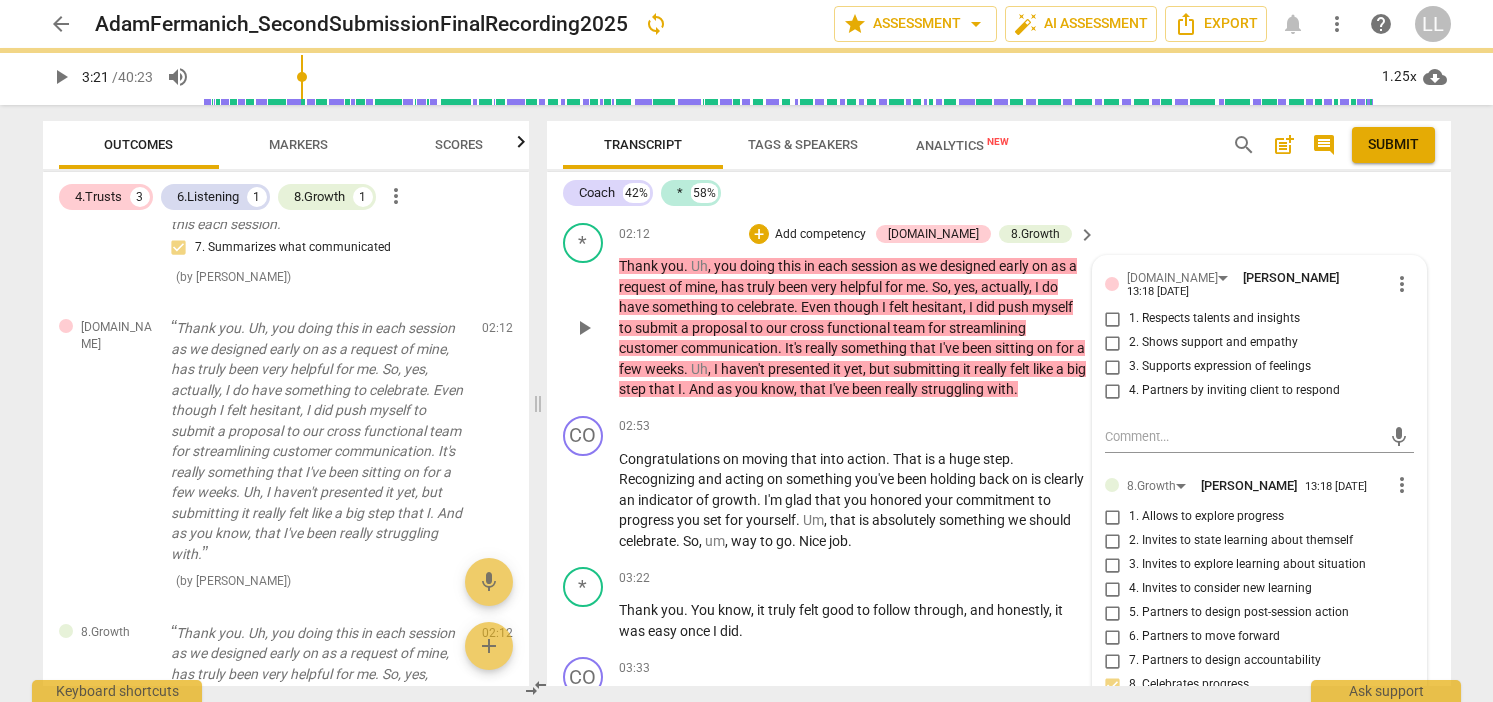 checkbox on "true" 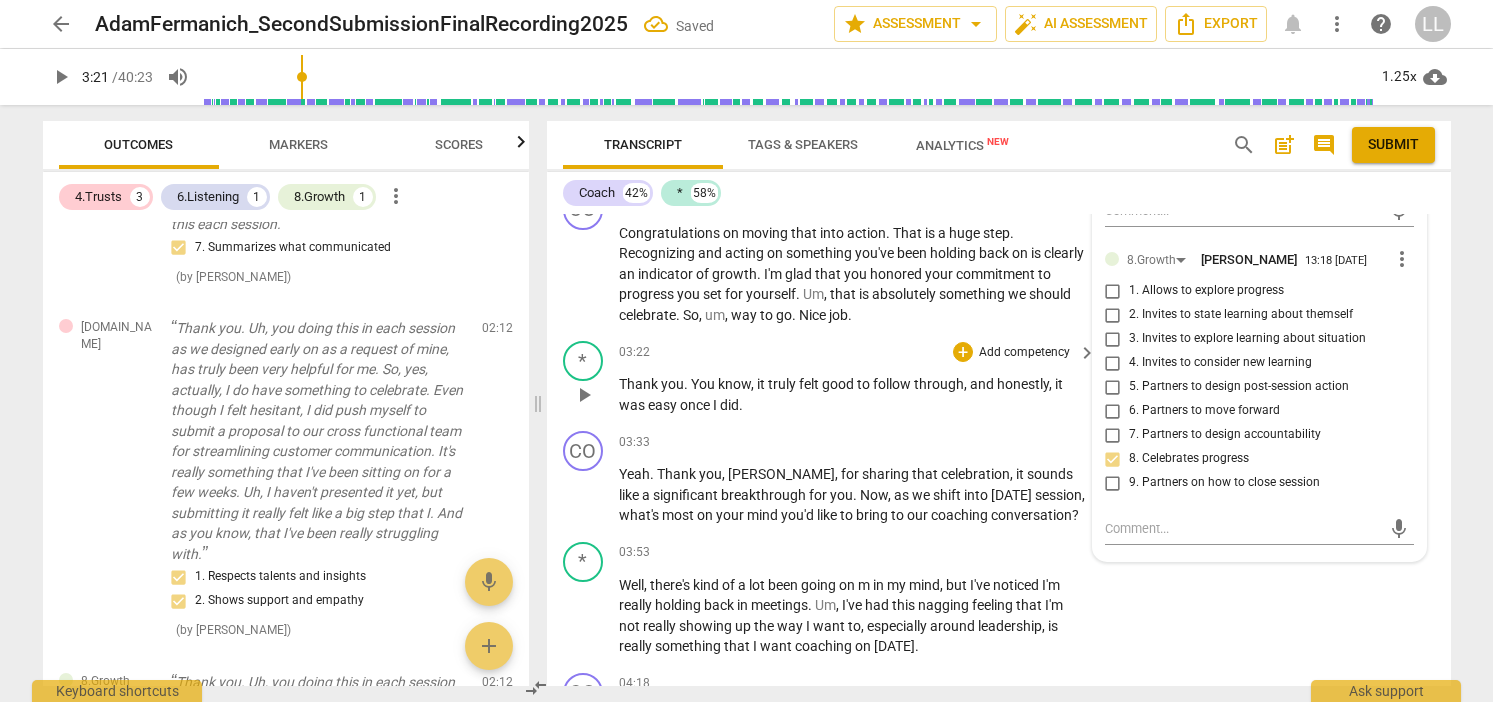 scroll, scrollTop: 1274, scrollLeft: 0, axis: vertical 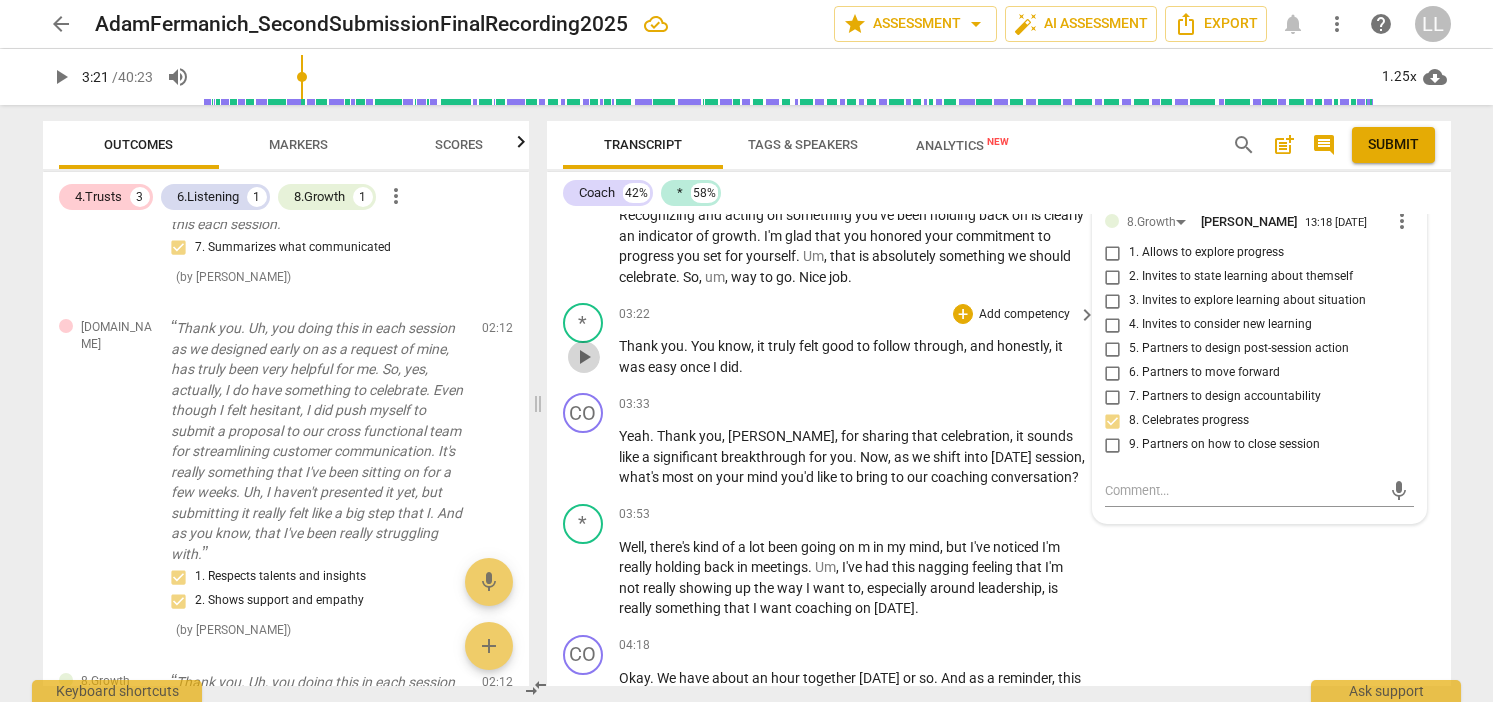 click on "play_arrow" at bounding box center (584, 357) 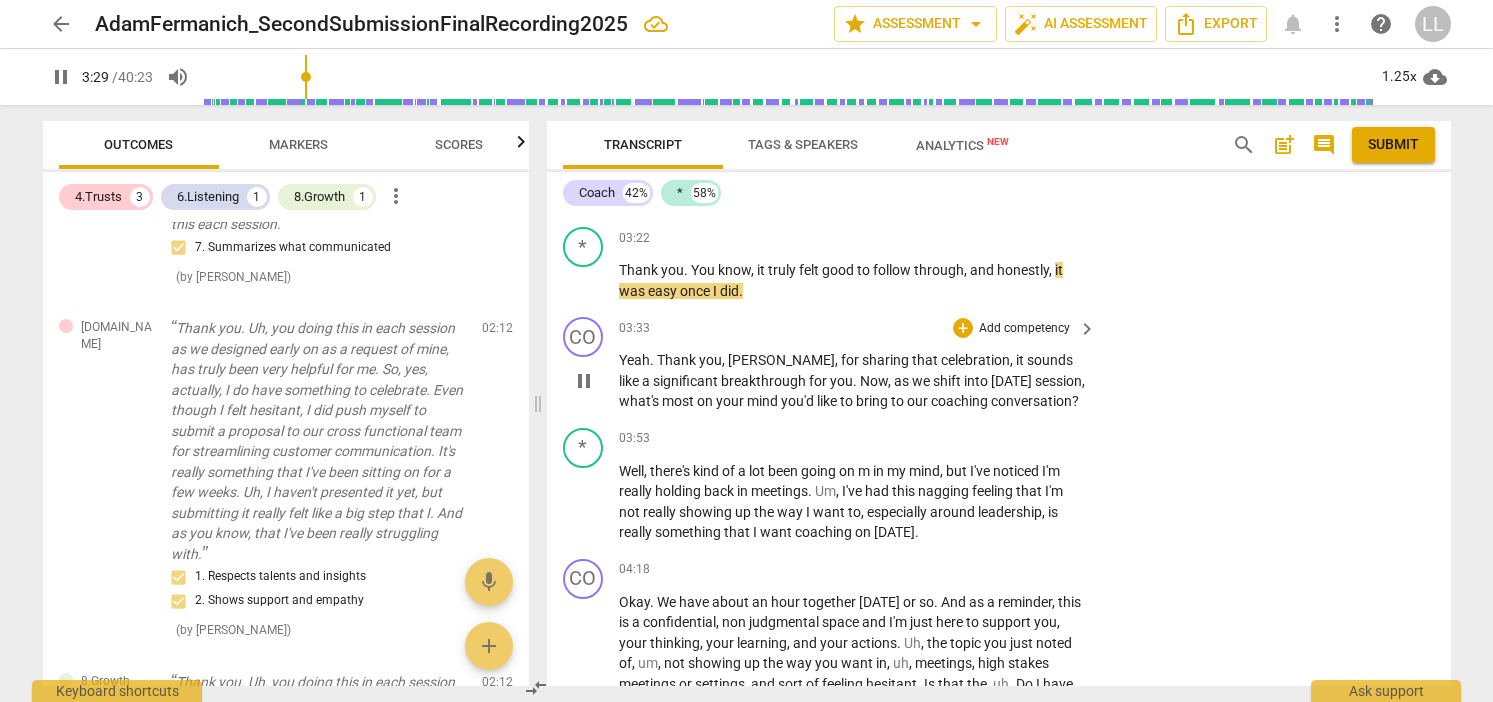 scroll, scrollTop: 1402, scrollLeft: 0, axis: vertical 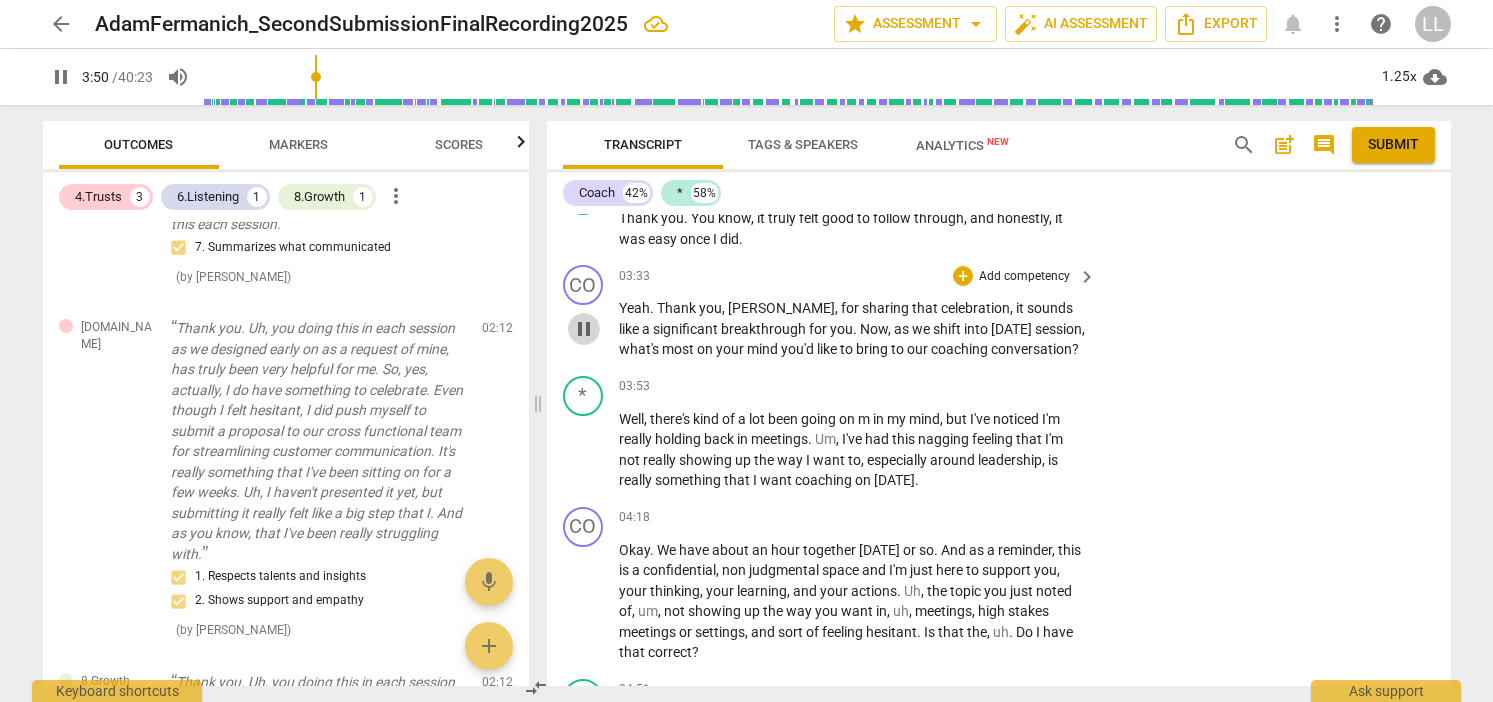 click on "pause" at bounding box center [584, 329] 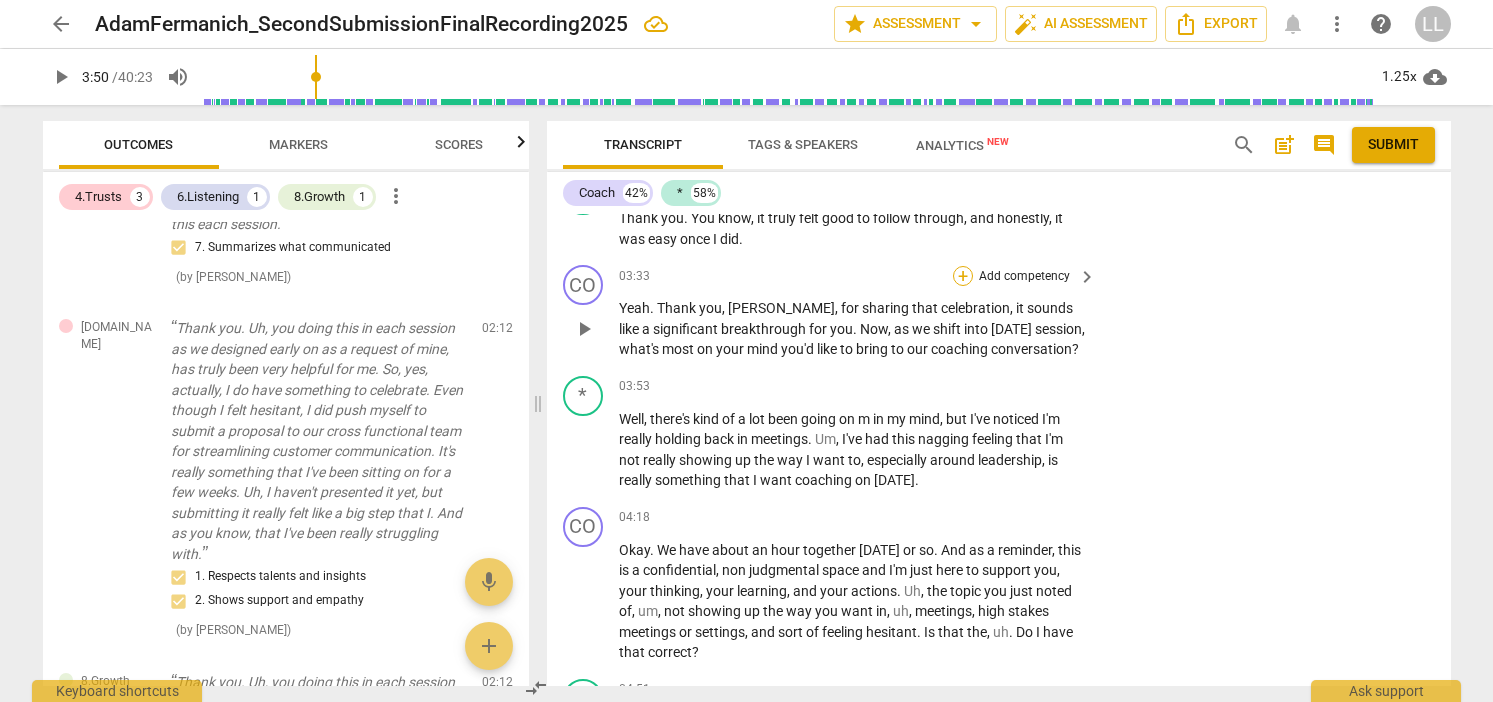 click on "+" at bounding box center [963, 276] 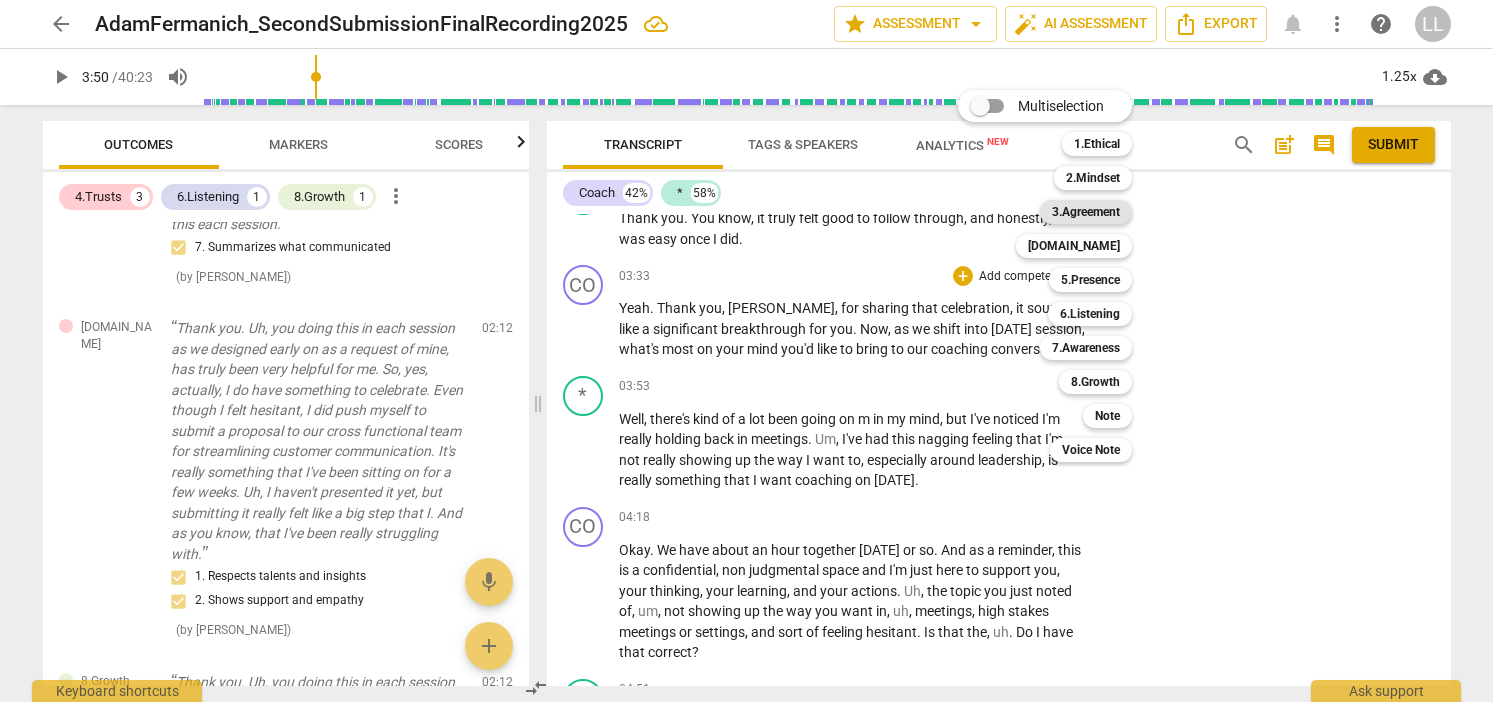click on "3.Agreement" at bounding box center (1086, 212) 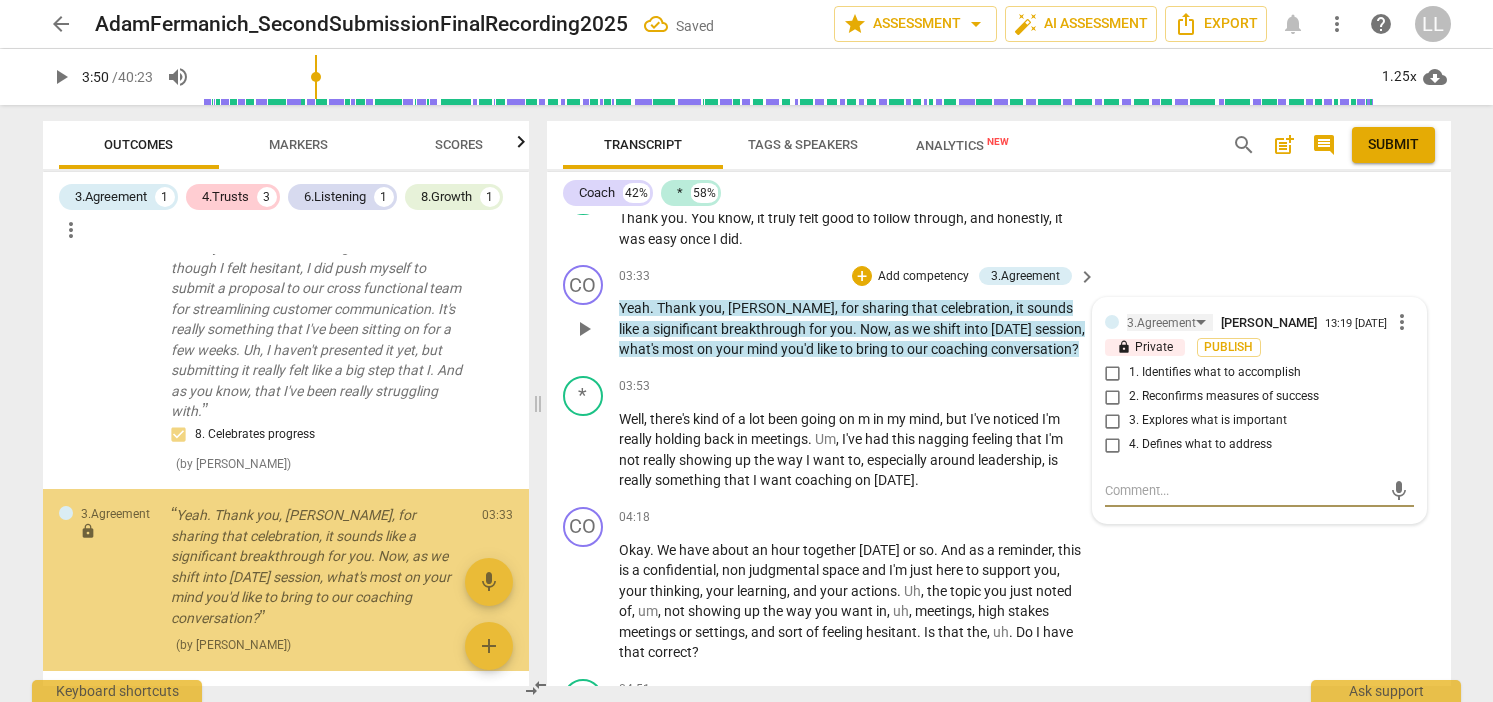 scroll, scrollTop: 1213, scrollLeft: 0, axis: vertical 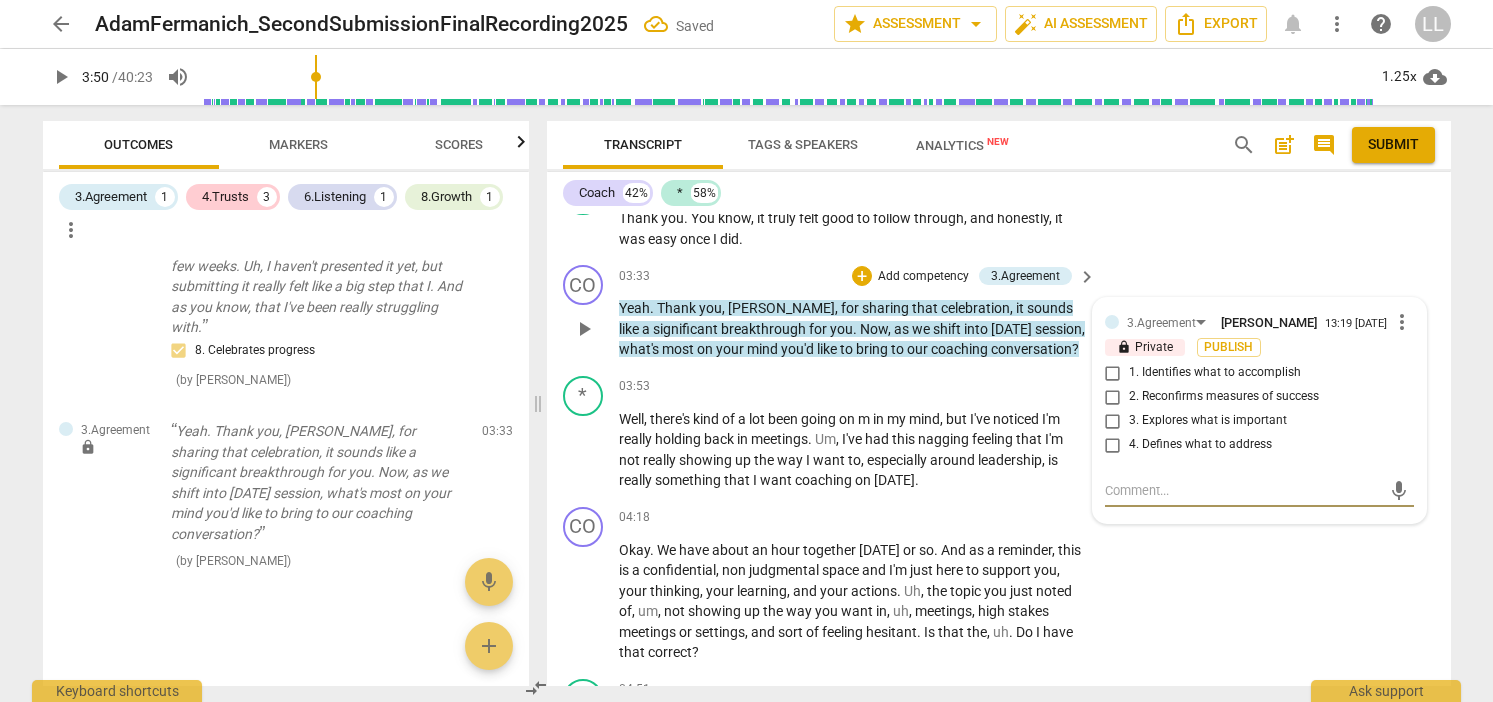 click on "1. Identifies what to accomplish" at bounding box center (1113, 373) 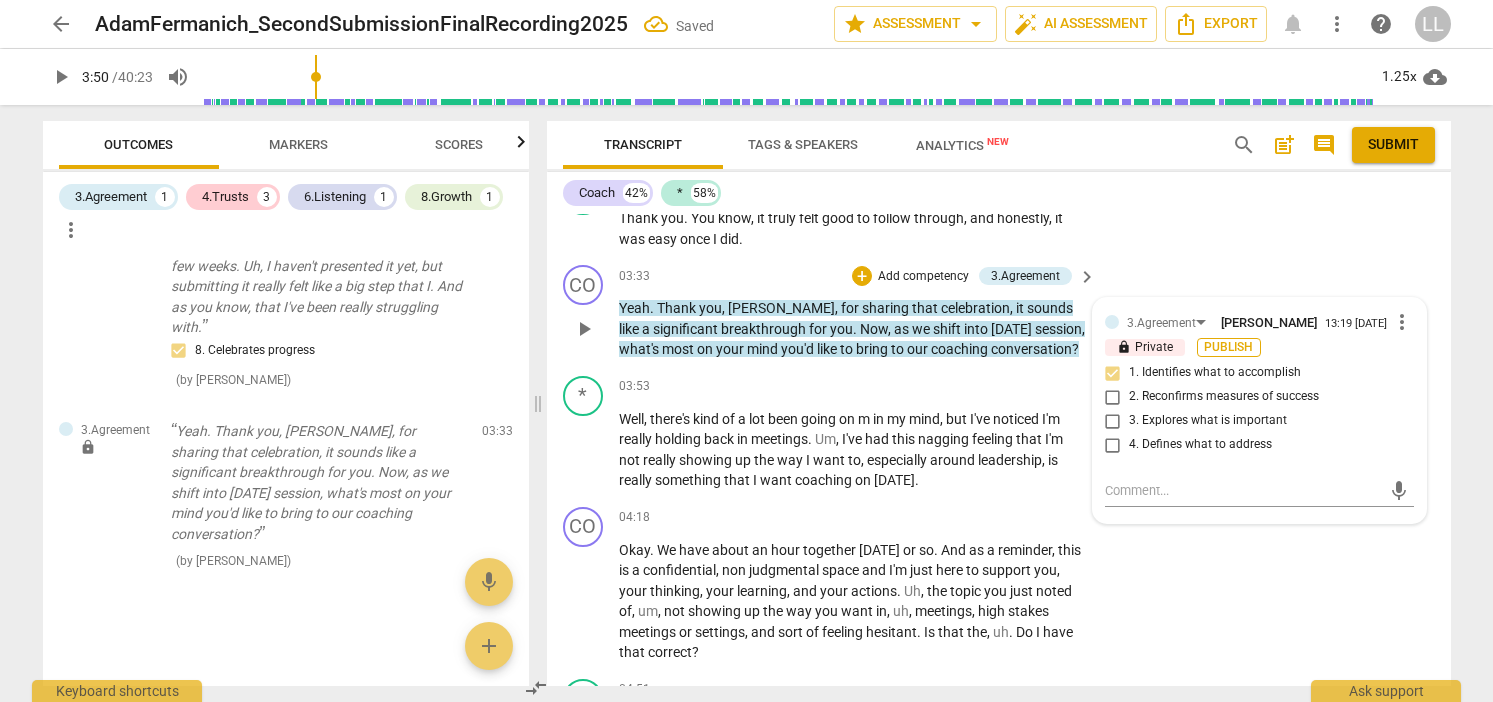 click on "Publish" at bounding box center (1229, 347) 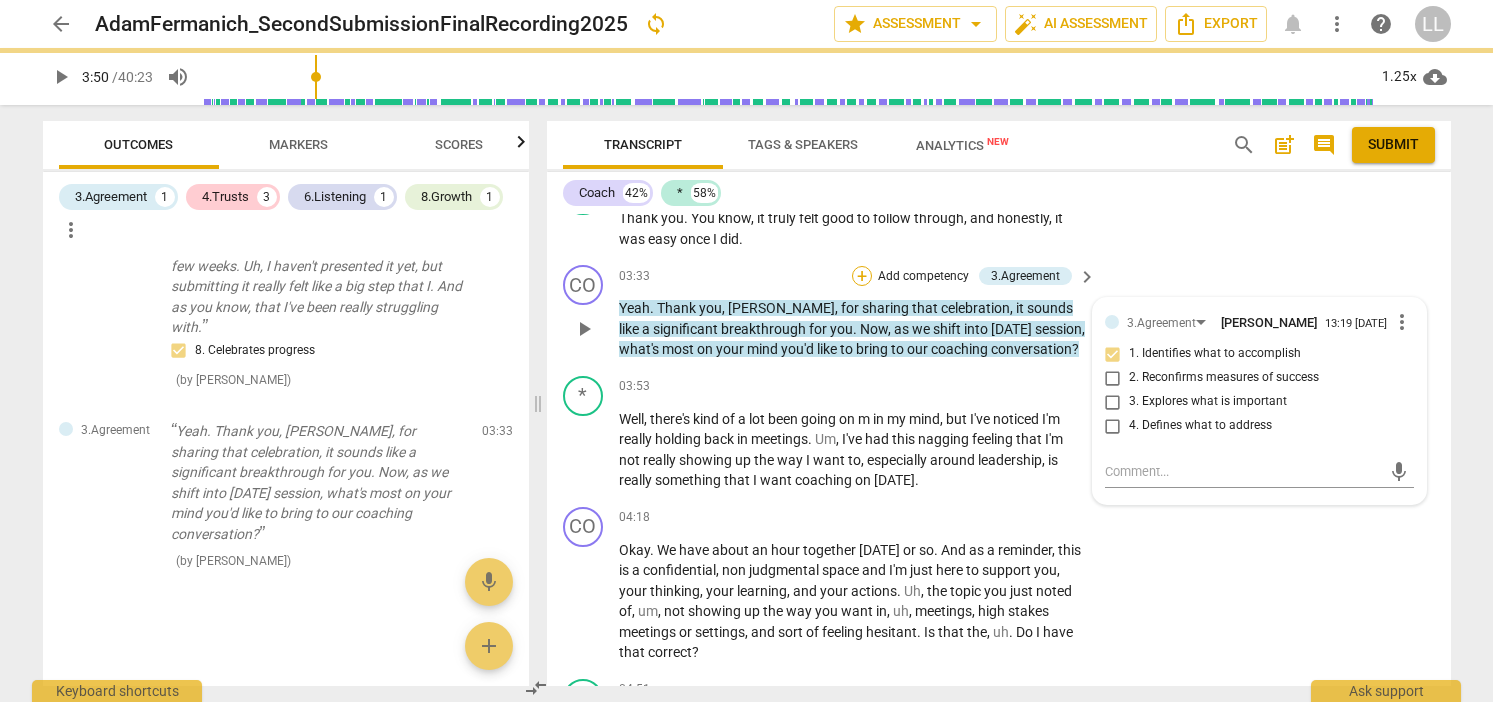 type on "231" 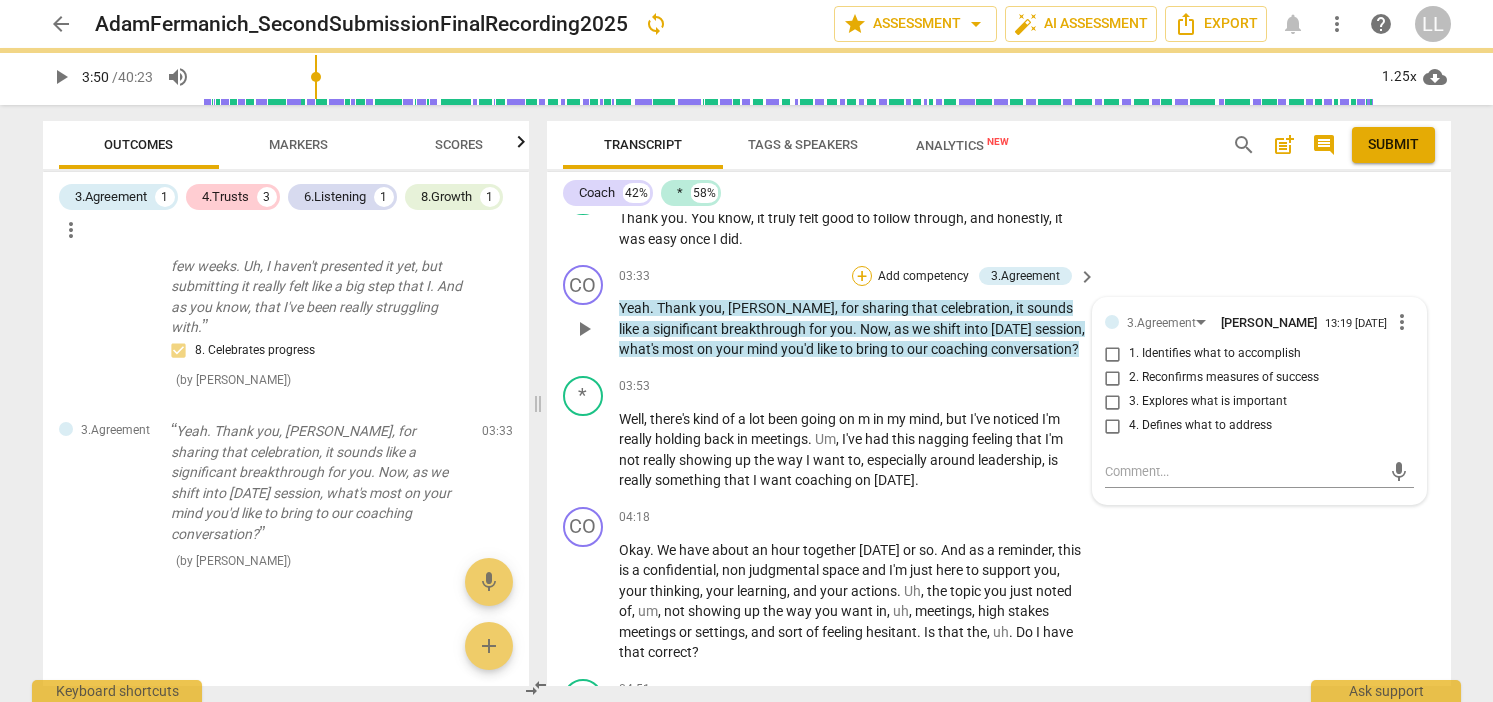 checkbox on "true" 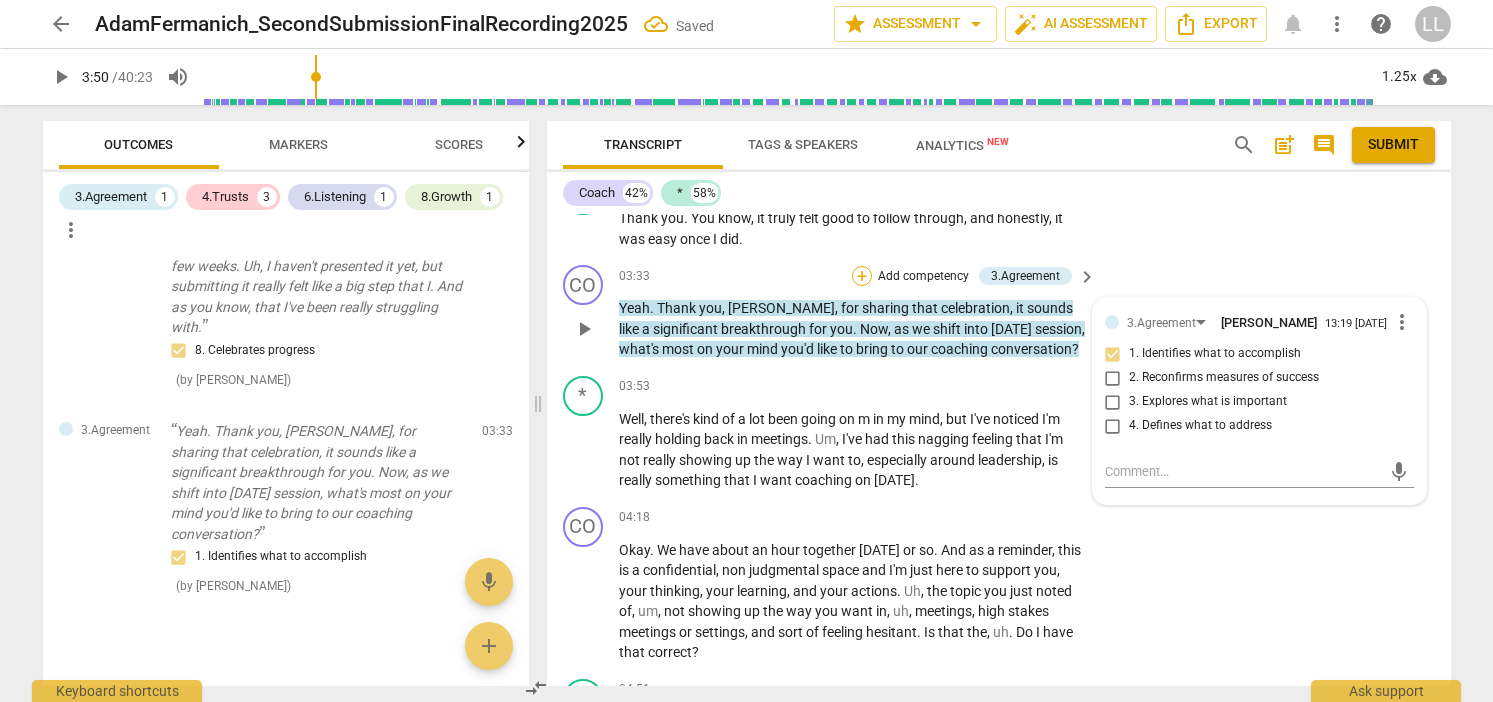 click on "+" at bounding box center [862, 276] 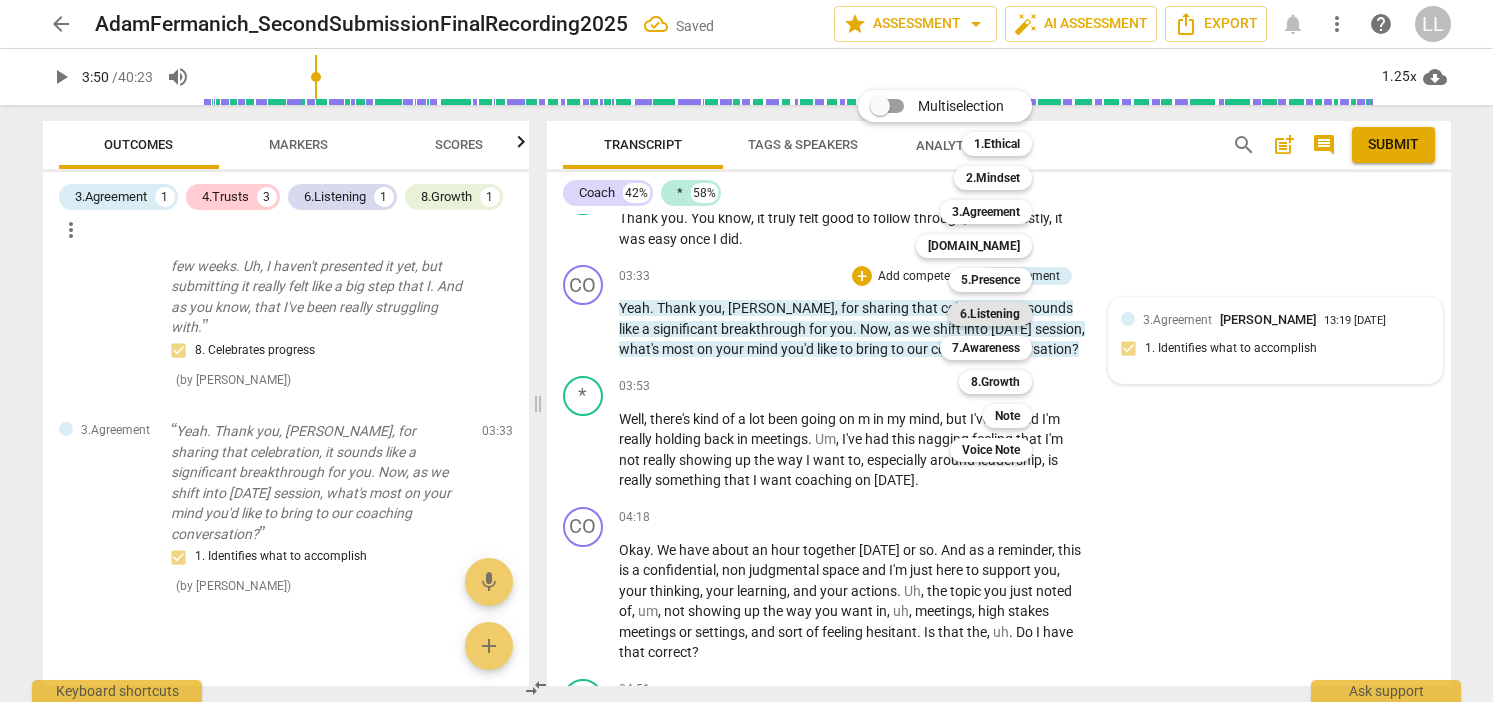 click on "6.Listening" at bounding box center (990, 314) 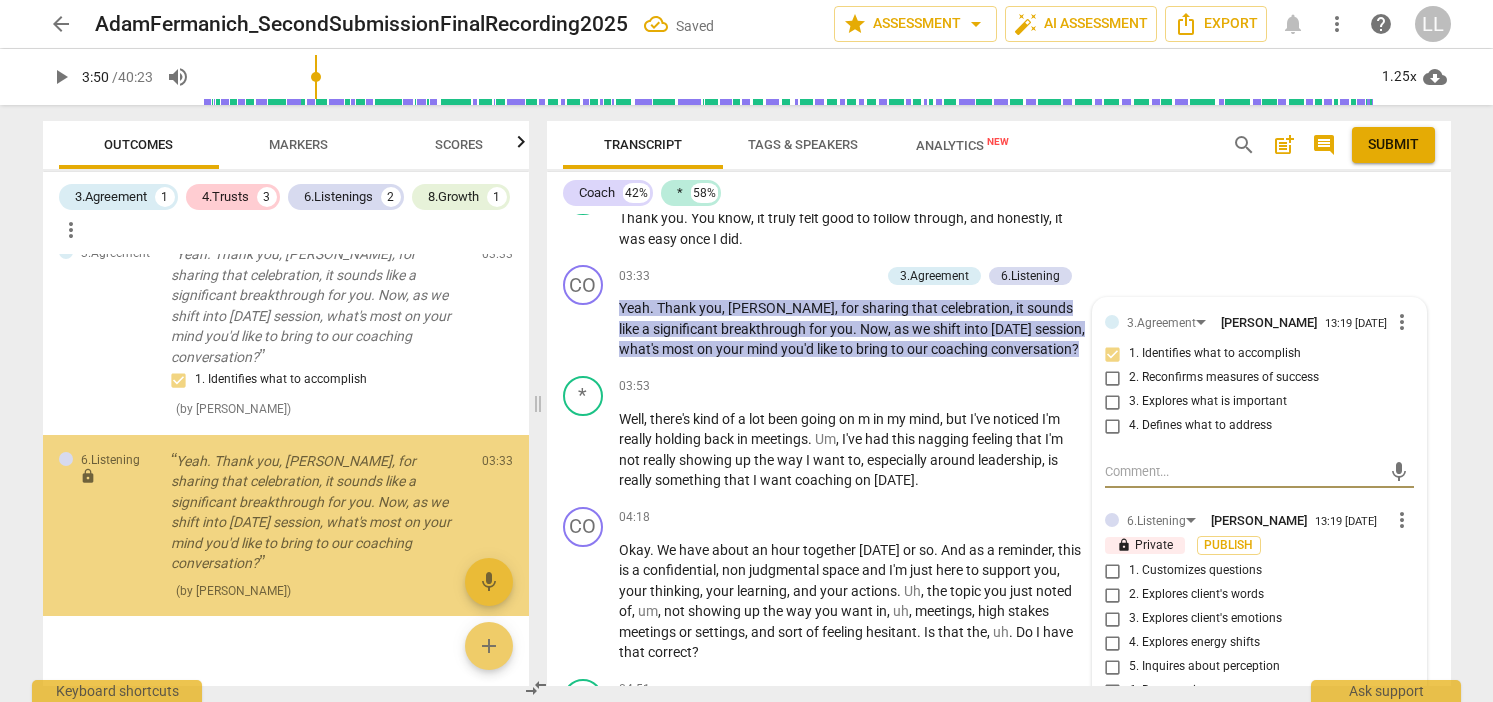 scroll, scrollTop: 1420, scrollLeft: 0, axis: vertical 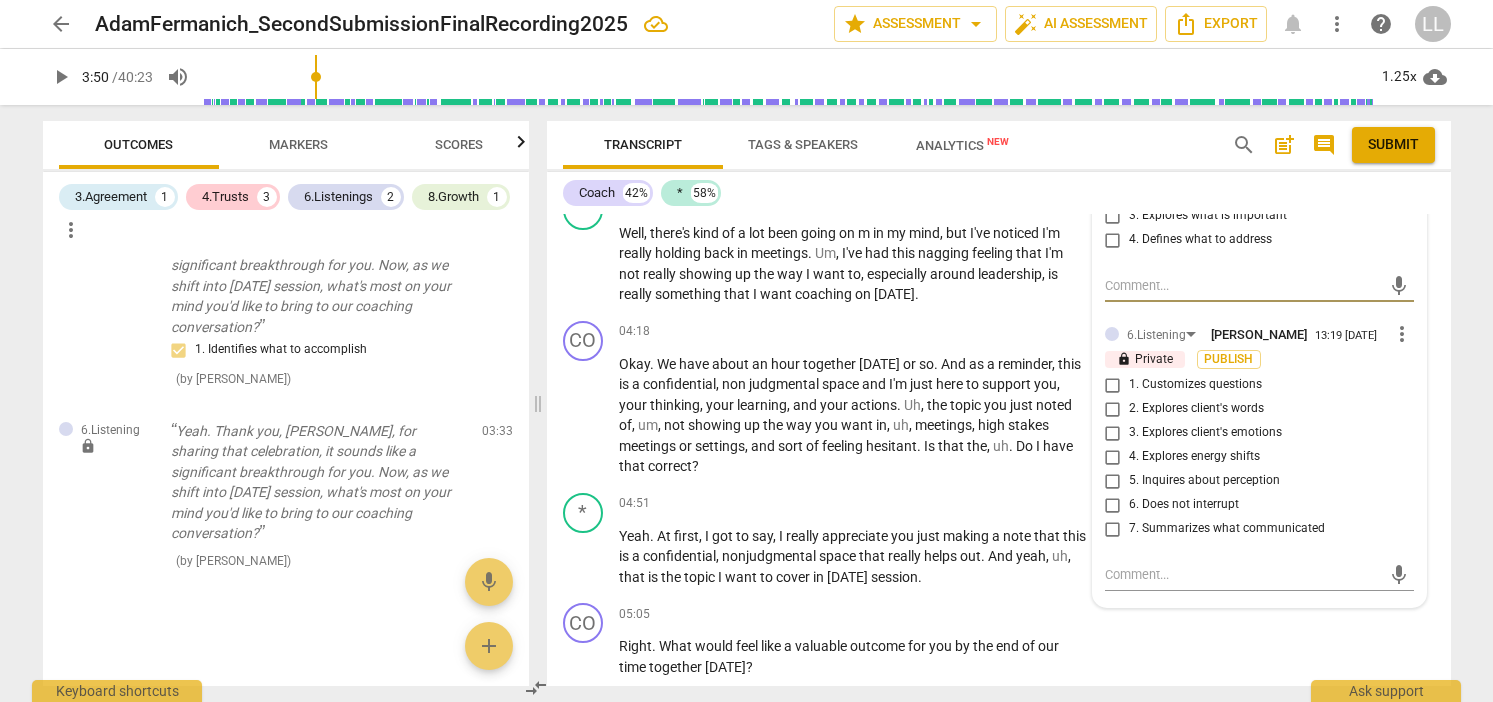 click on "more_vert" at bounding box center (1402, 334) 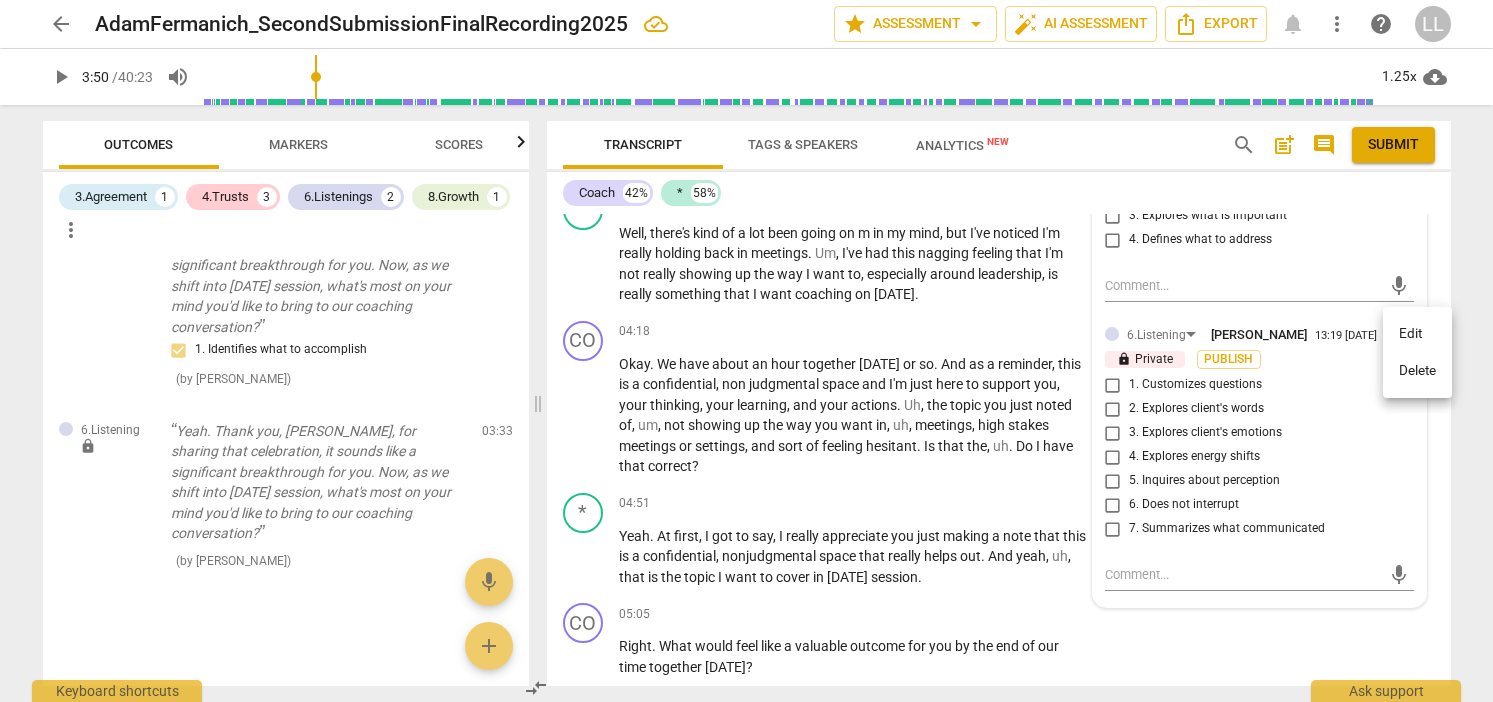 click on "Delete" at bounding box center [1417, 371] 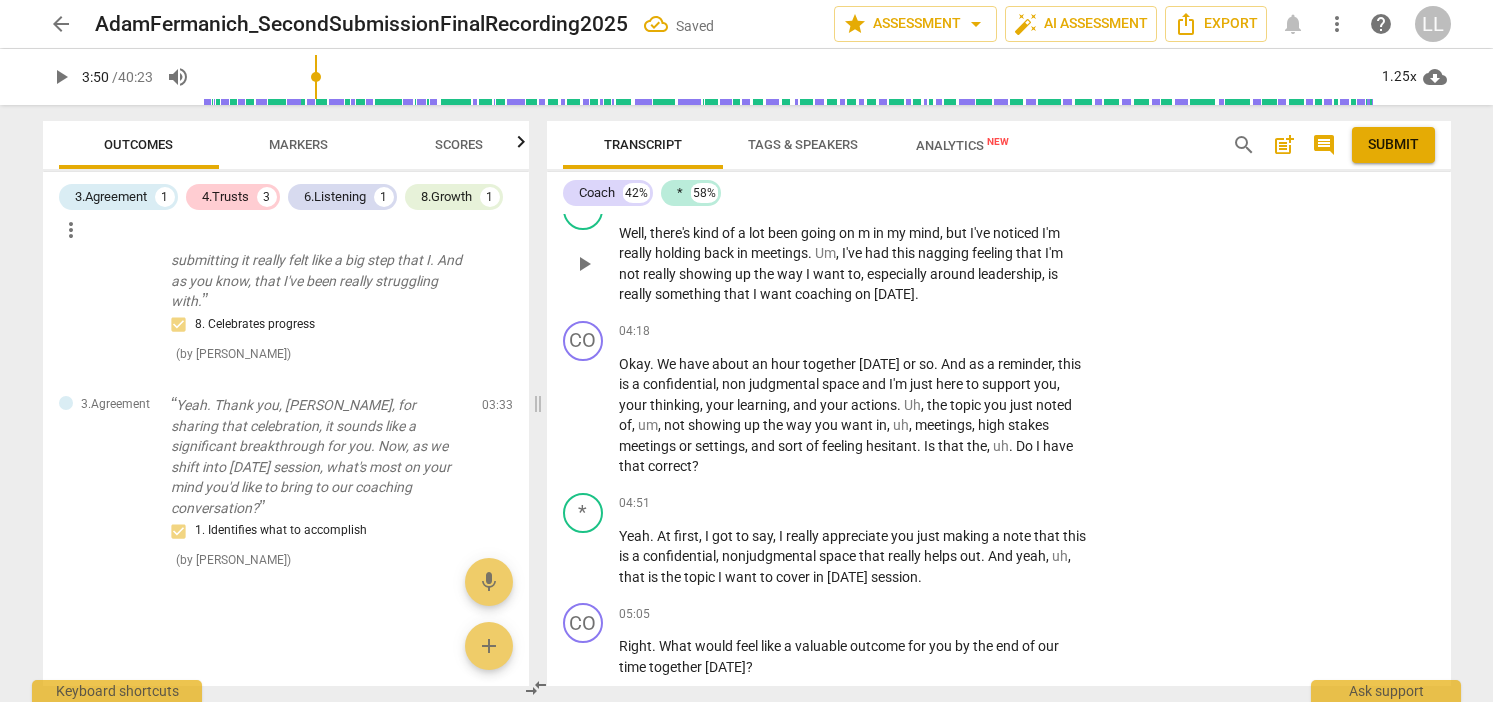 scroll, scrollTop: 1238, scrollLeft: 0, axis: vertical 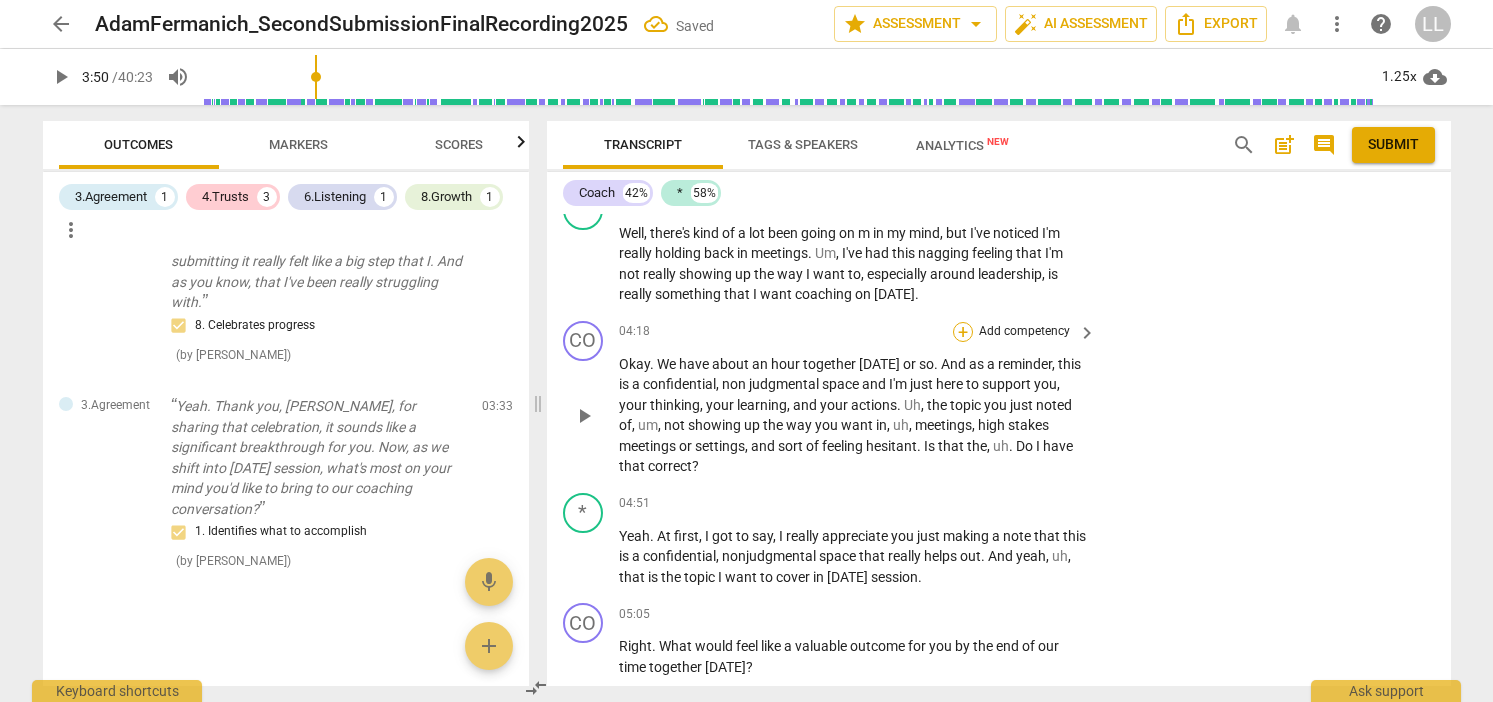 click on "+" at bounding box center (963, 332) 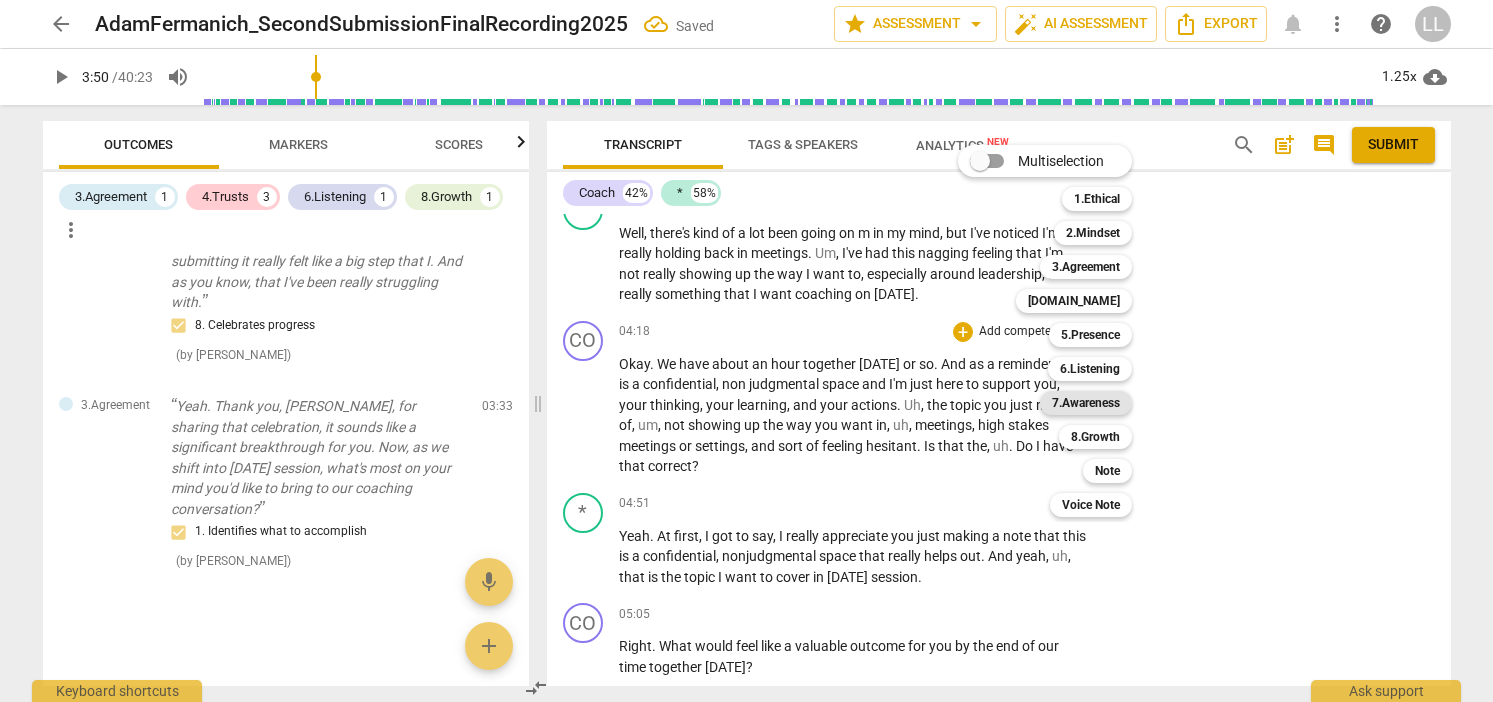 click on "7.Awareness" at bounding box center [1086, 403] 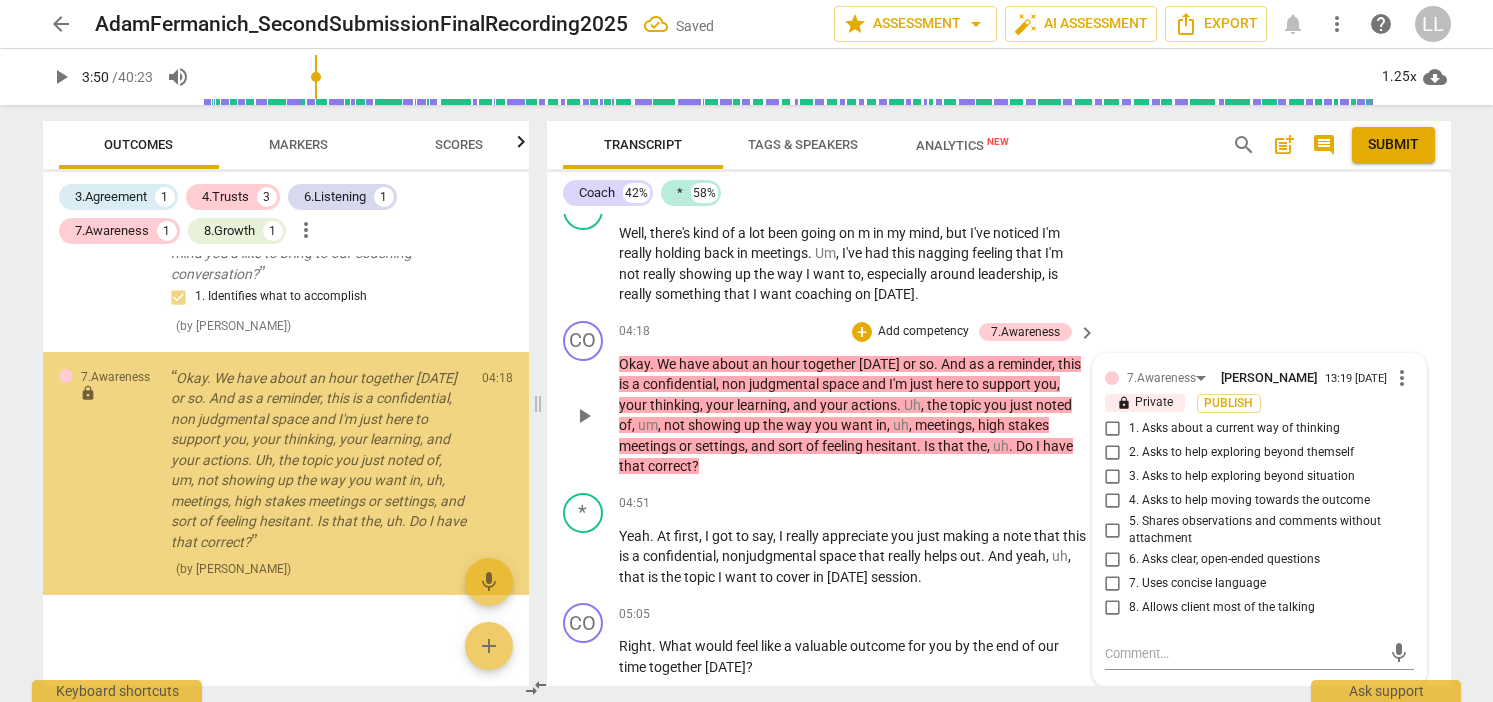 scroll, scrollTop: 1477, scrollLeft: 0, axis: vertical 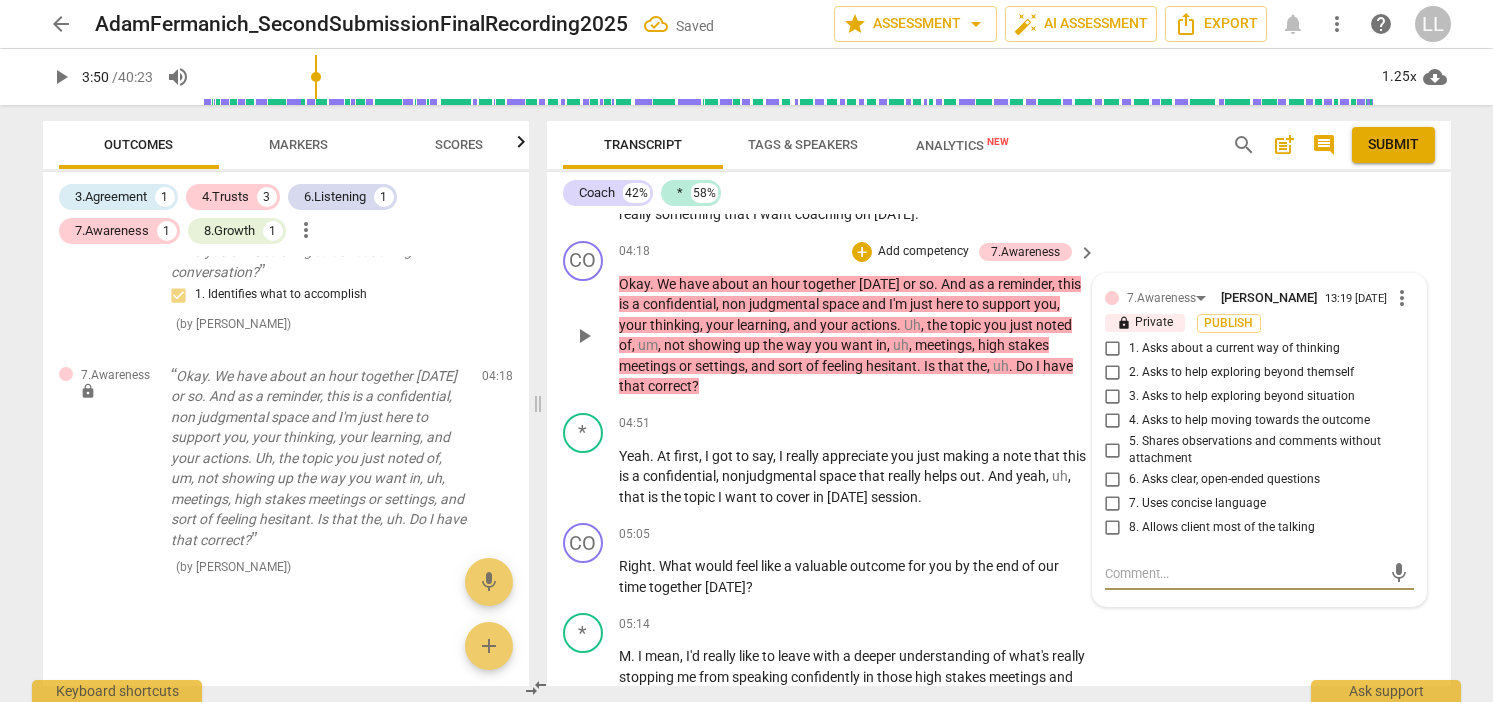 click on "7. Uses concise language" at bounding box center (1113, 504) 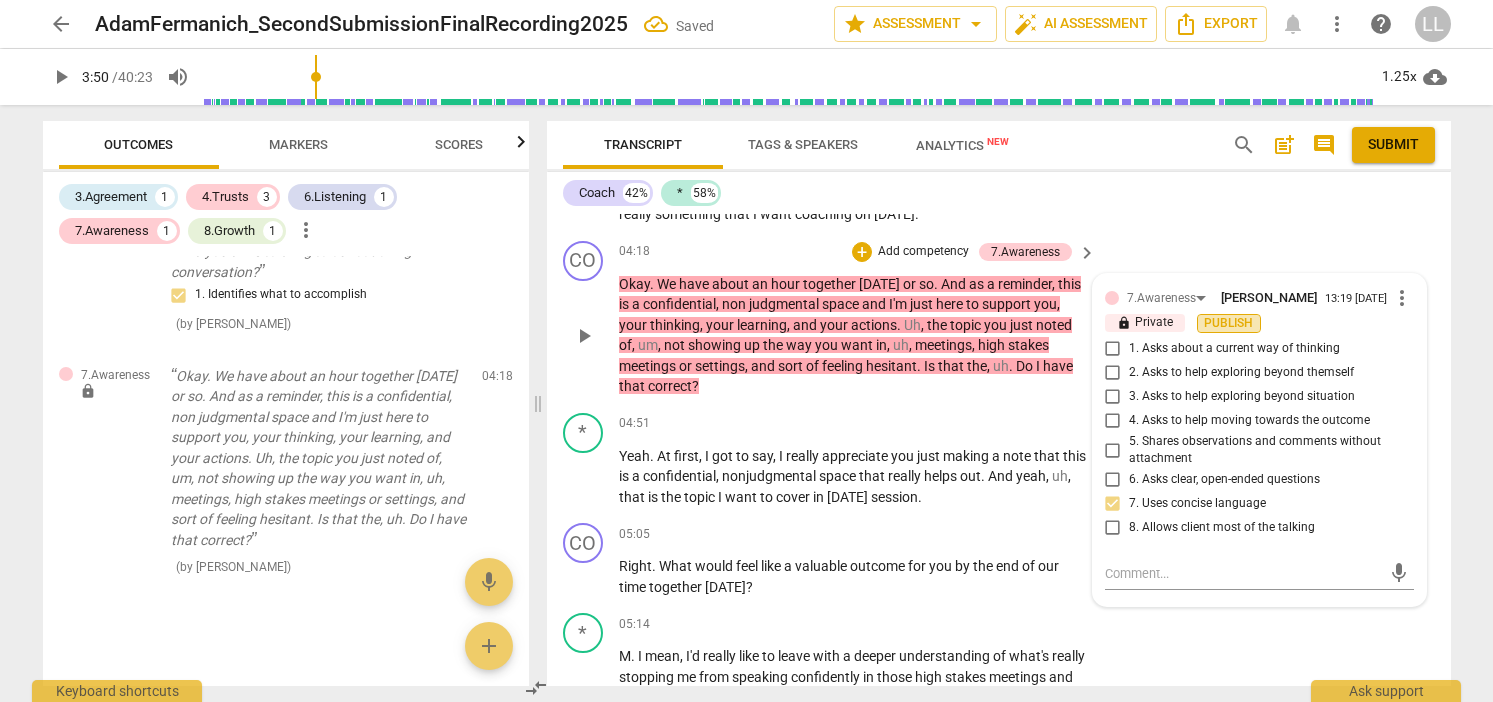 click on "Publish" at bounding box center (1229, 323) 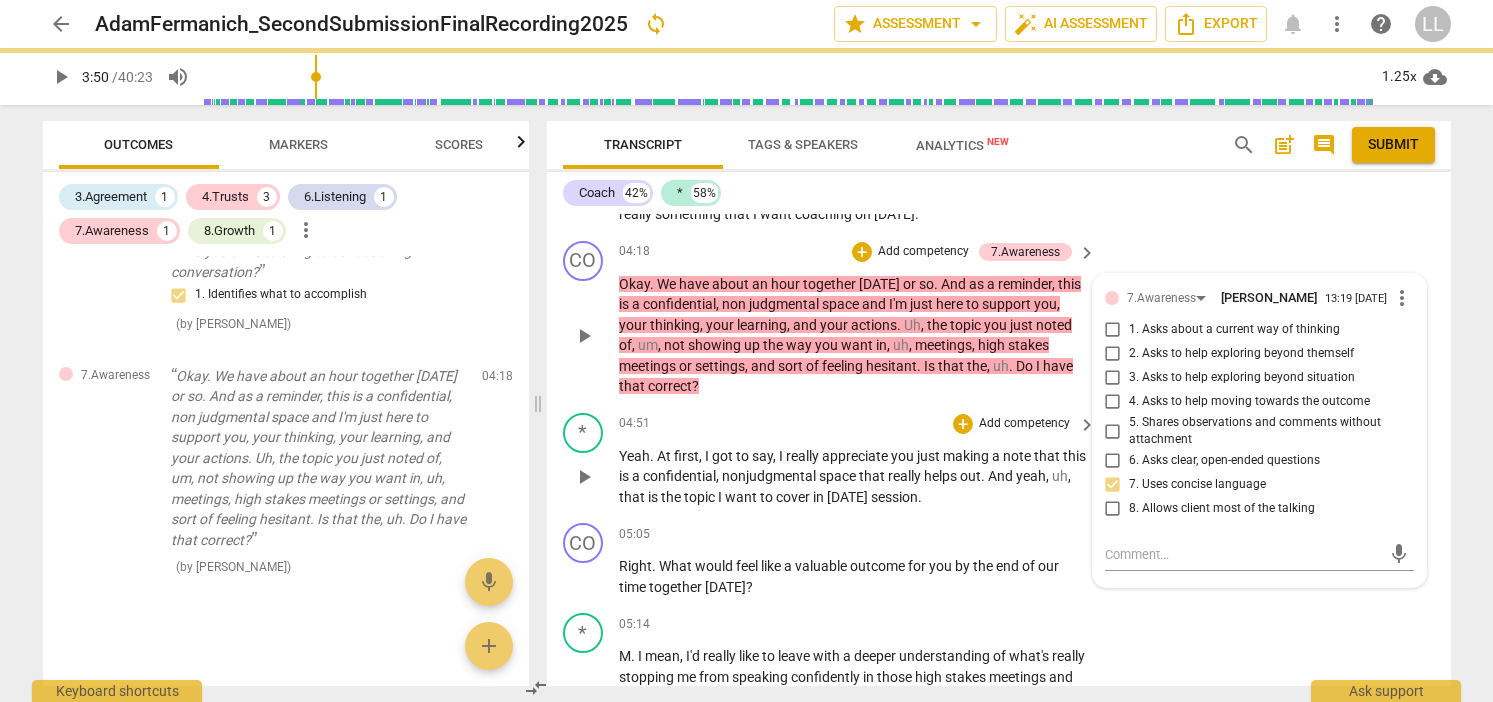 click on "play_arrow" at bounding box center (584, 477) 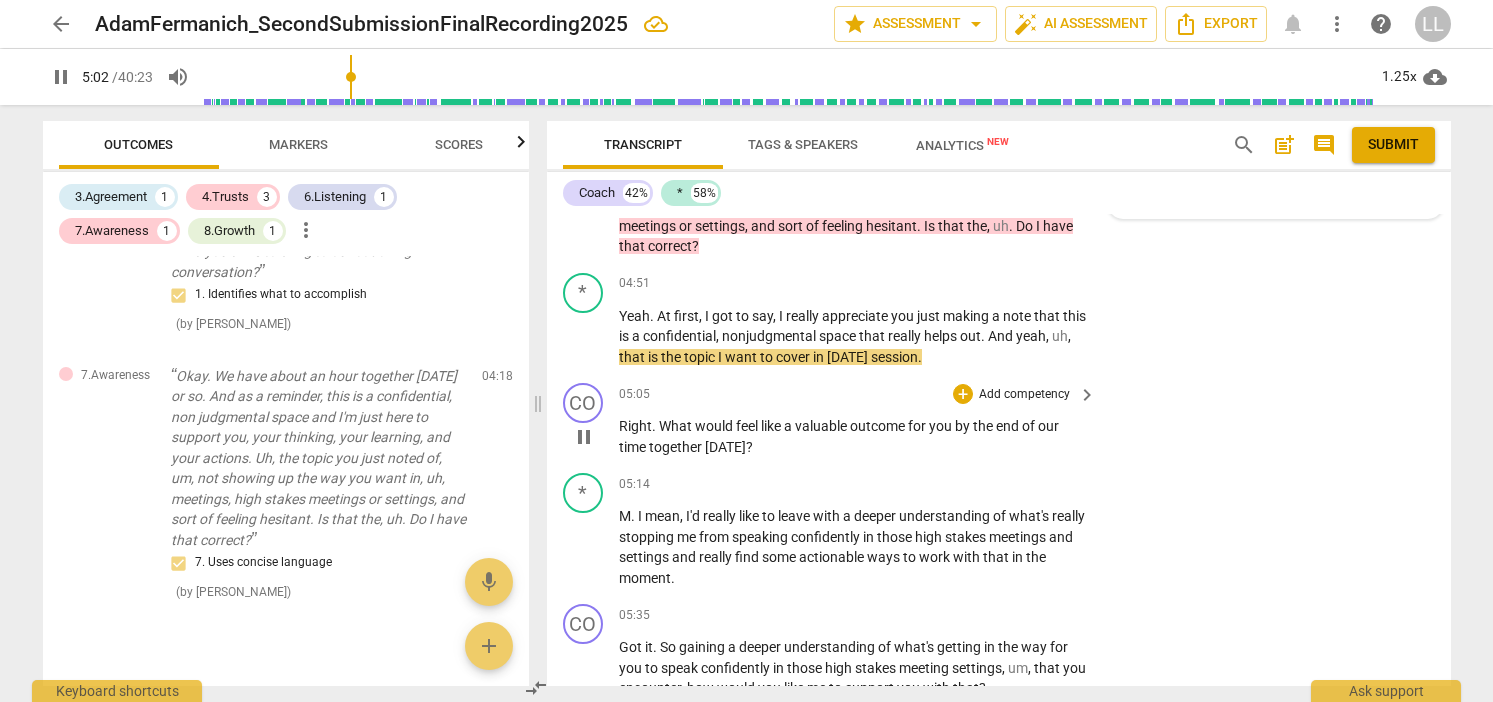 scroll, scrollTop: 1807, scrollLeft: 0, axis: vertical 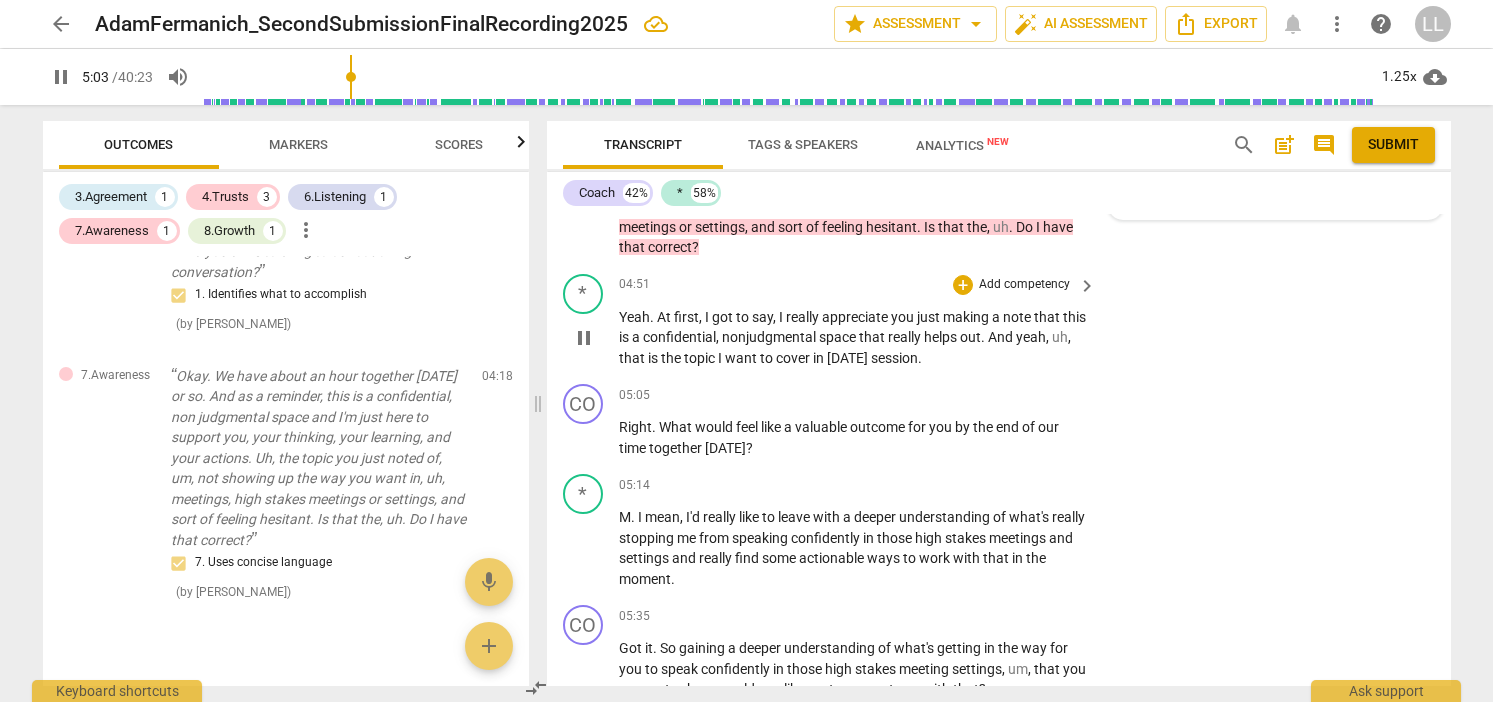 click on "pause" at bounding box center (584, 338) 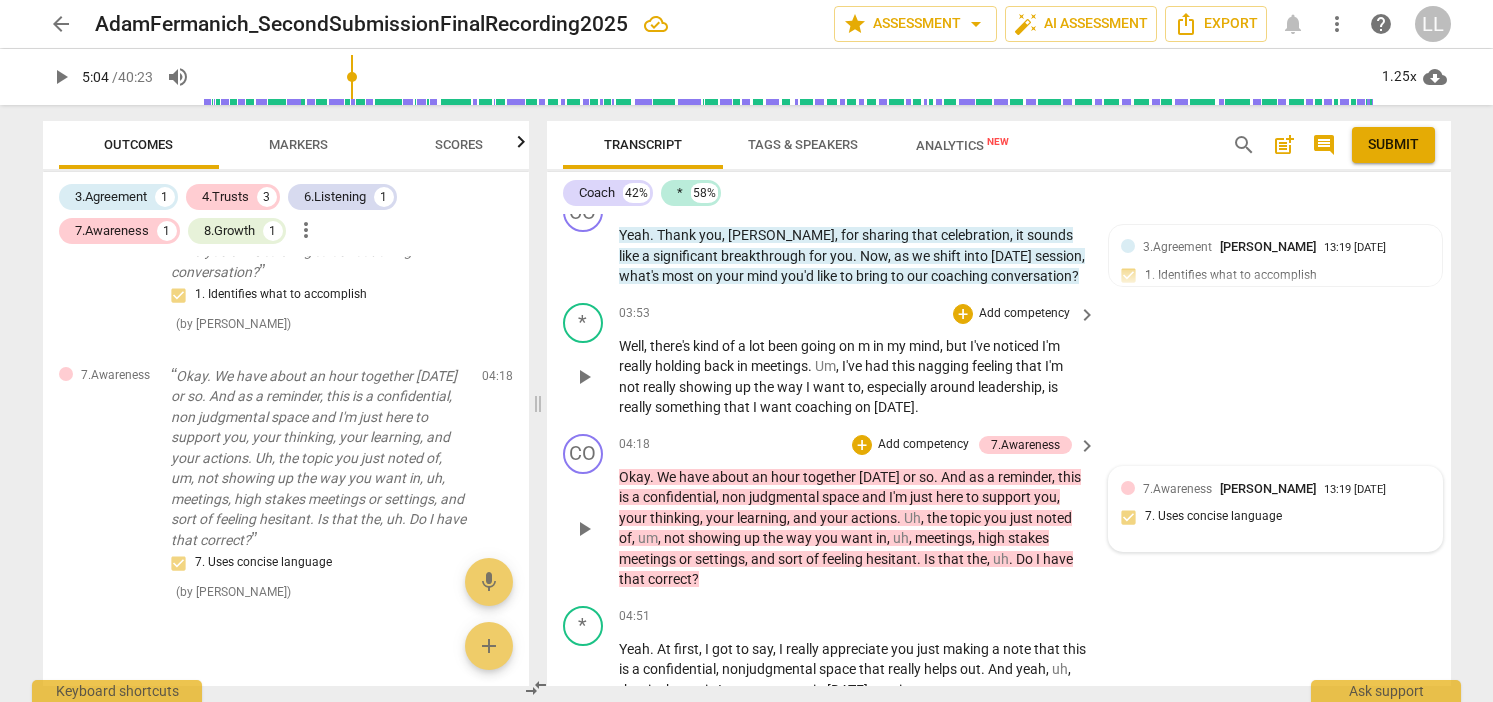 scroll, scrollTop: 1414, scrollLeft: 0, axis: vertical 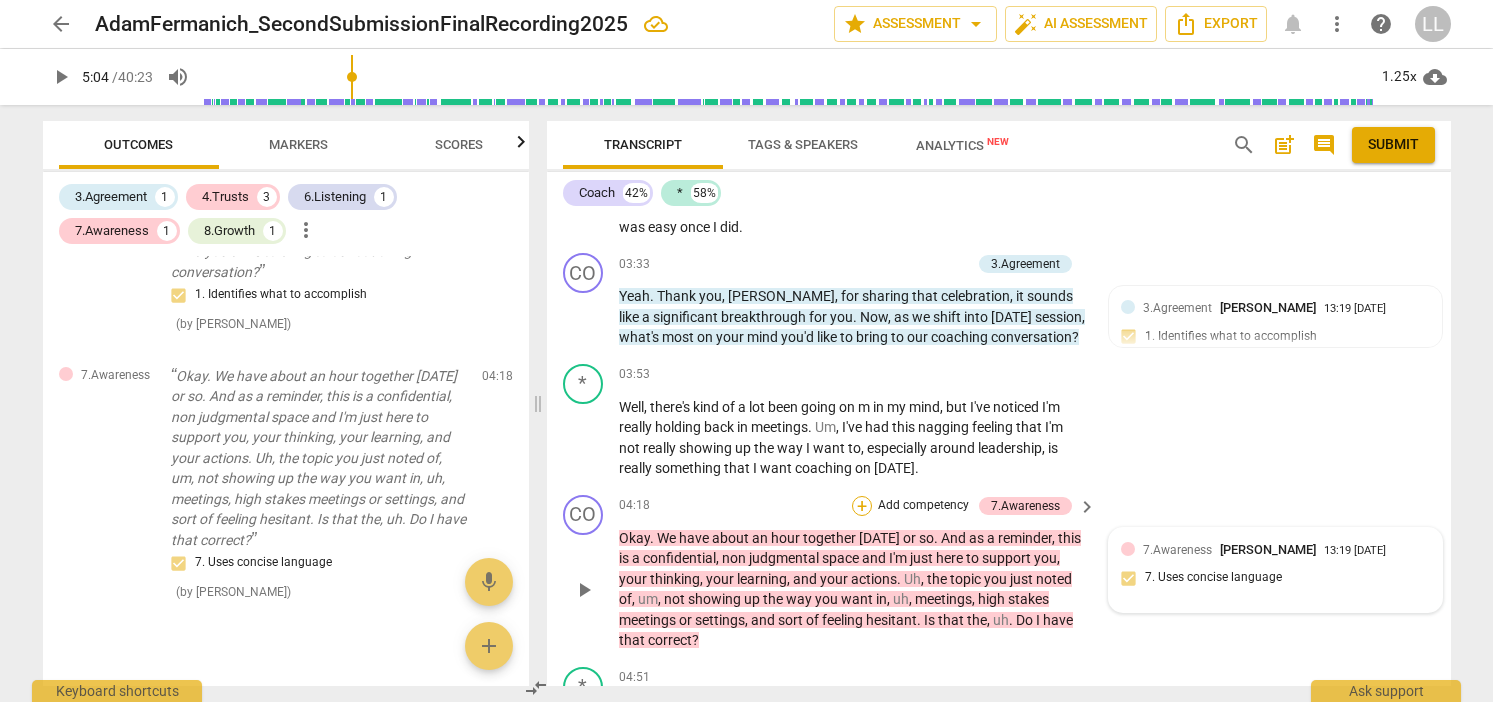 click on "+" at bounding box center (862, 506) 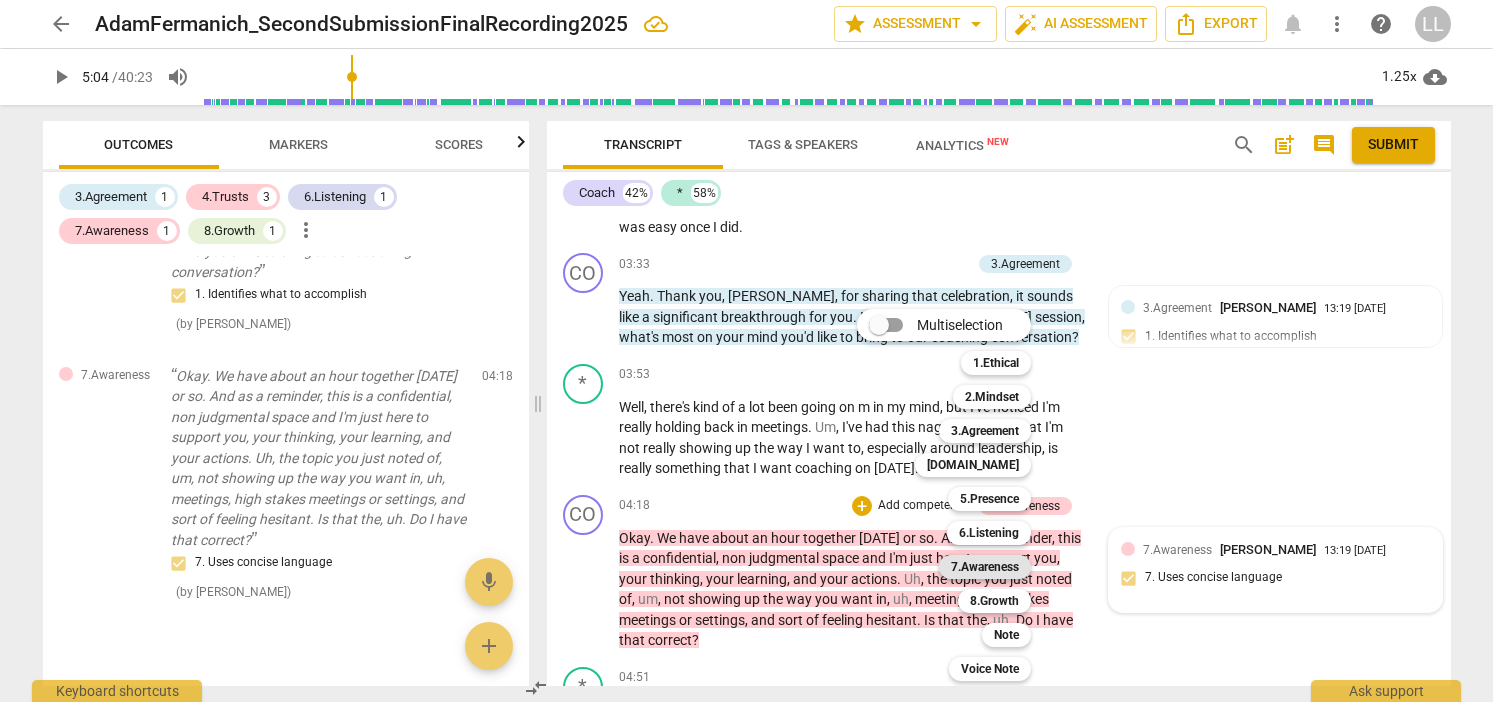 click on "7.Awareness" at bounding box center [985, 567] 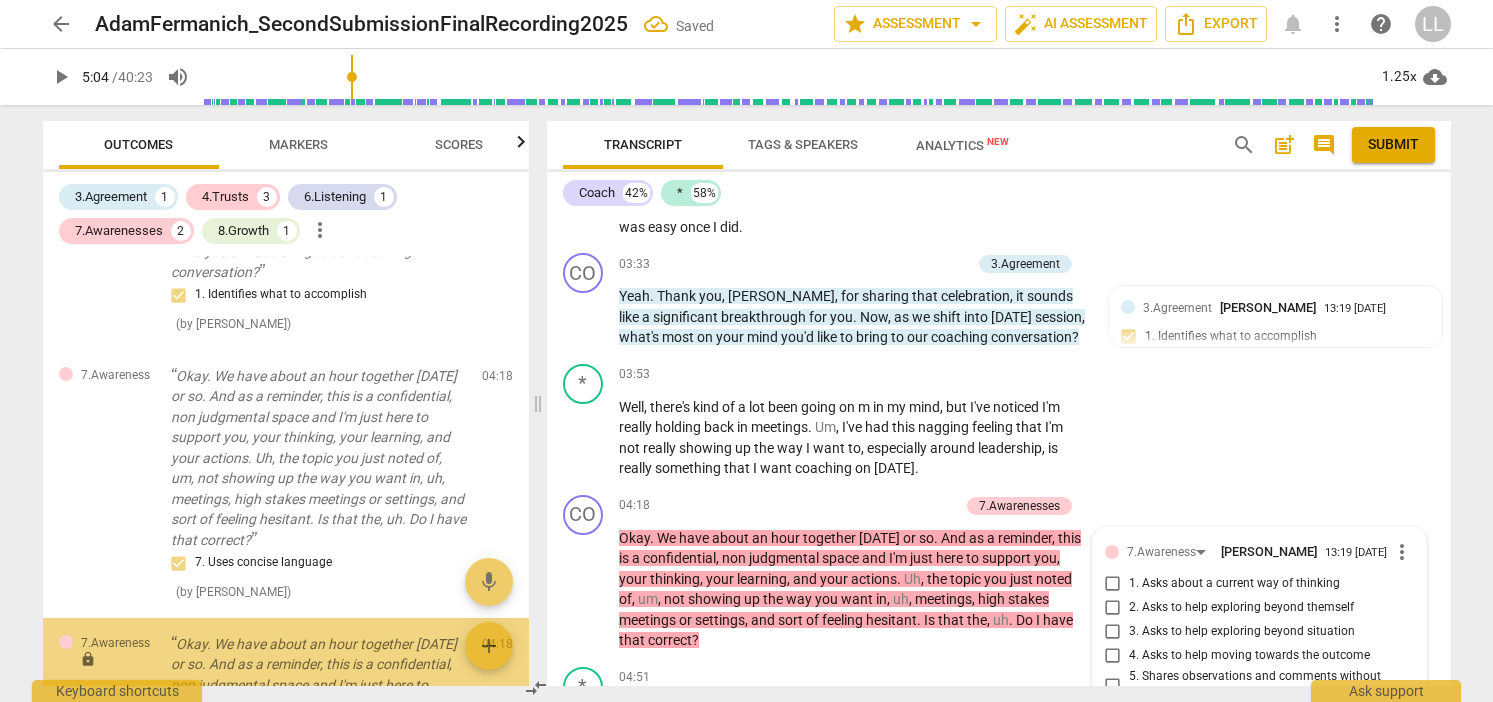 scroll, scrollTop: 1772, scrollLeft: 0, axis: vertical 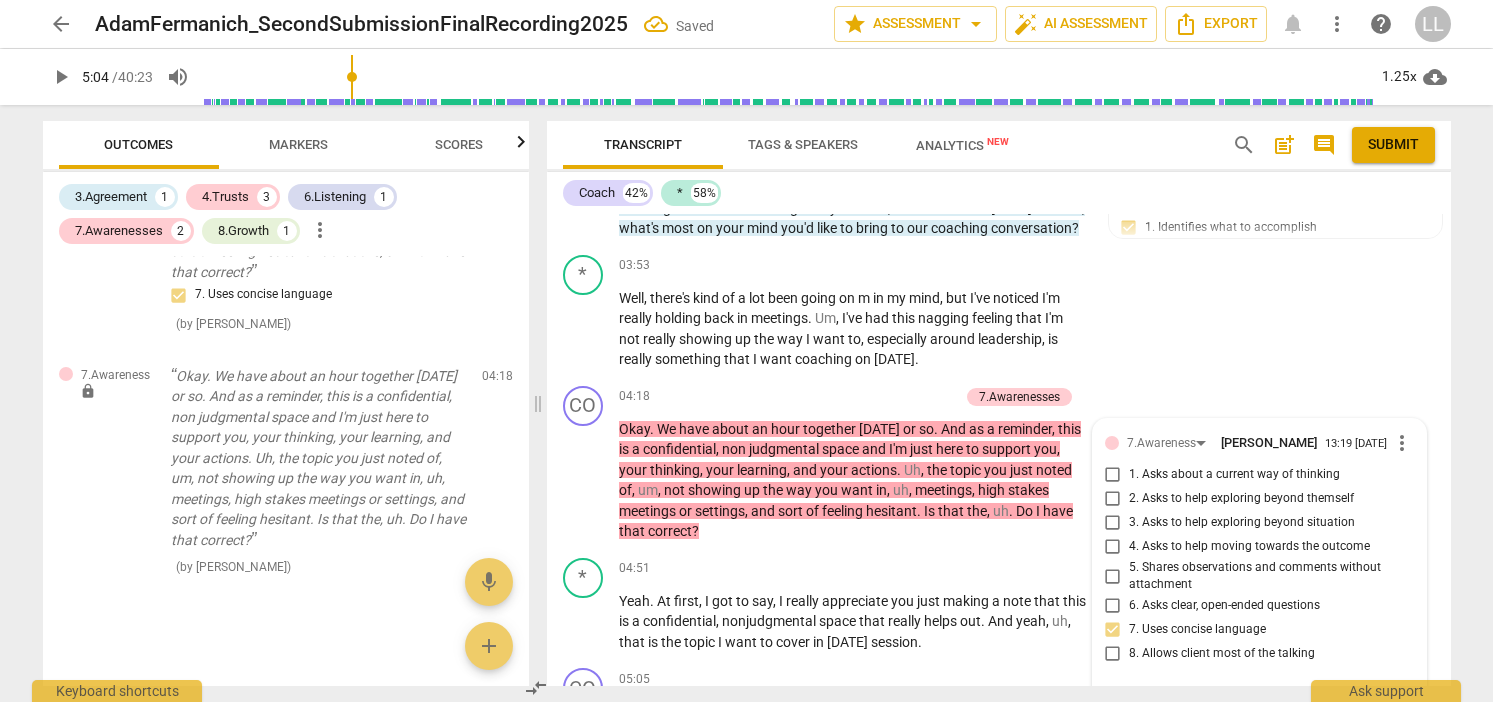 click on "more_vert" at bounding box center [1402, 443] 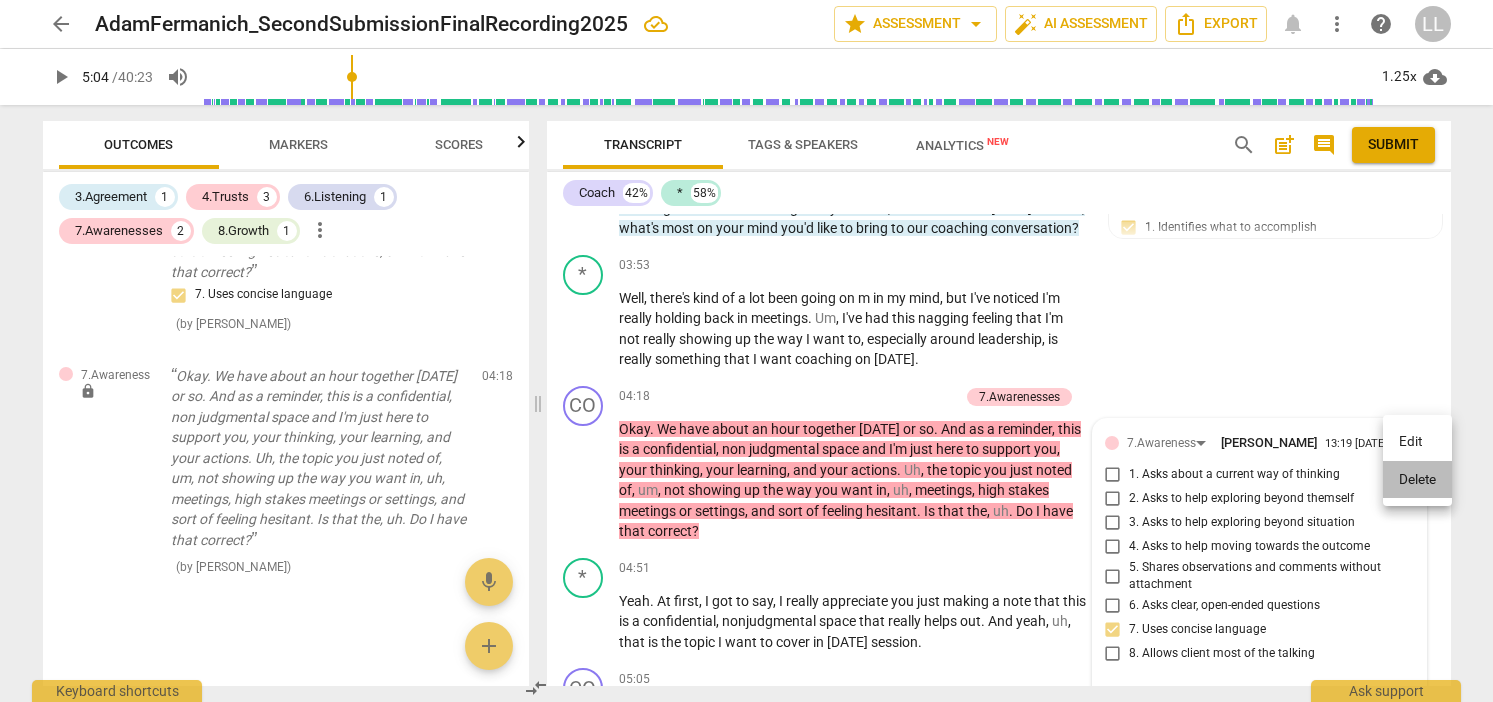 click on "Delete" at bounding box center [1417, 480] 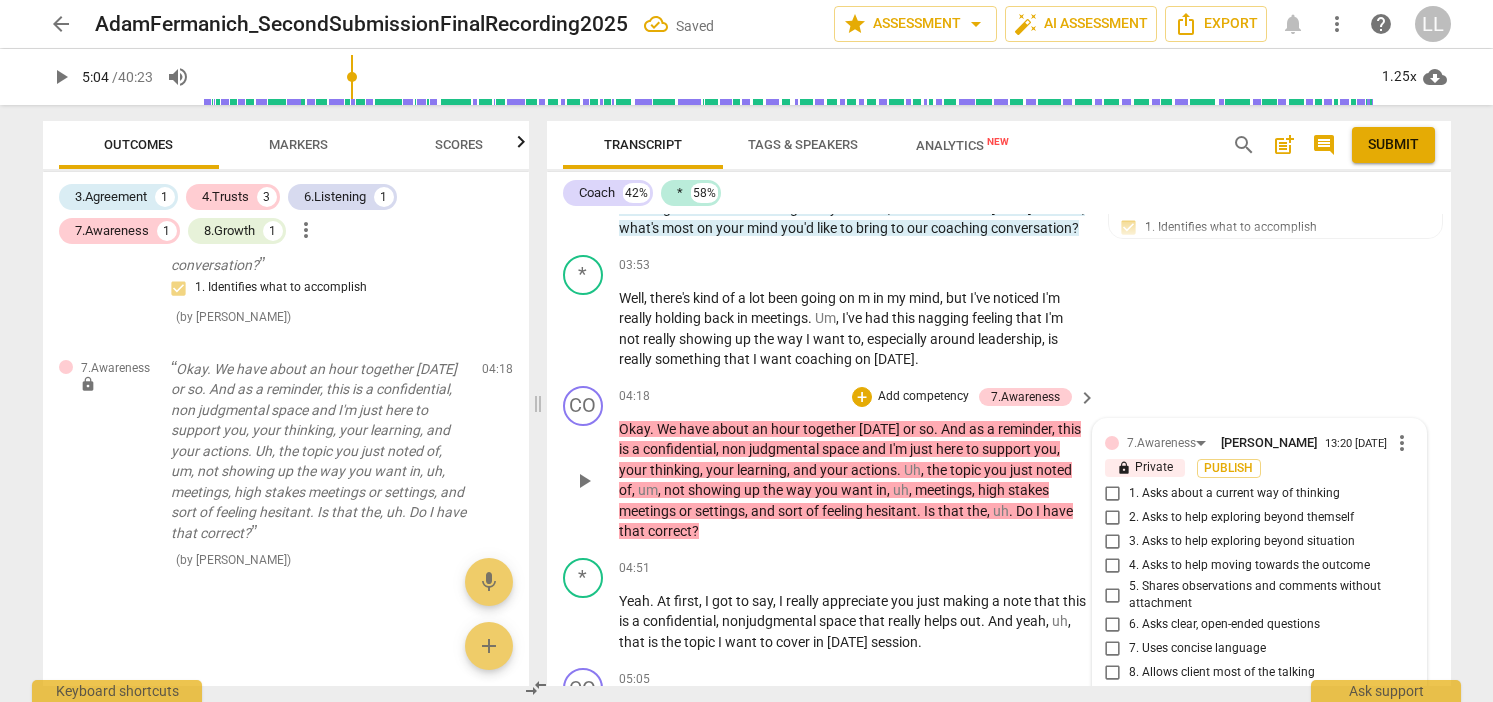 scroll, scrollTop: 1477, scrollLeft: 0, axis: vertical 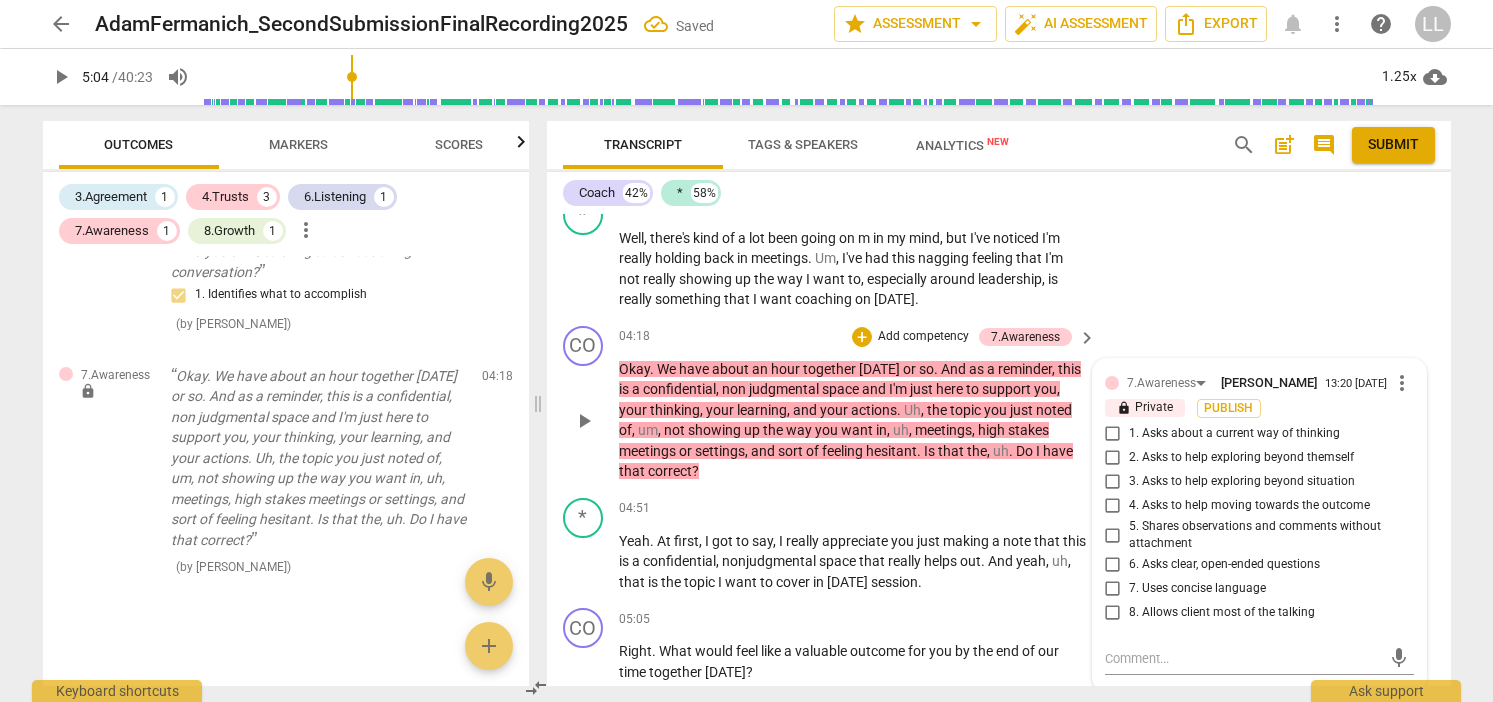 click on "more_vert" at bounding box center (1402, 383) 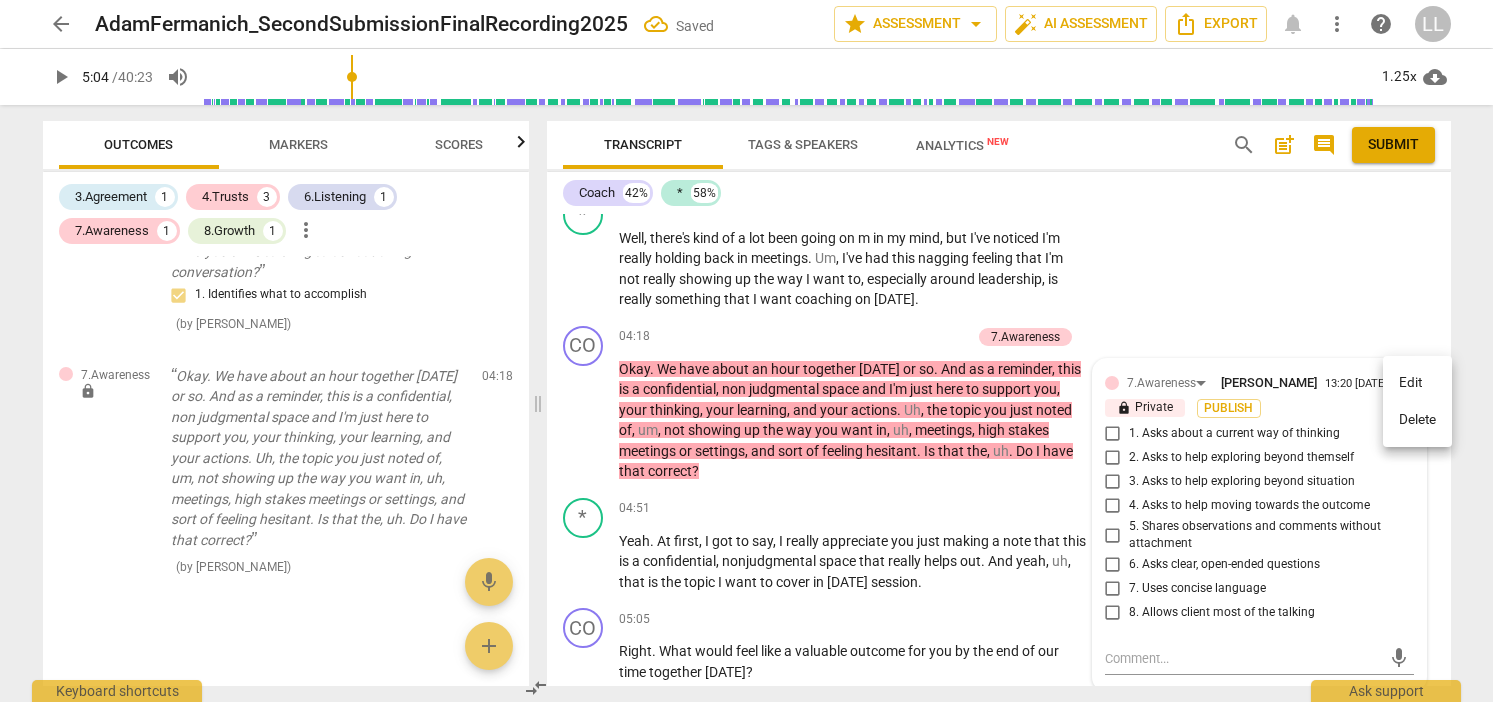 click on "Delete" at bounding box center (1417, 420) 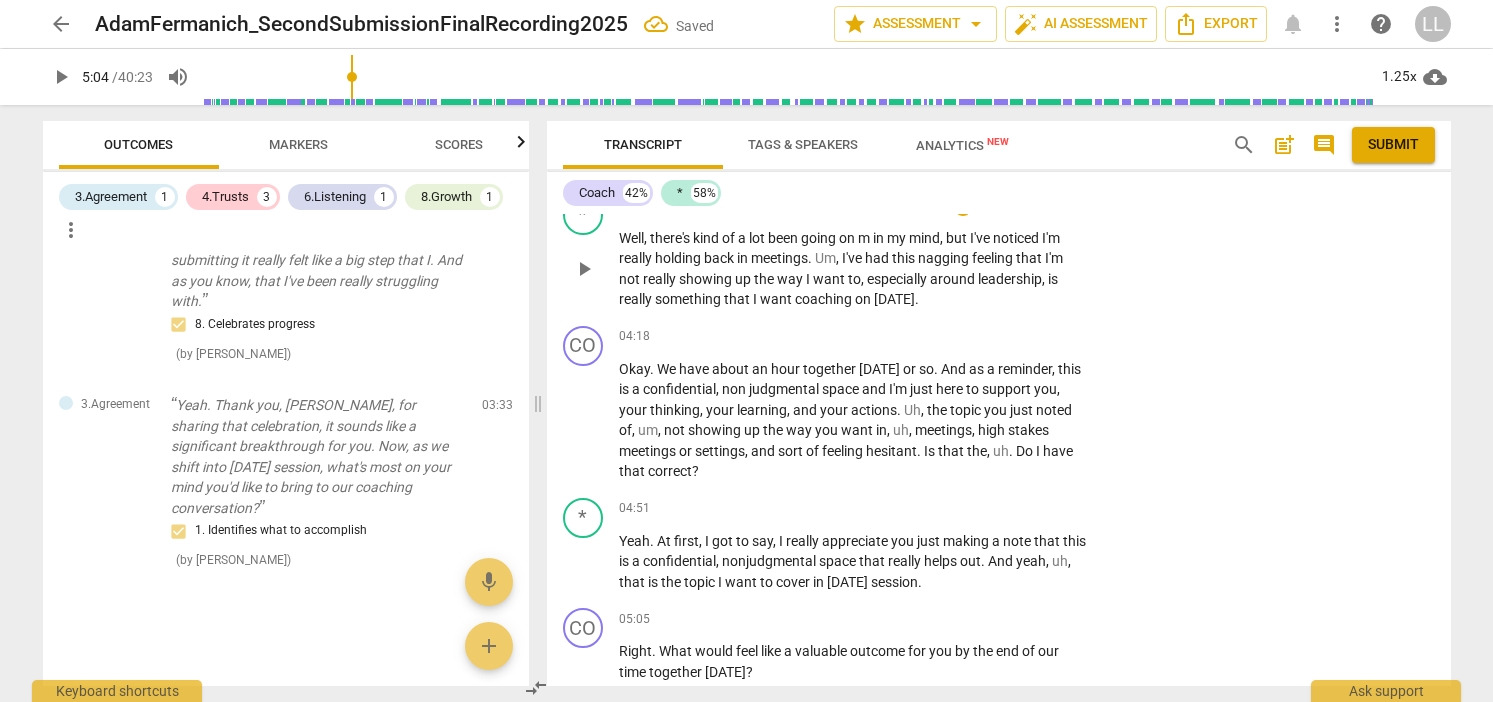 scroll, scrollTop: 1238, scrollLeft: 0, axis: vertical 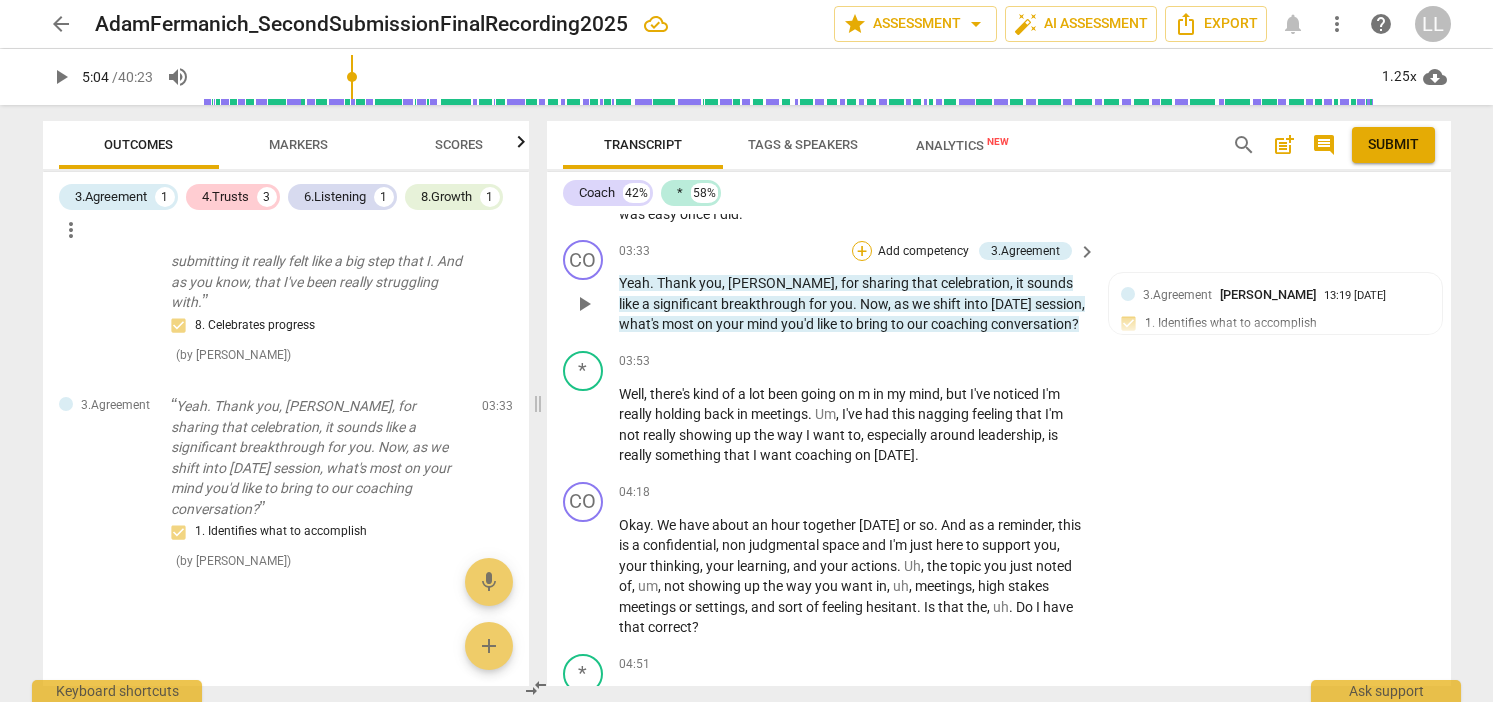 click on "+" at bounding box center [862, 251] 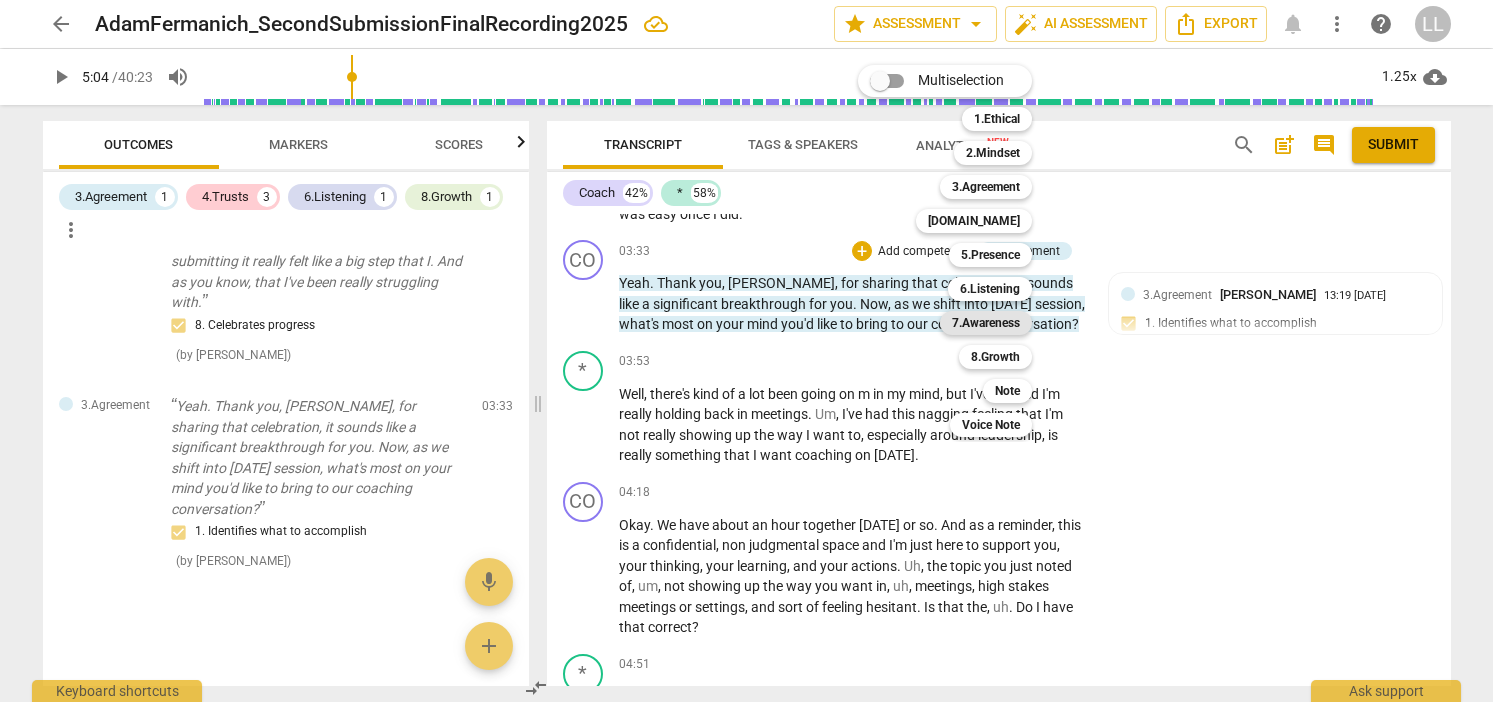 click on "7.Awareness" at bounding box center [986, 323] 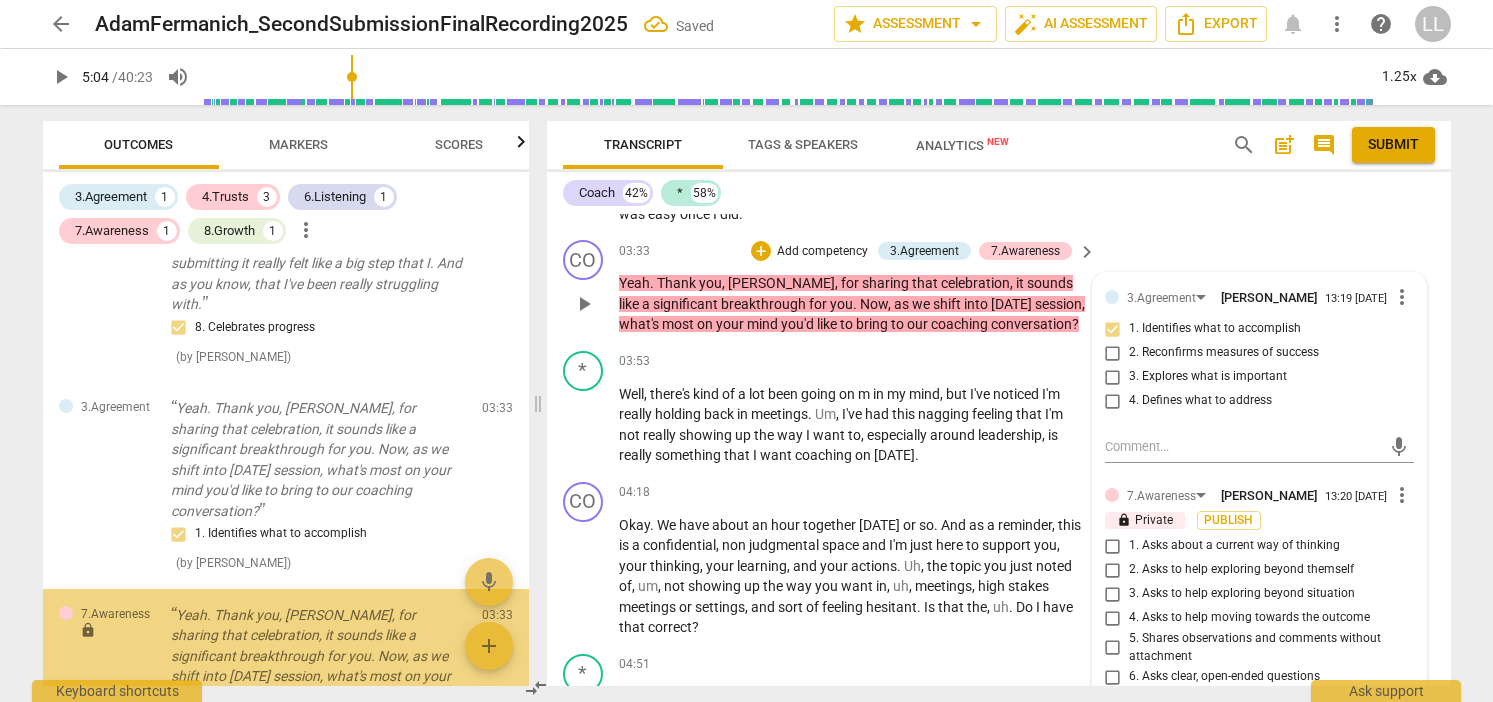 scroll, scrollTop: 1422, scrollLeft: 0, axis: vertical 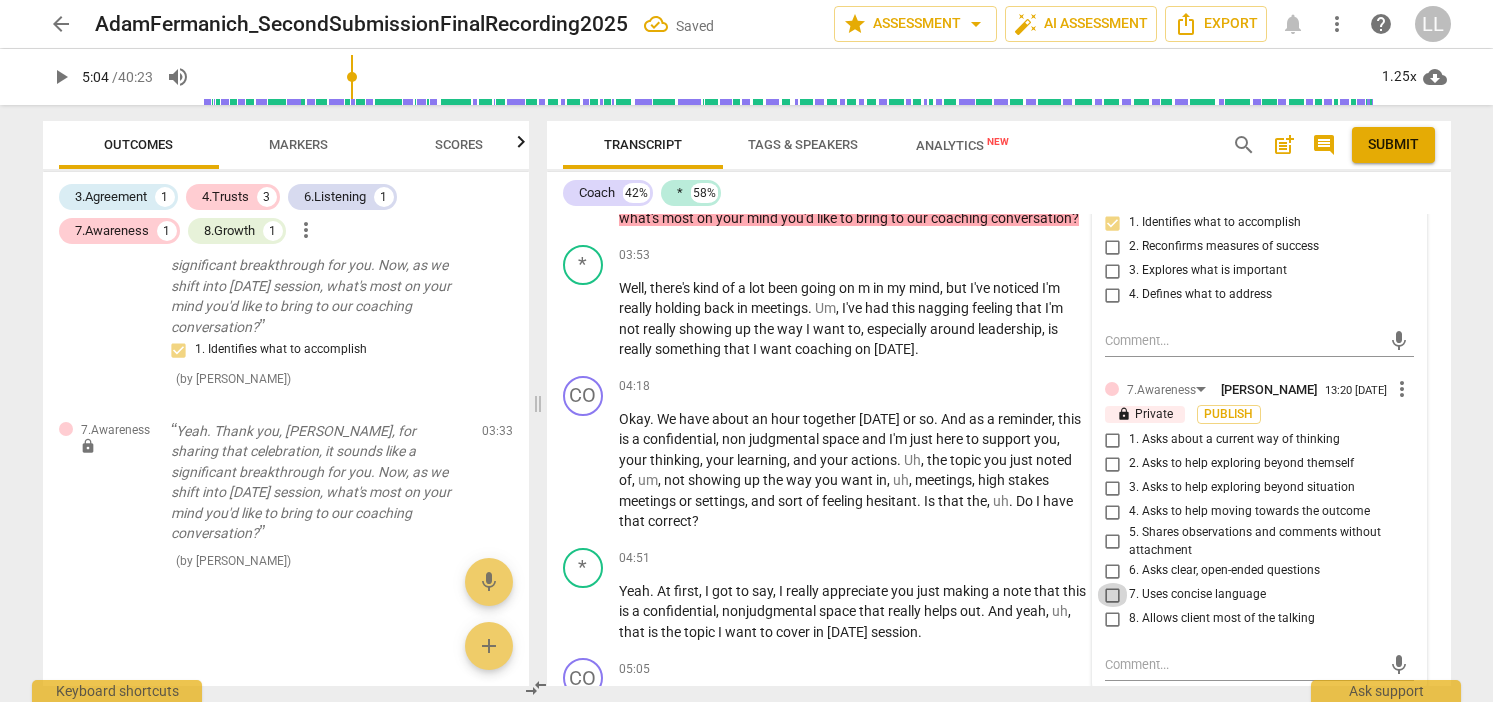 click on "7. Uses concise language" at bounding box center (1113, 595) 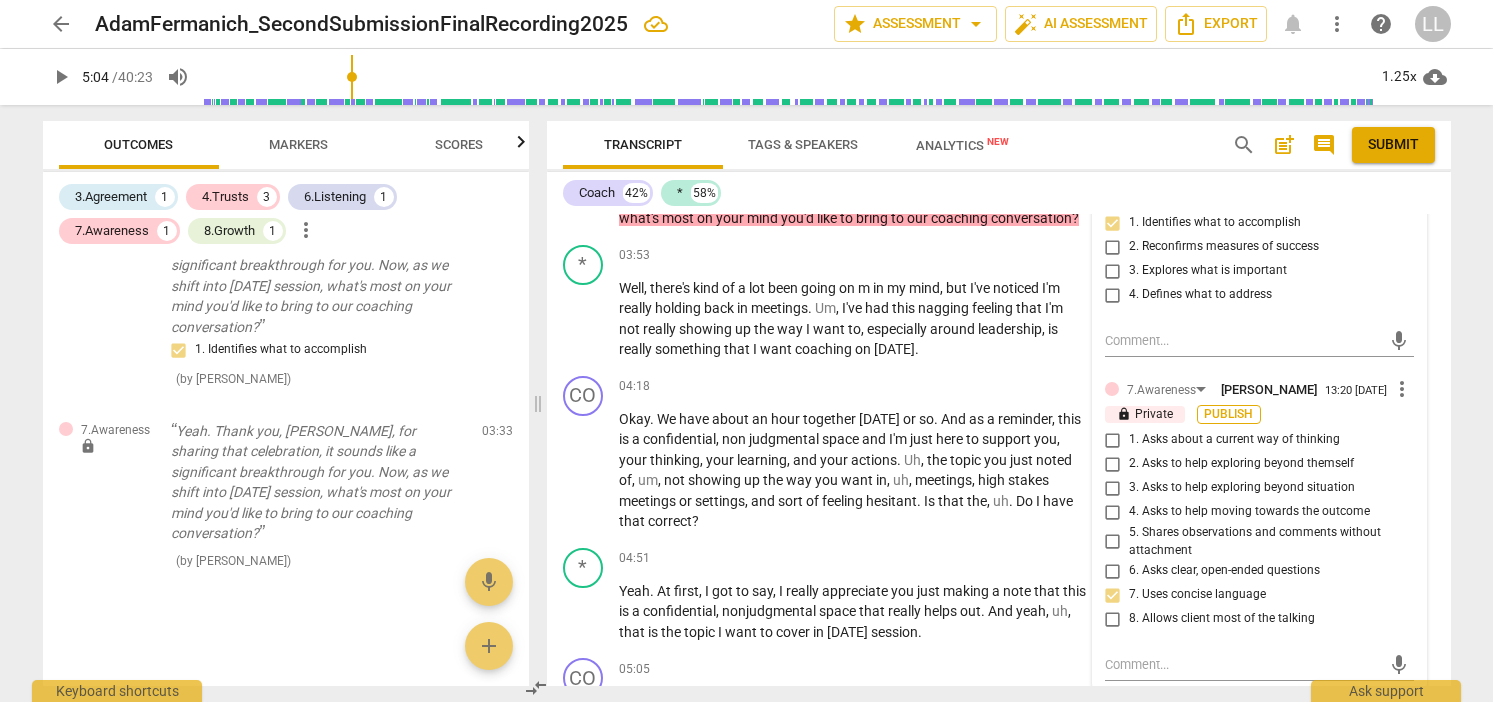 click on "Publish" at bounding box center [1229, 414] 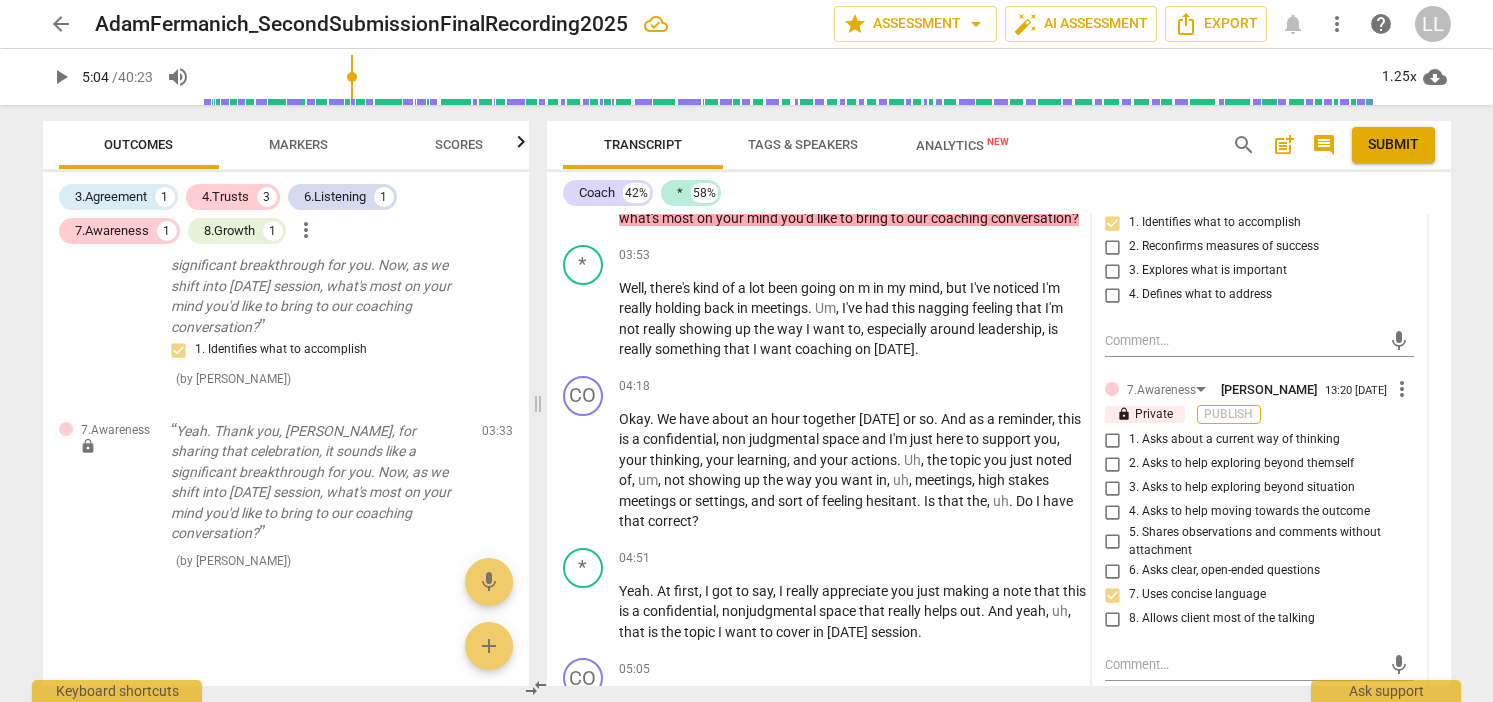 checkbox on "false" 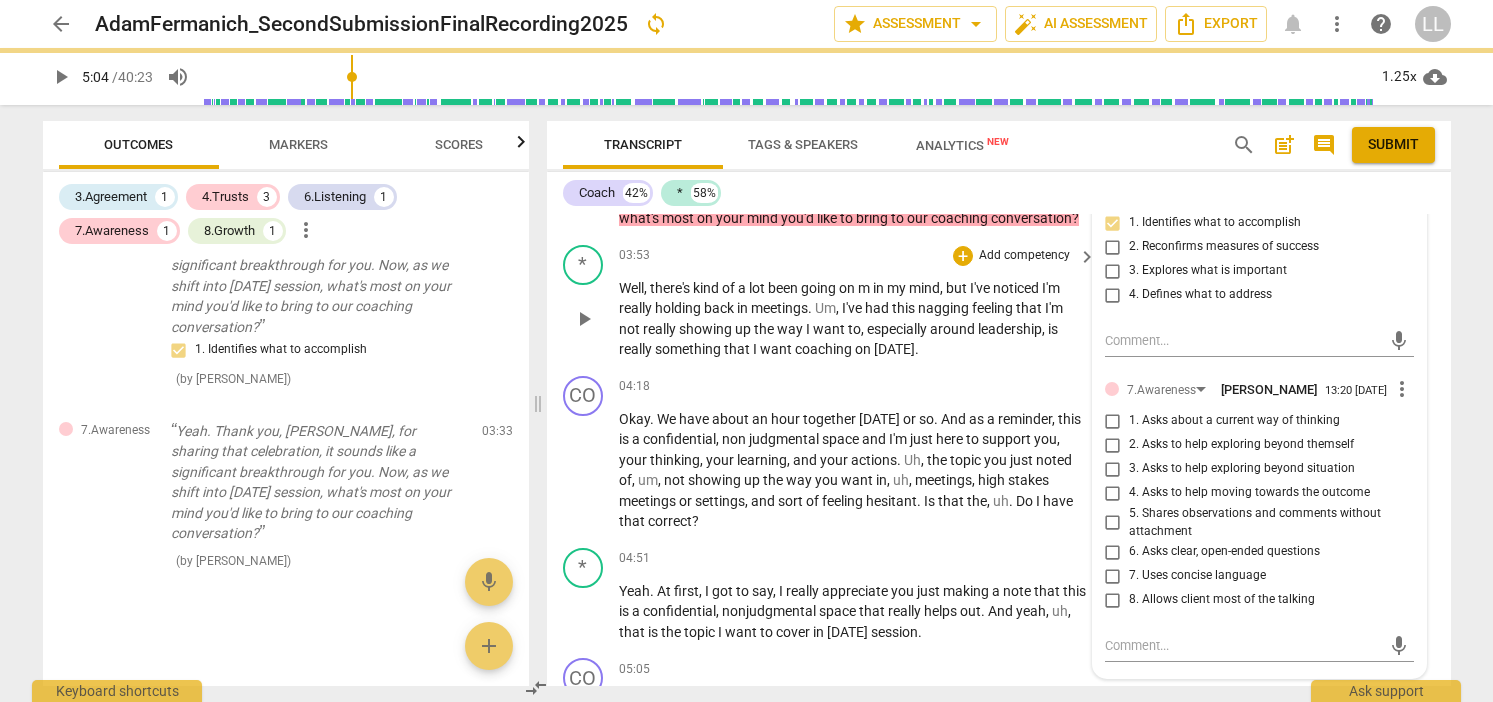 type on "304" 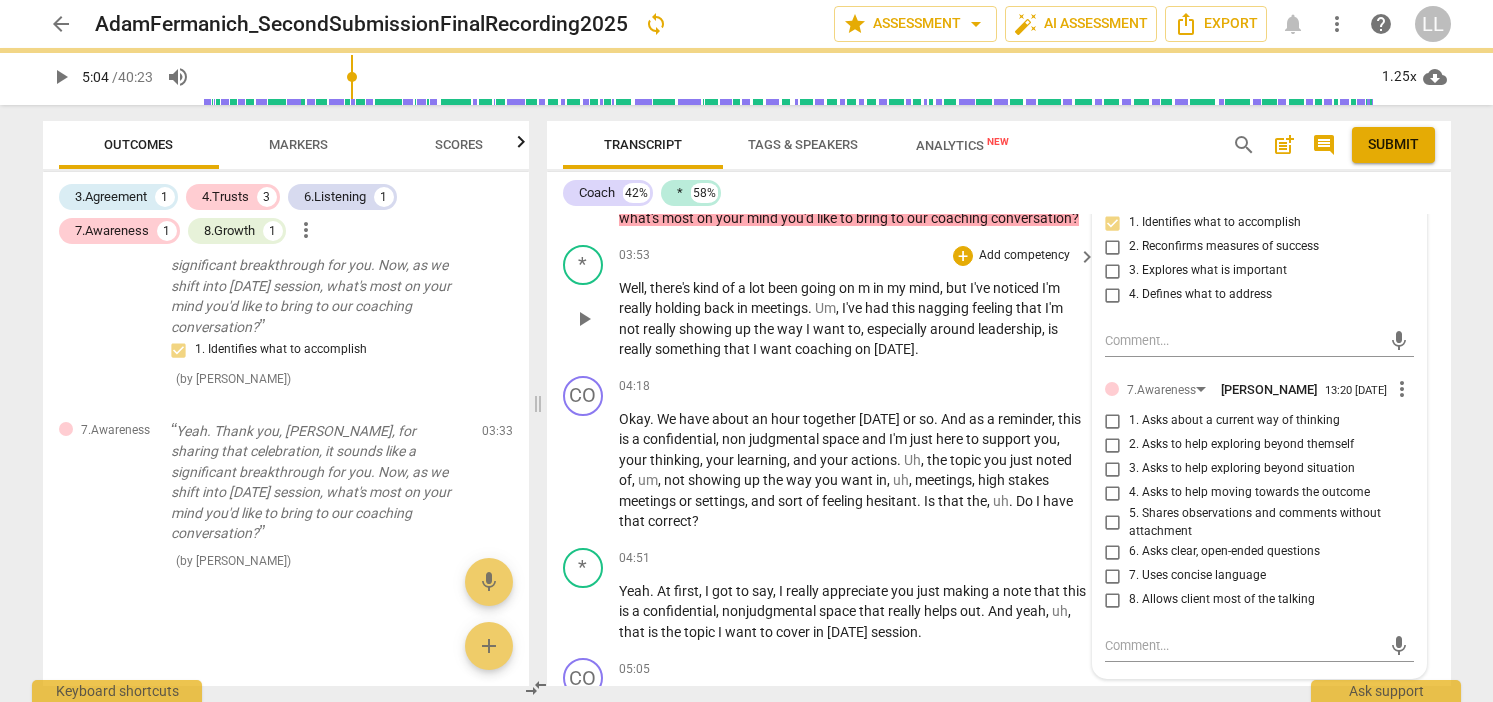 checkbox on "true" 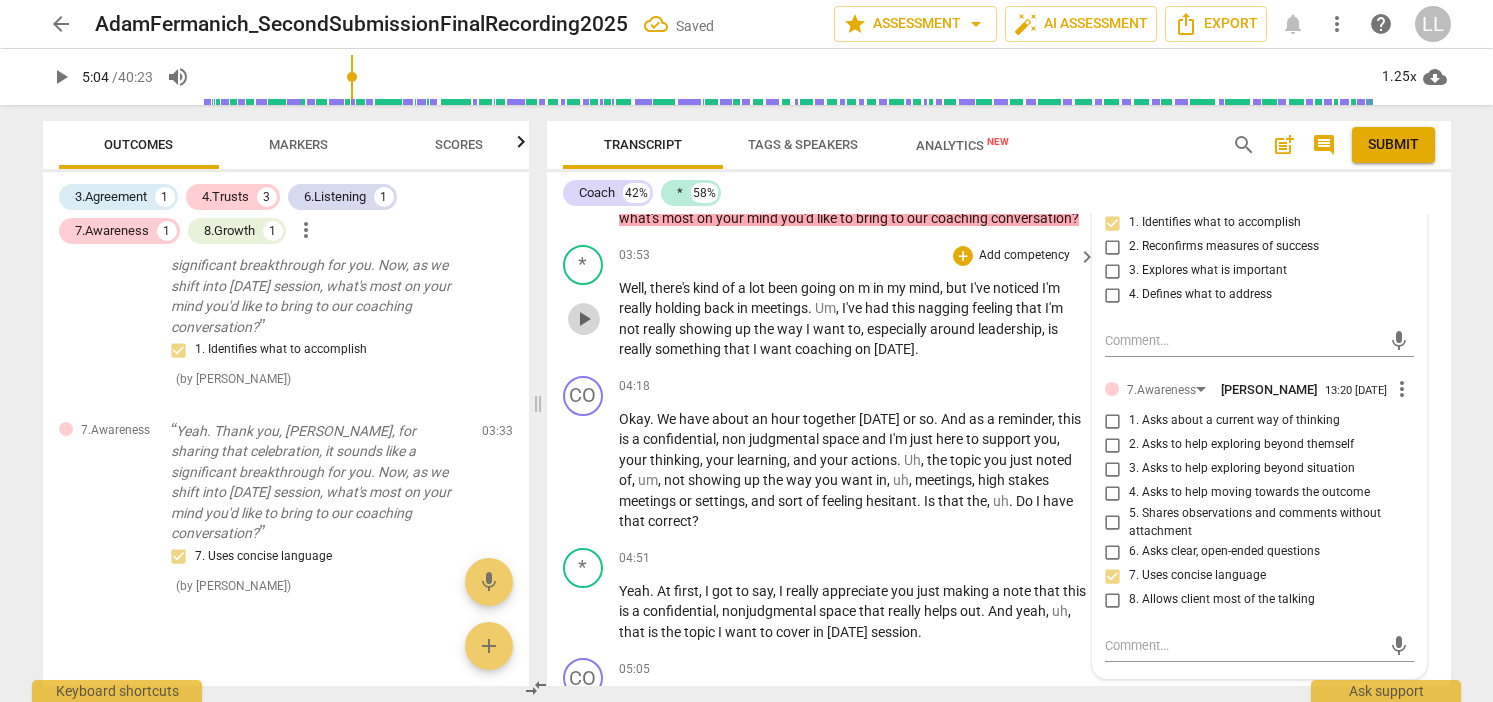 click on "play_arrow" at bounding box center (584, 319) 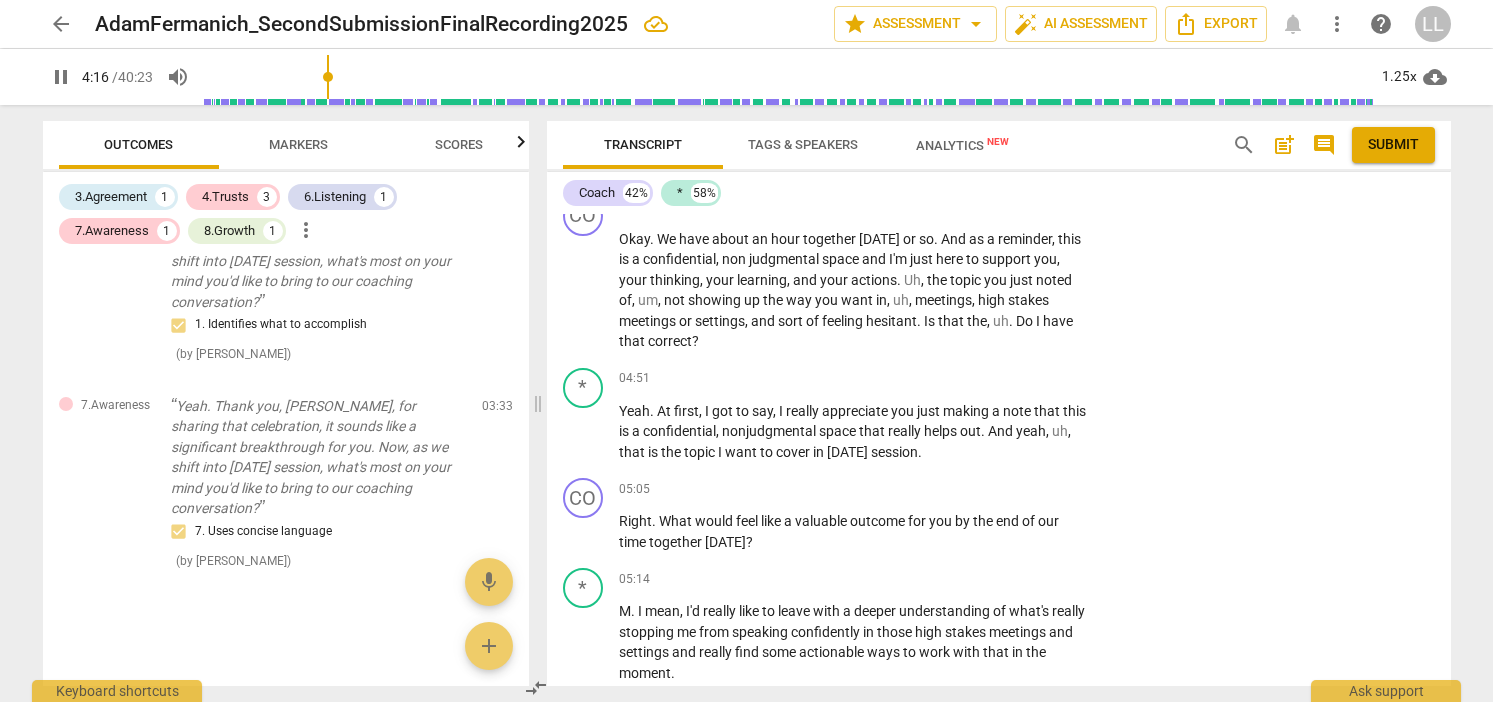 scroll, scrollTop: 1721, scrollLeft: 0, axis: vertical 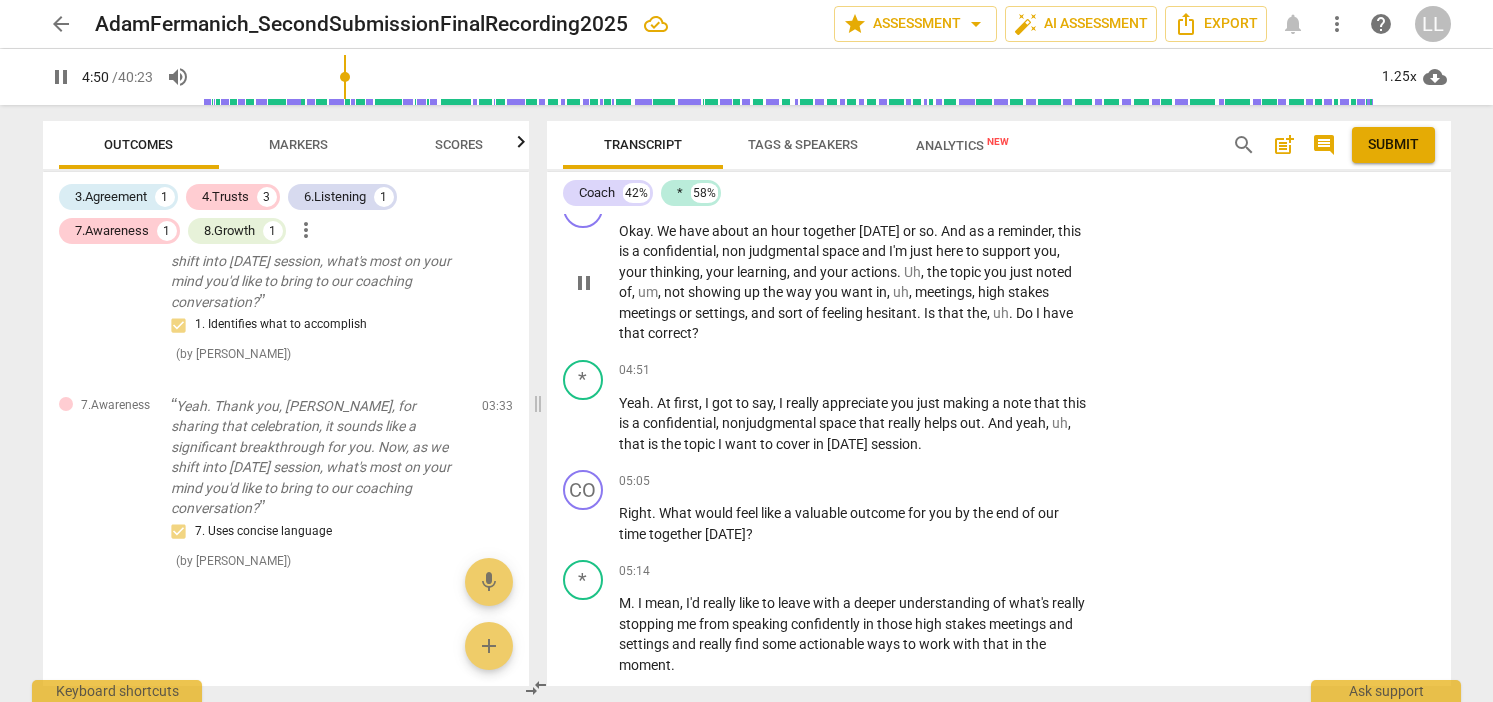 click on "pause" at bounding box center [584, 283] 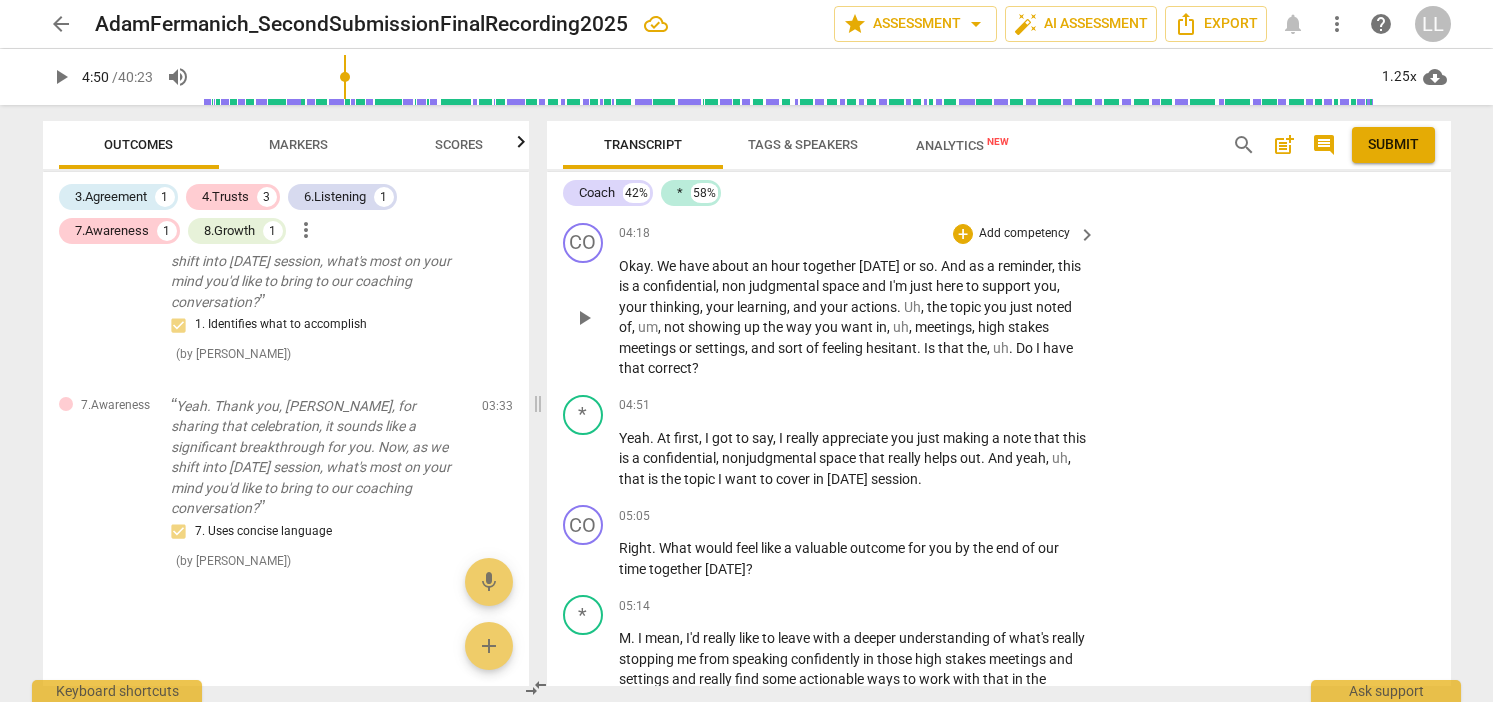 scroll, scrollTop: 1684, scrollLeft: 0, axis: vertical 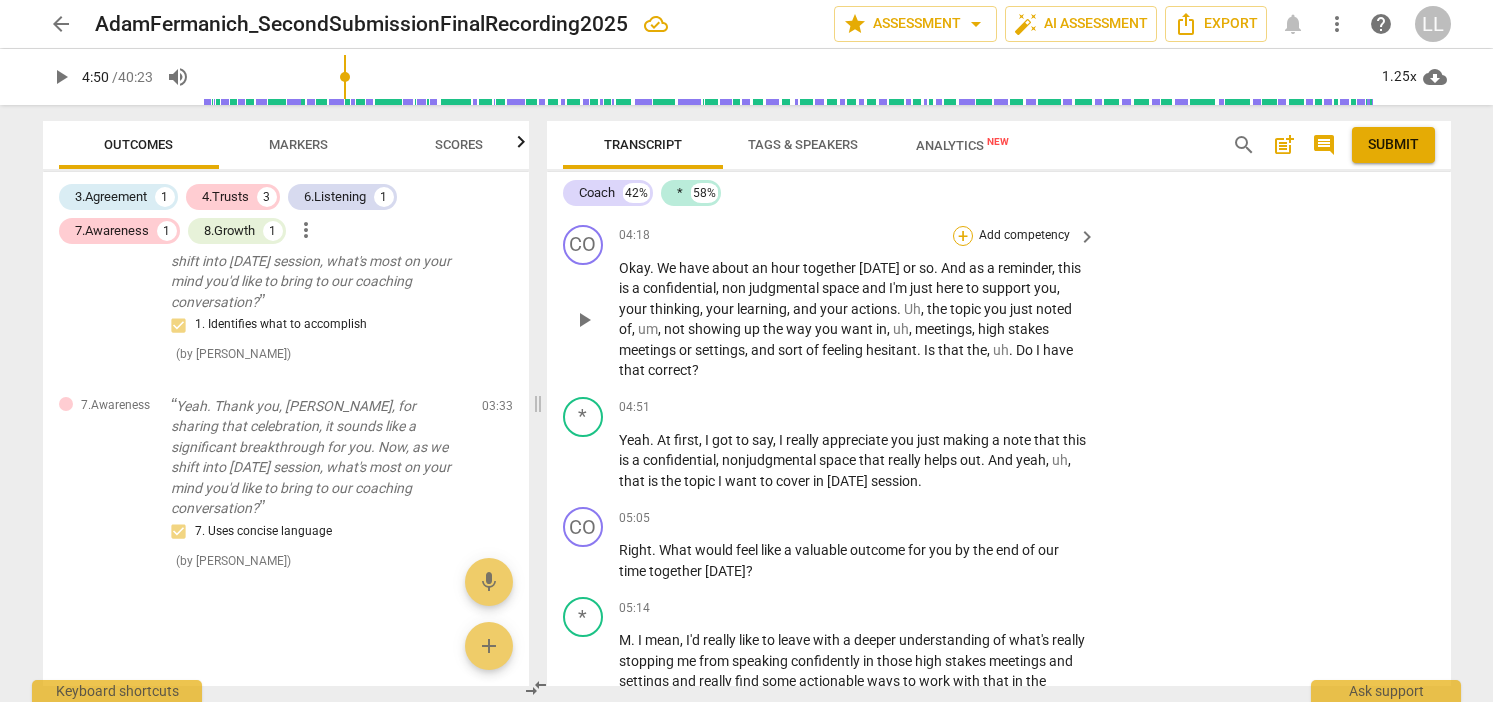 click on "+" at bounding box center [963, 236] 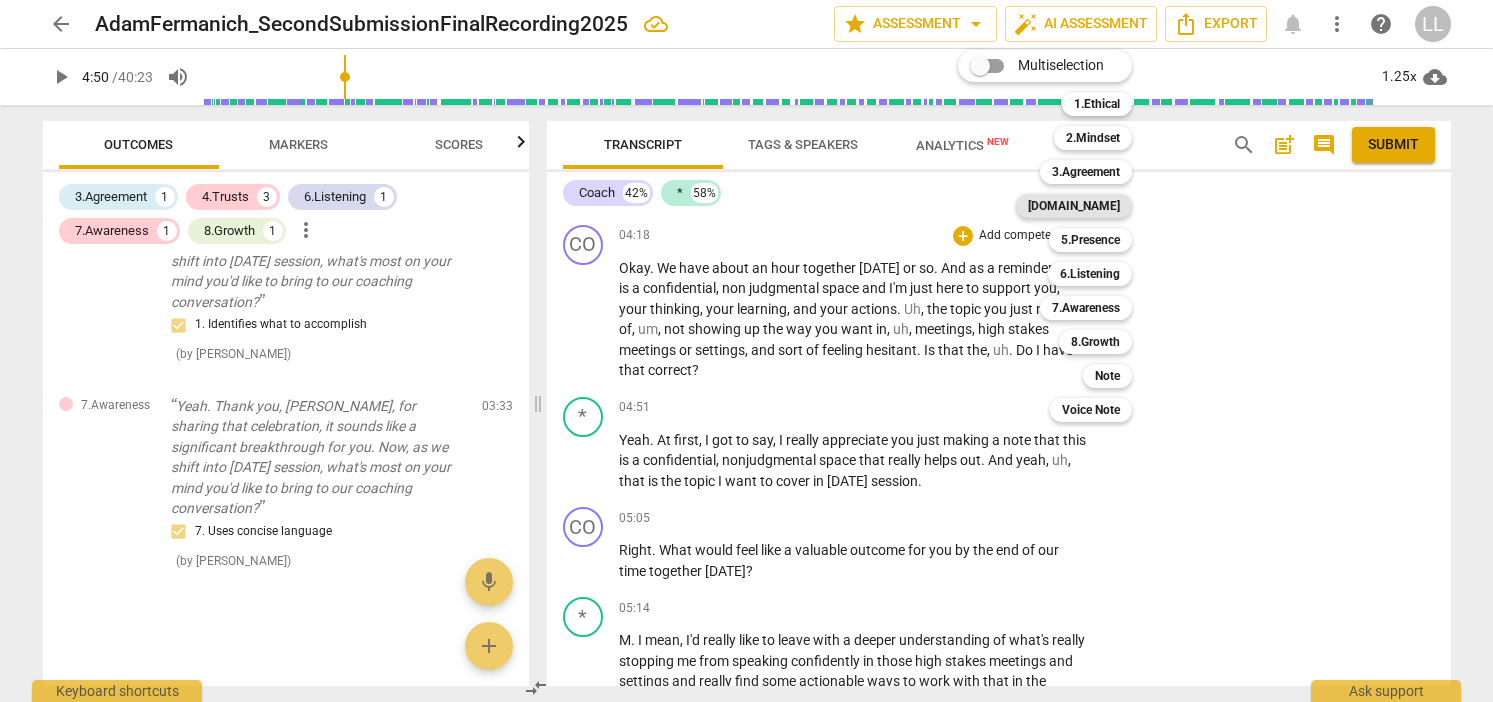 click on "4.Trust" at bounding box center (1074, 206) 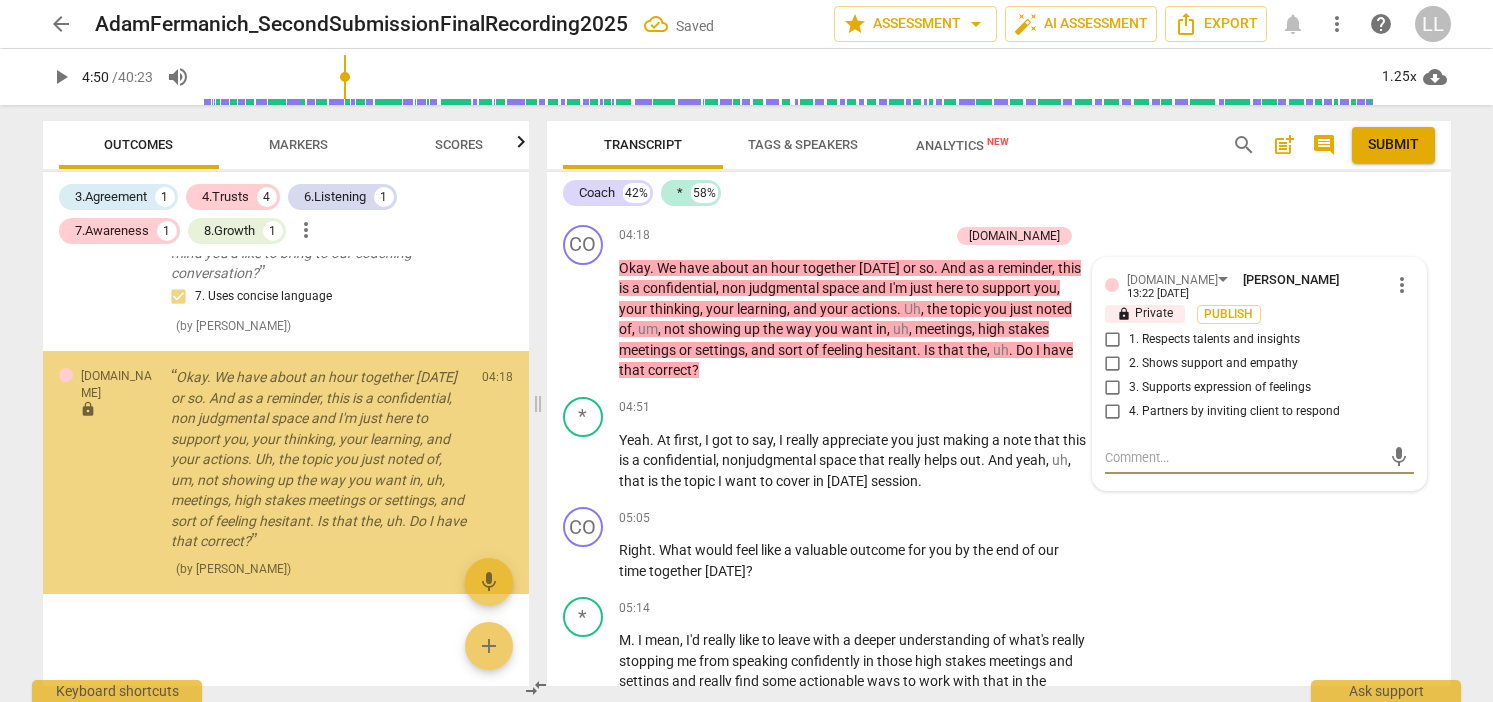 scroll, scrollTop: 1683, scrollLeft: 0, axis: vertical 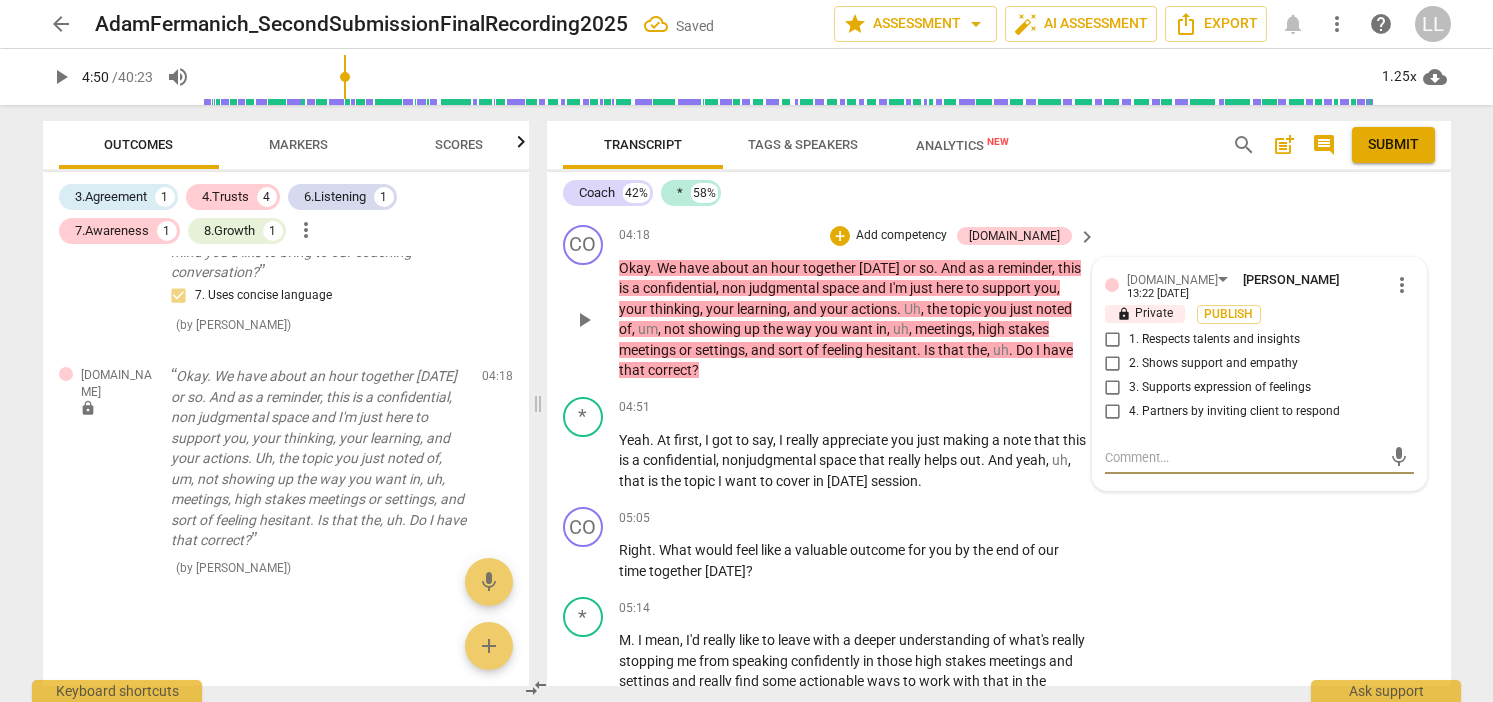 click on "2. Shows support and empathy" at bounding box center (1113, 364) 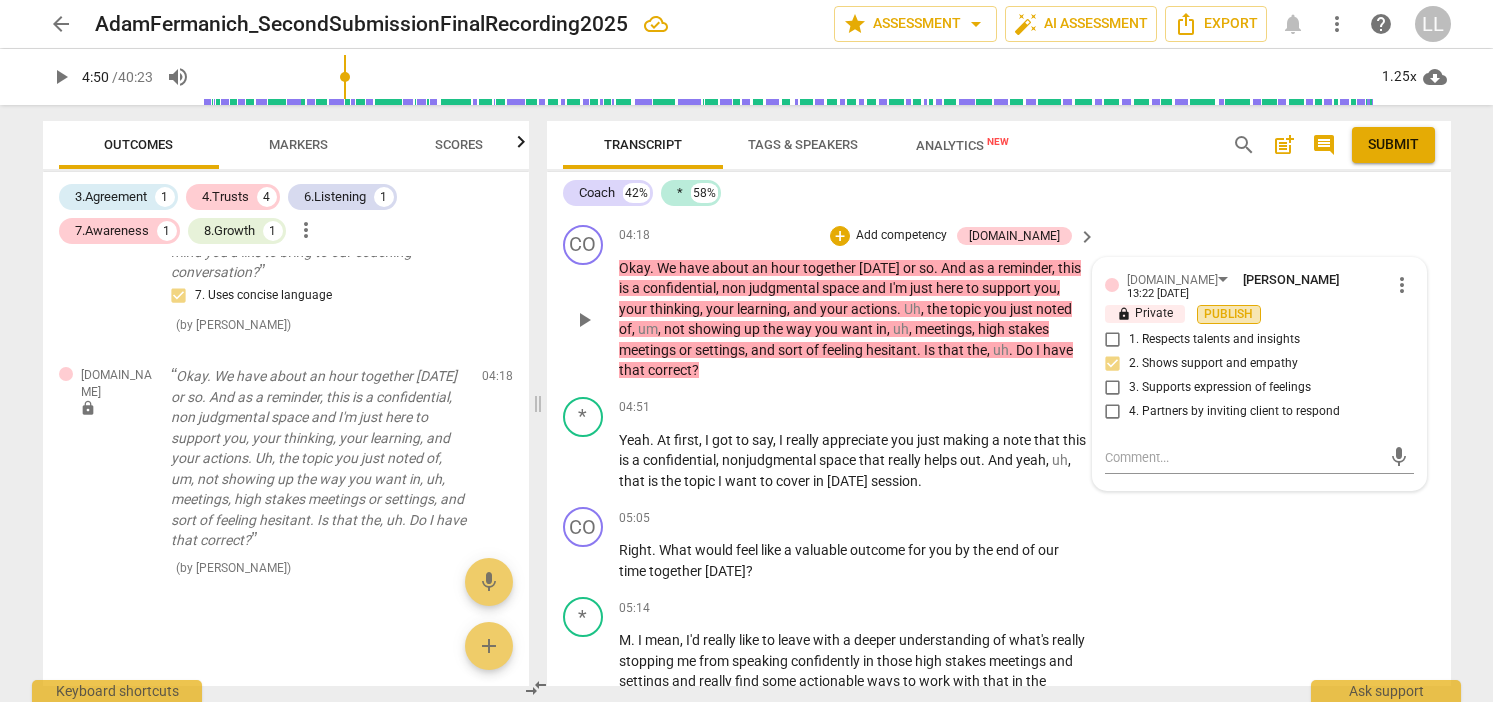 click on "Publish" at bounding box center (1229, 314) 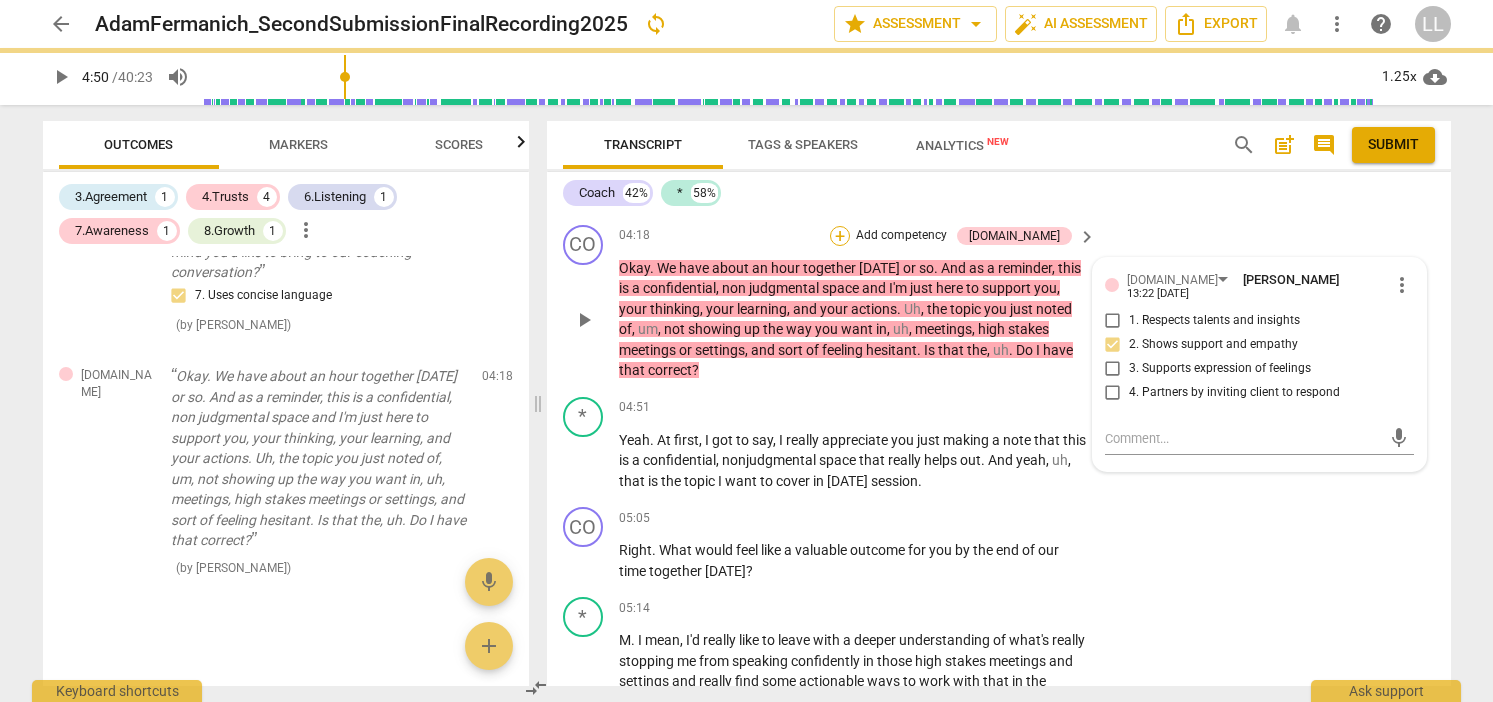type on "291" 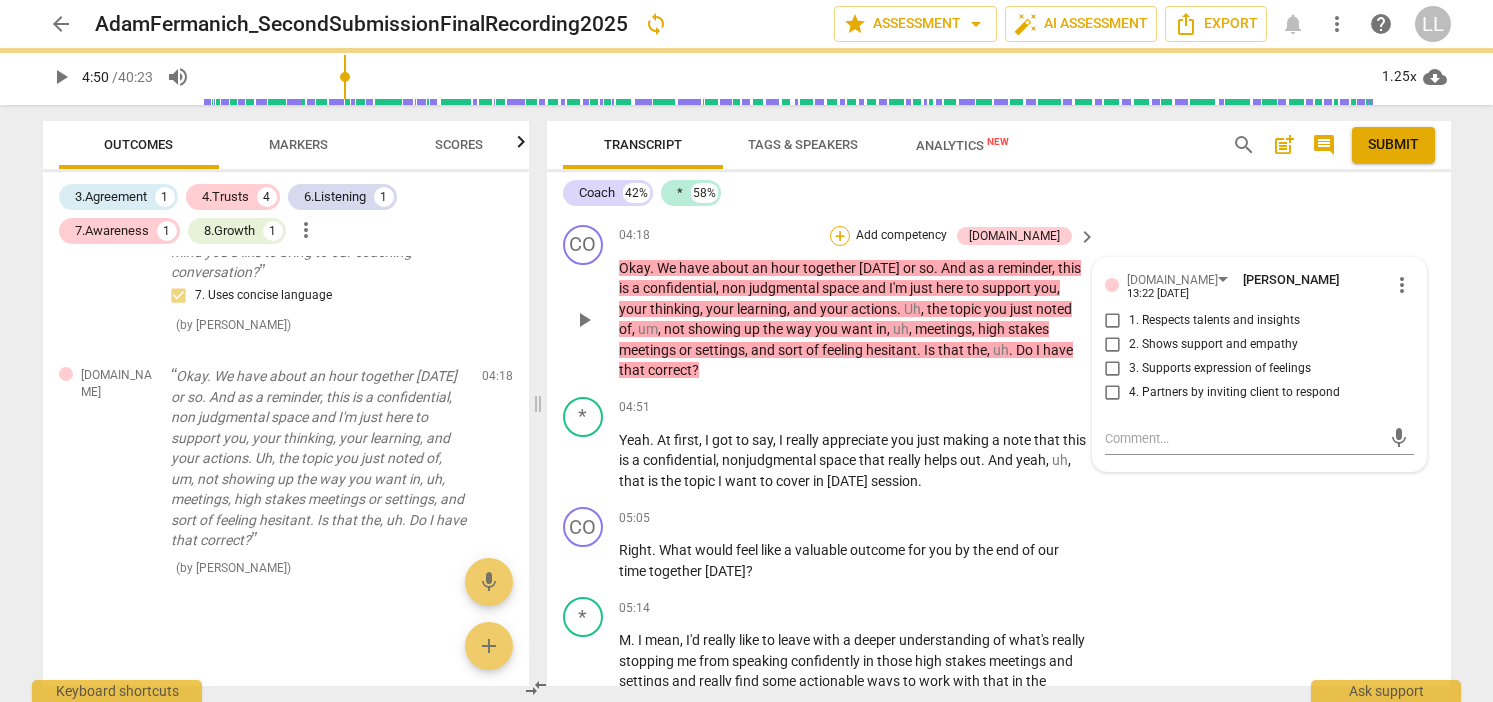 checkbox on "true" 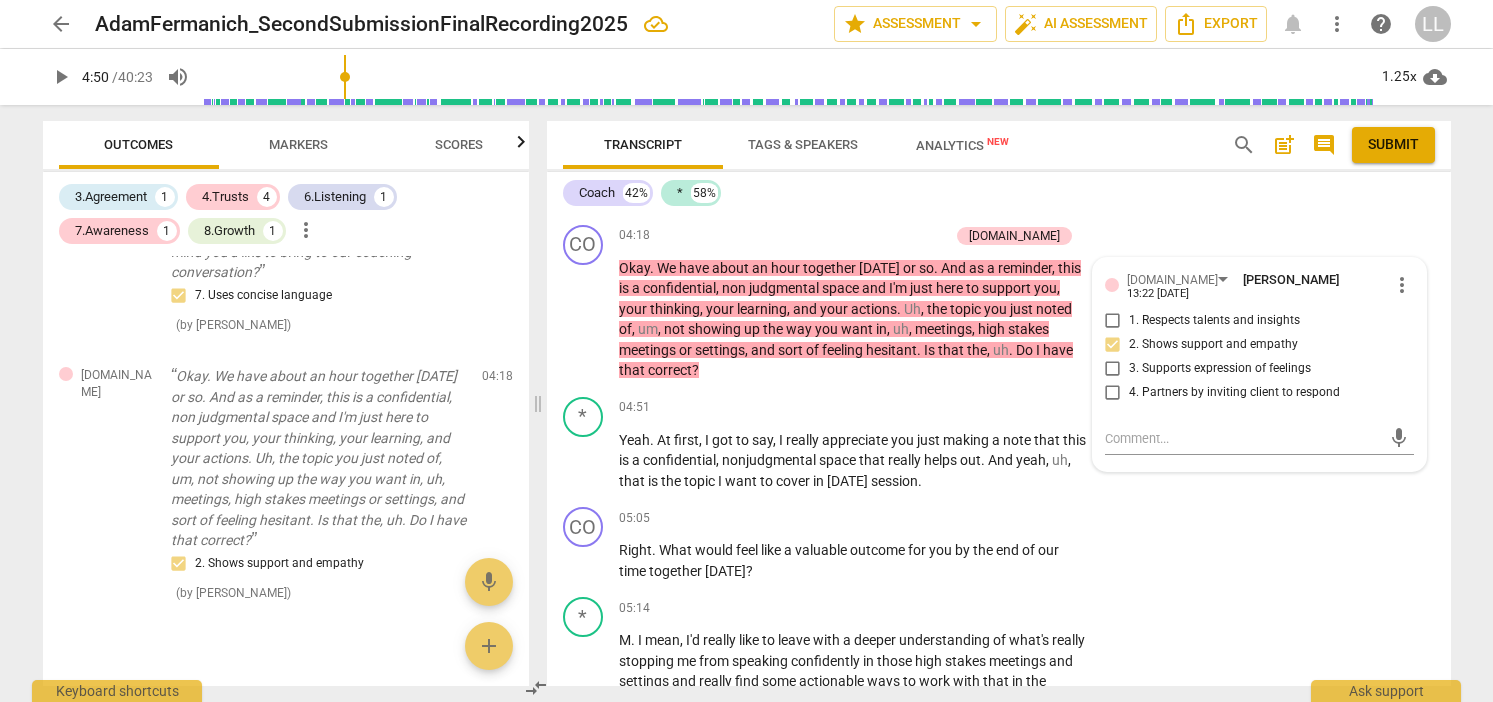 click on "4. Partners by inviting client to respond" at bounding box center [1113, 393] 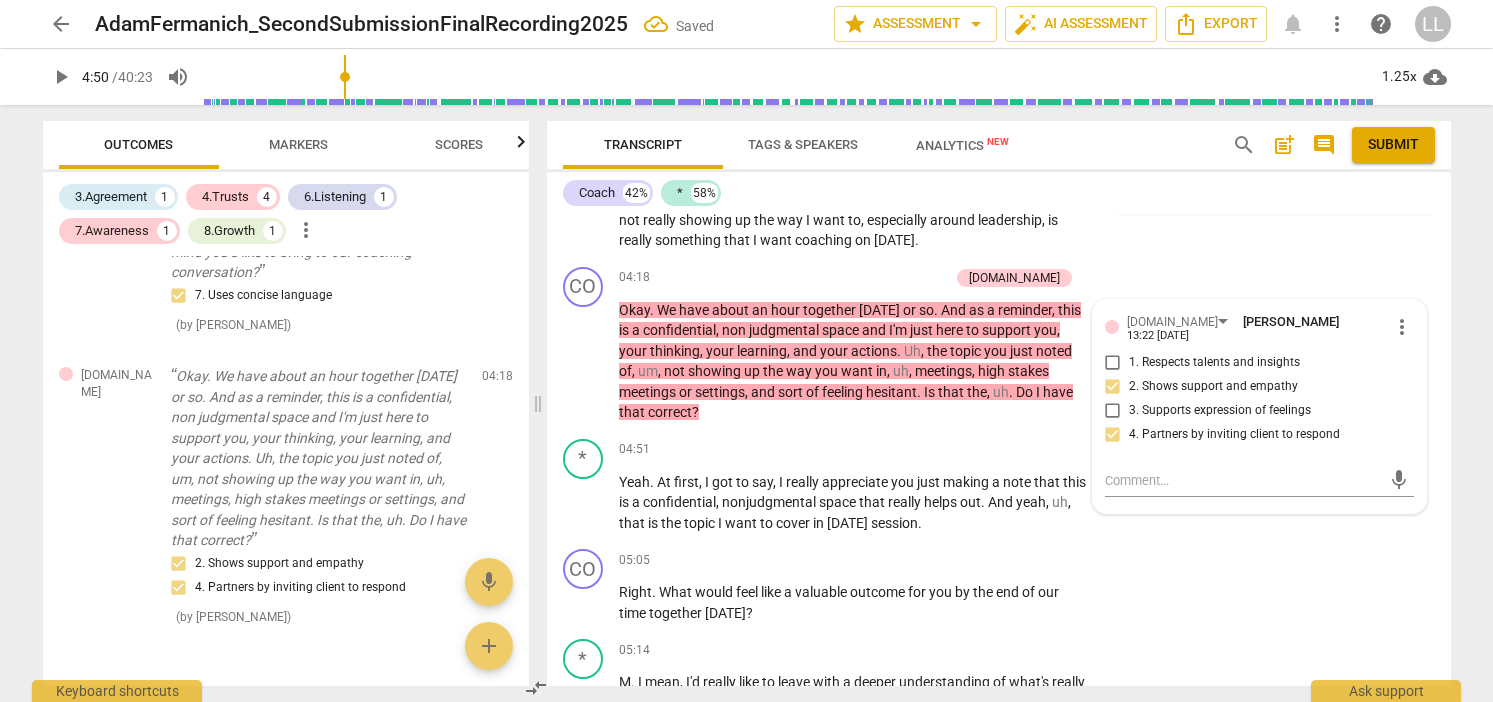 scroll, scrollTop: 1690, scrollLeft: 0, axis: vertical 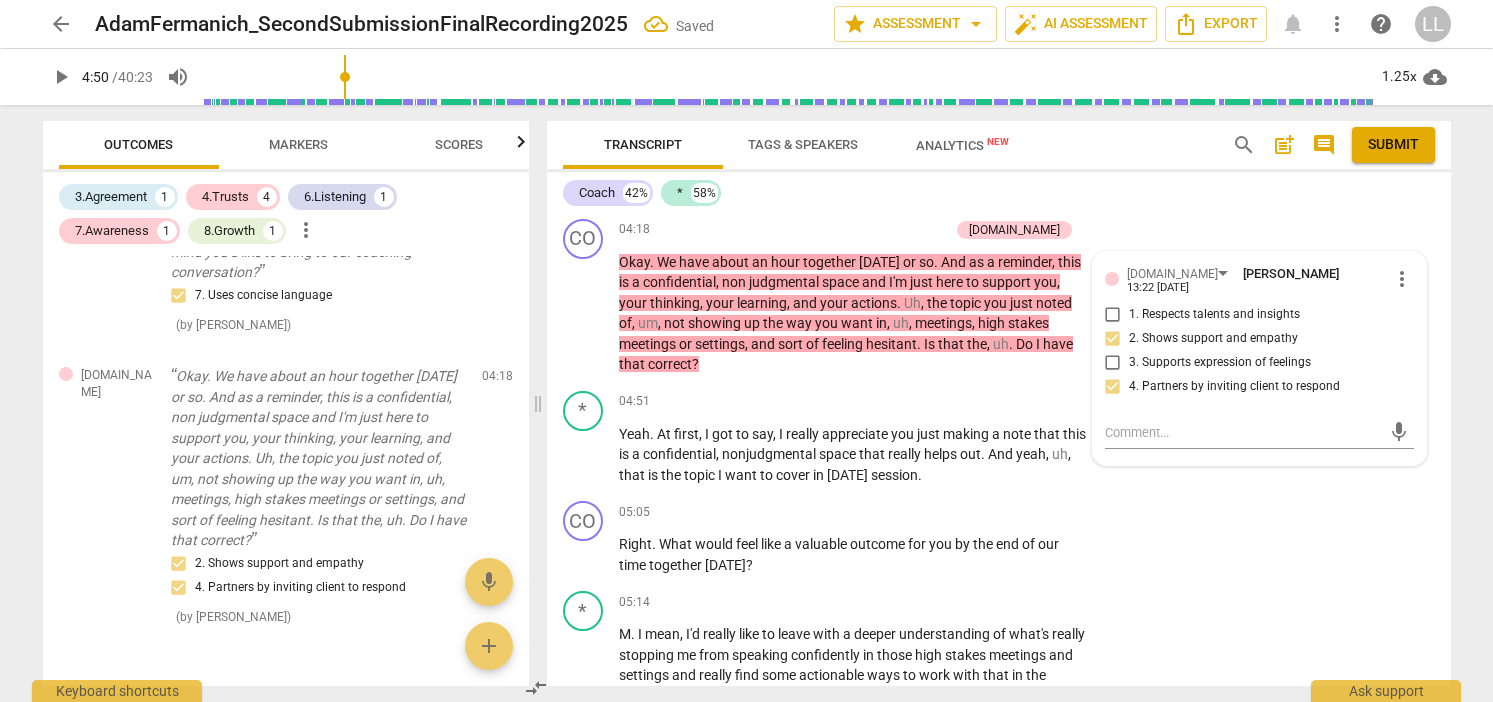 click on "CO play_arrow pause 04:18 + Add competency 4.Trust keyboard_arrow_right Okay .   We   have   about   an   hour   together   today   or   so .   And   as   a   reminder ,   this   is   a   confidential ,   non   judgmental   space   and   I'm   just   here   to   support   you ,   your   thinking ,   your   learning ,   and   your   actions .   Uh ,   the   topic   you   just   noted   of ,   um ,   not   showing   up   the   way   you   want   in ,   uh ,   meetings ,   high   stakes   meetings   or   settings ,   and   sort   of   feeling   hesitant .   Is   that   the ,   uh .   Do   I   have   that   correct ? 4.Trust Laura Lusk 13:22 07-16-2025 more_vert 1. Respects talents and insights 2. Shows support and empathy 3. Supports expression of feelings 4. Partners by inviting client to respond mic" at bounding box center (999, 297) 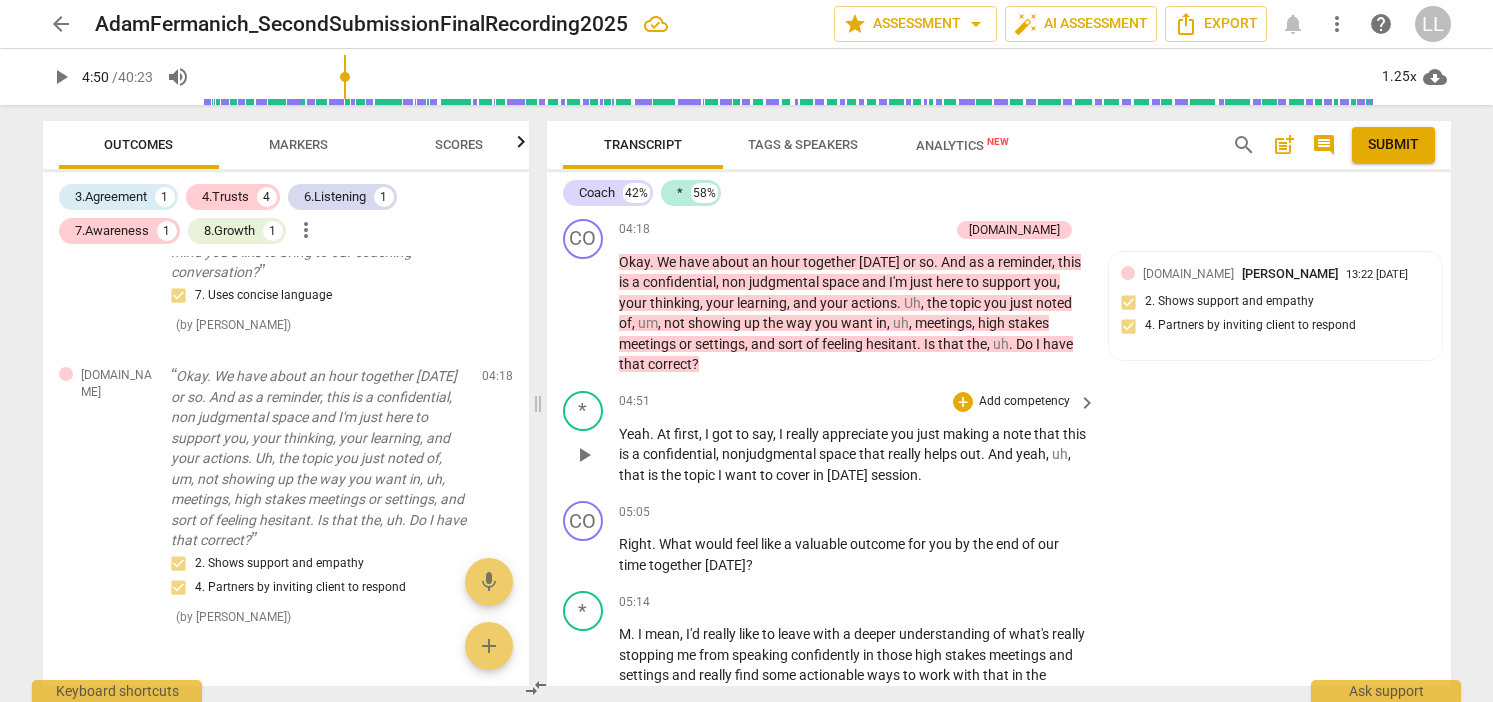 click on "play_arrow" at bounding box center [584, 455] 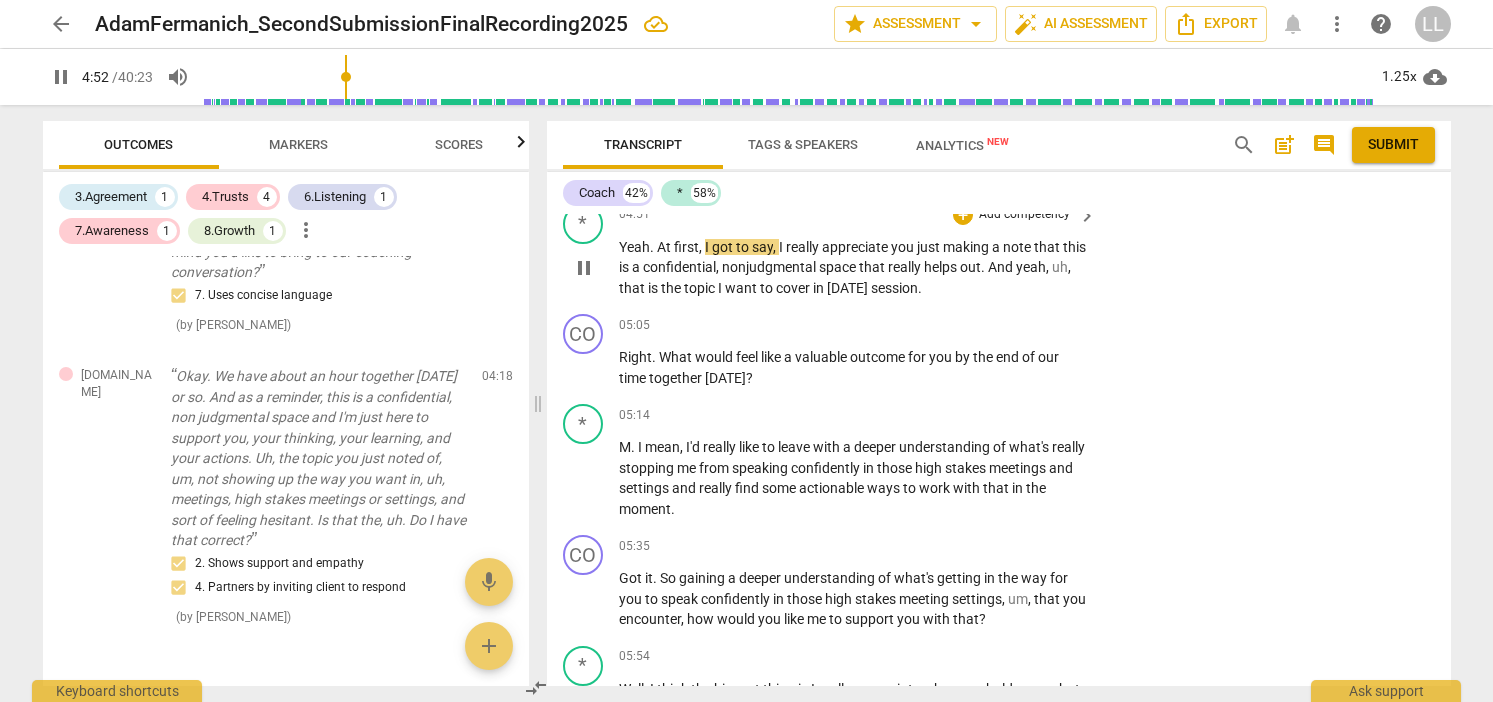scroll, scrollTop: 1884, scrollLeft: 0, axis: vertical 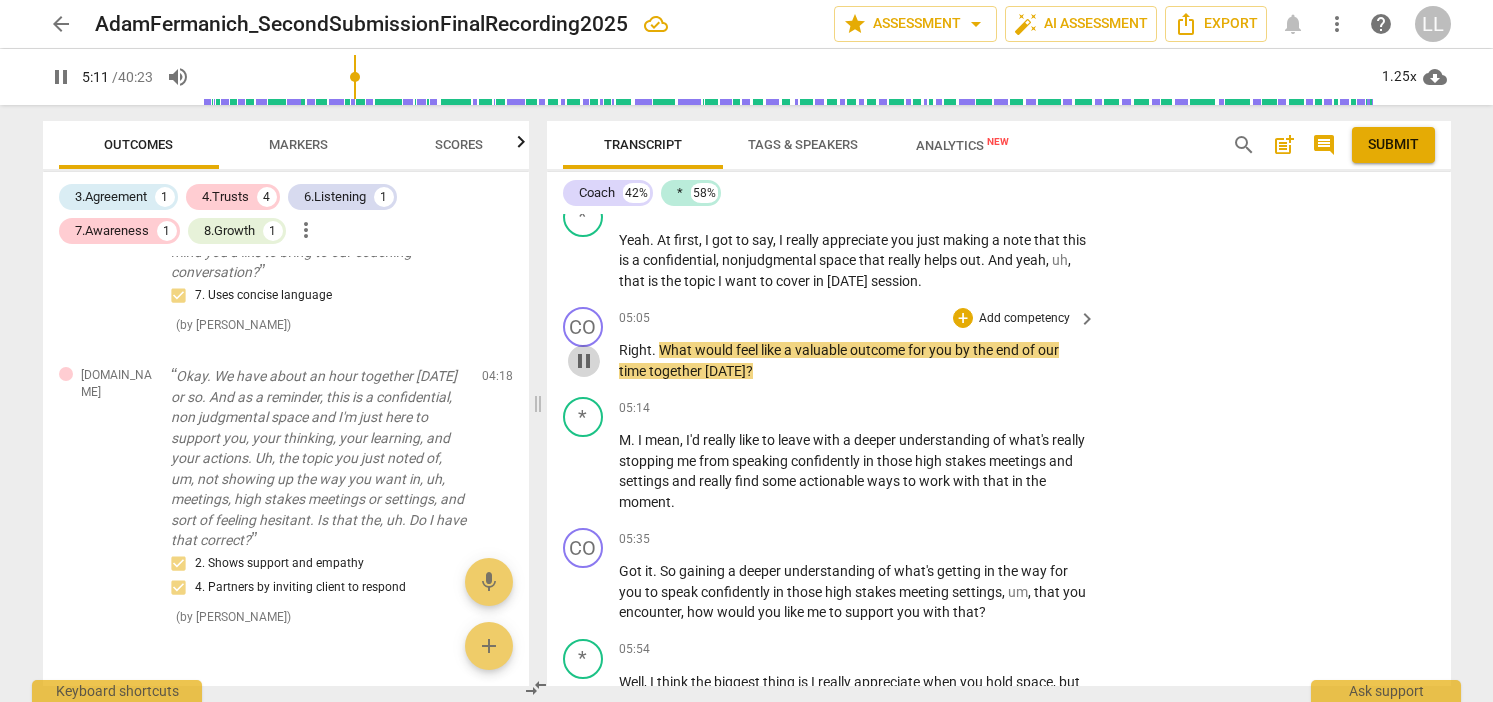 click on "pause" at bounding box center (584, 361) 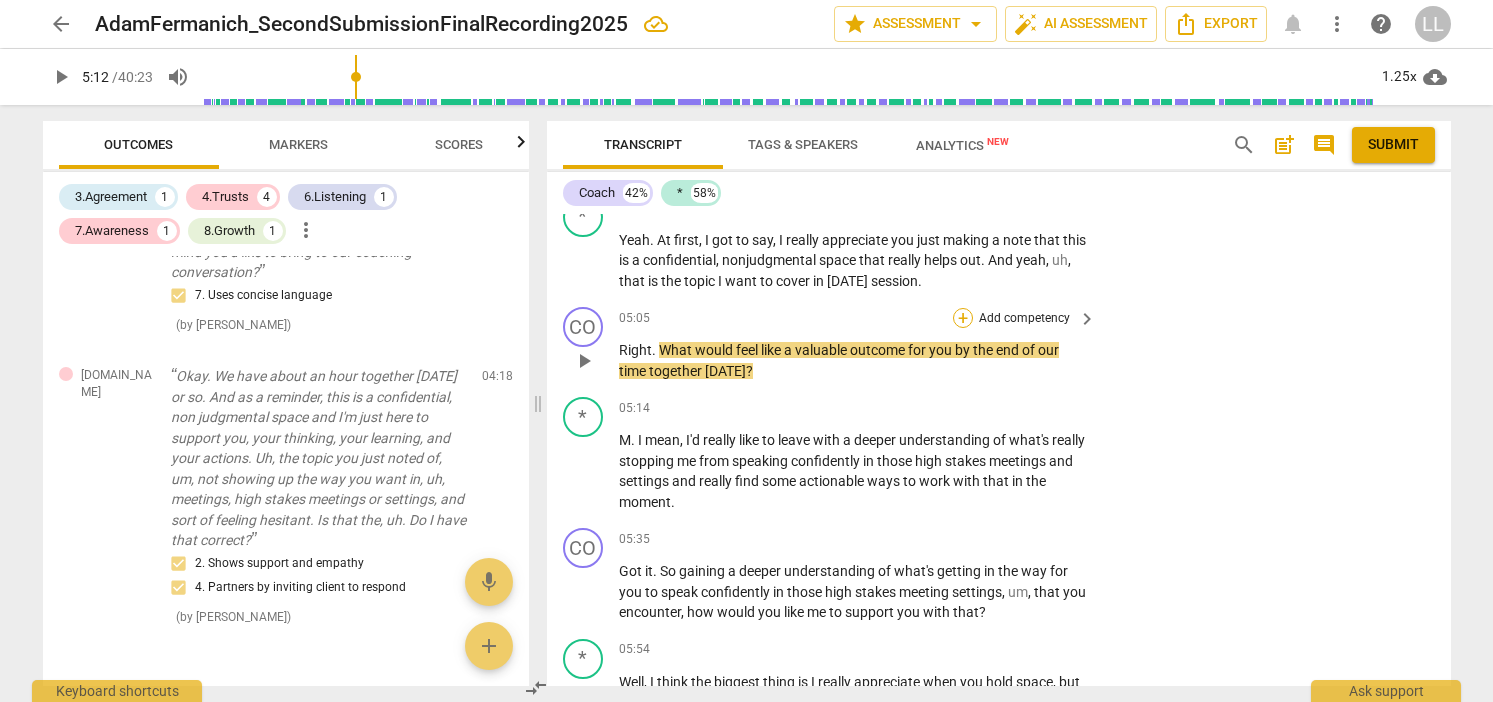 click on "+" at bounding box center (963, 318) 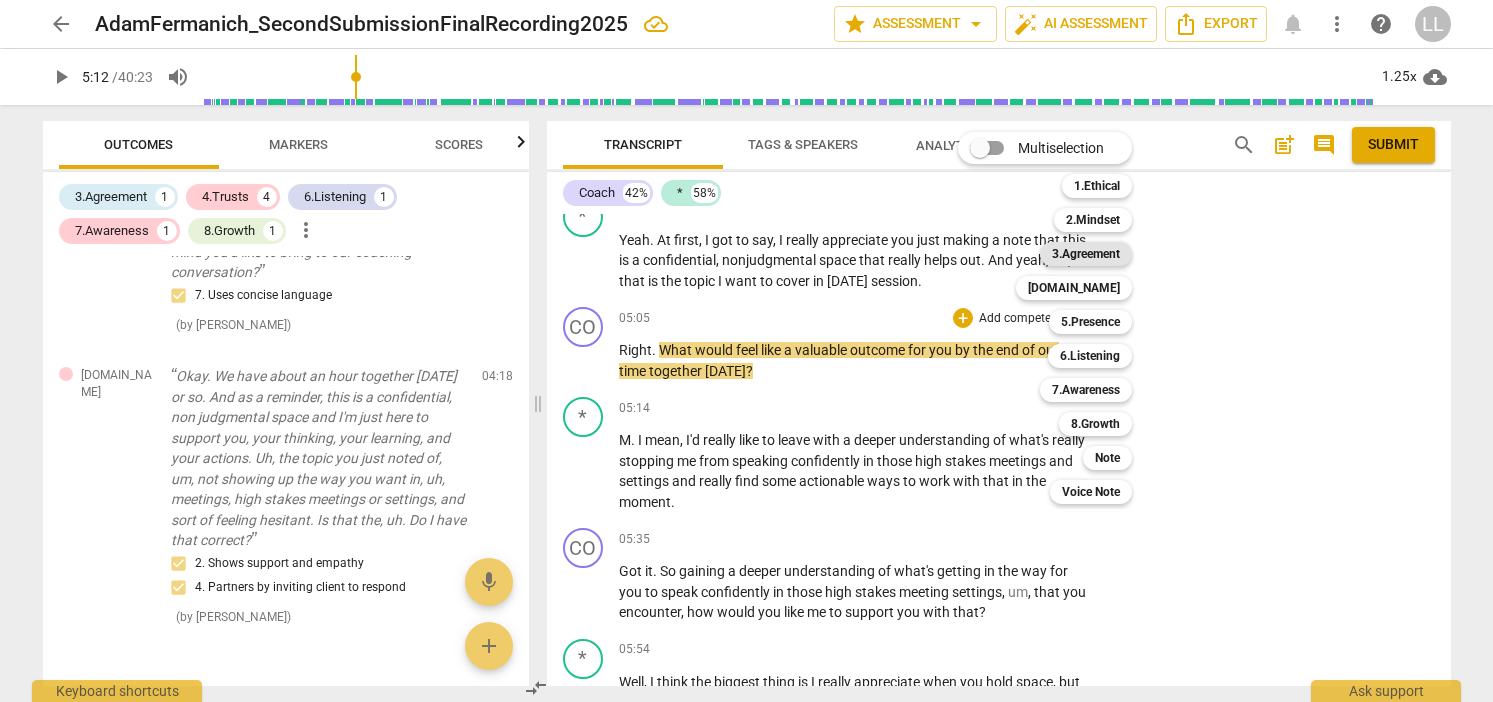 click on "3.Agreement" at bounding box center [1086, 254] 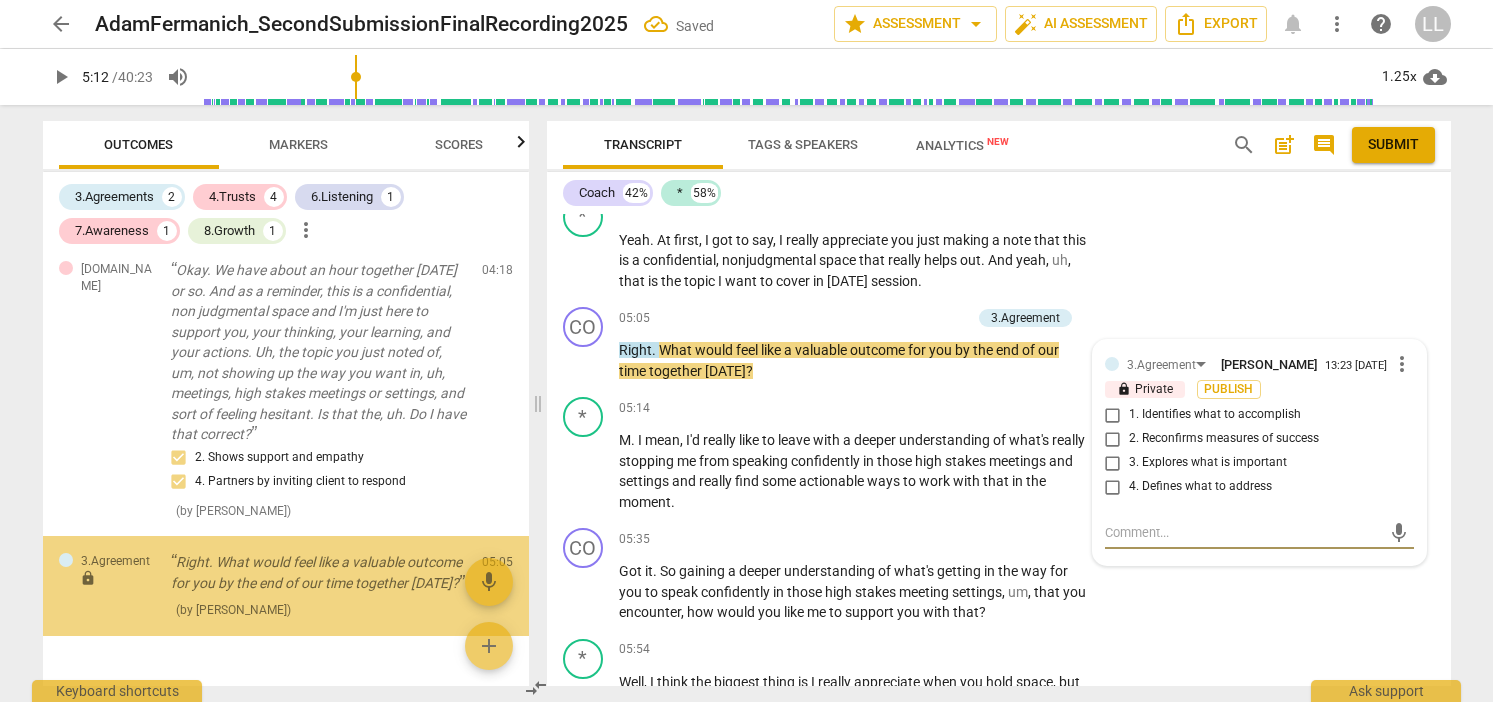 scroll, scrollTop: 1859, scrollLeft: 0, axis: vertical 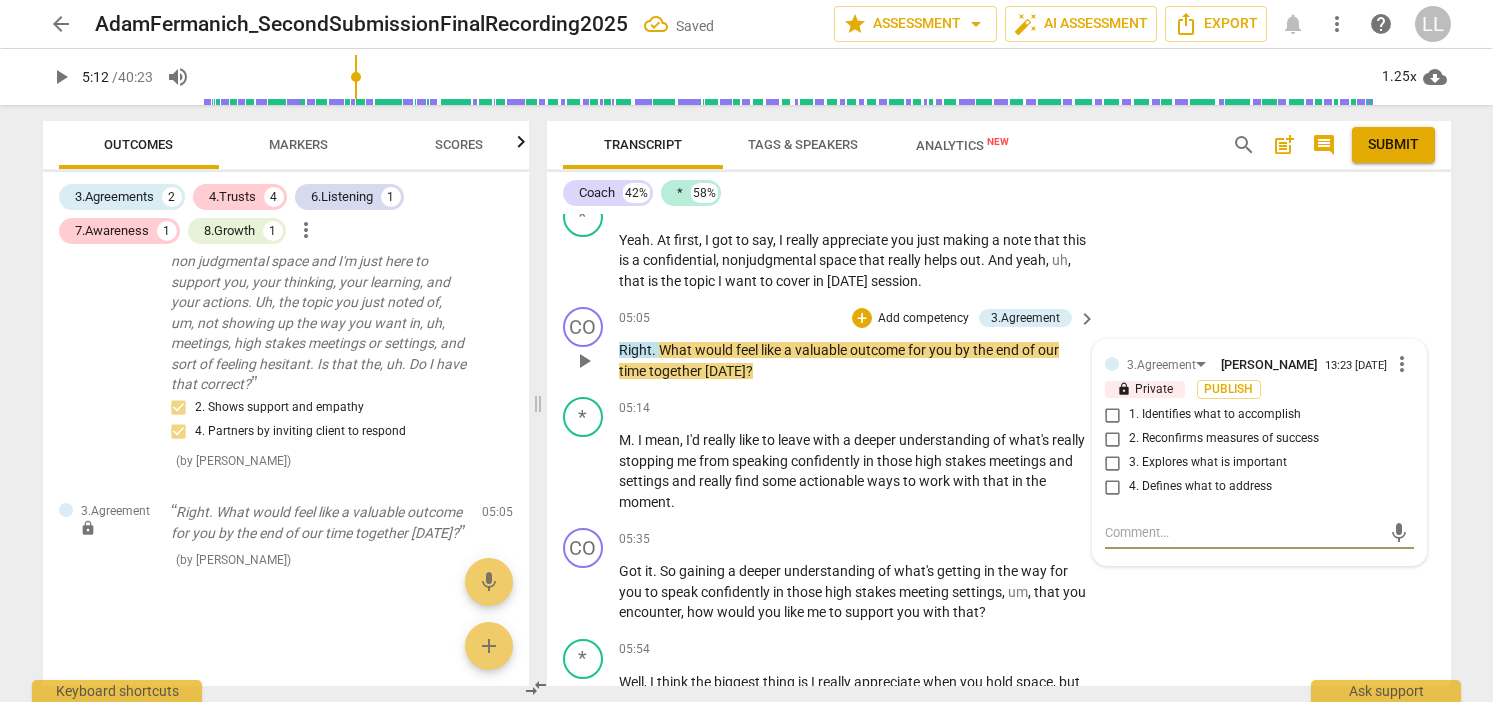 click on "2. Reconfirms measures of success" at bounding box center (1113, 439) 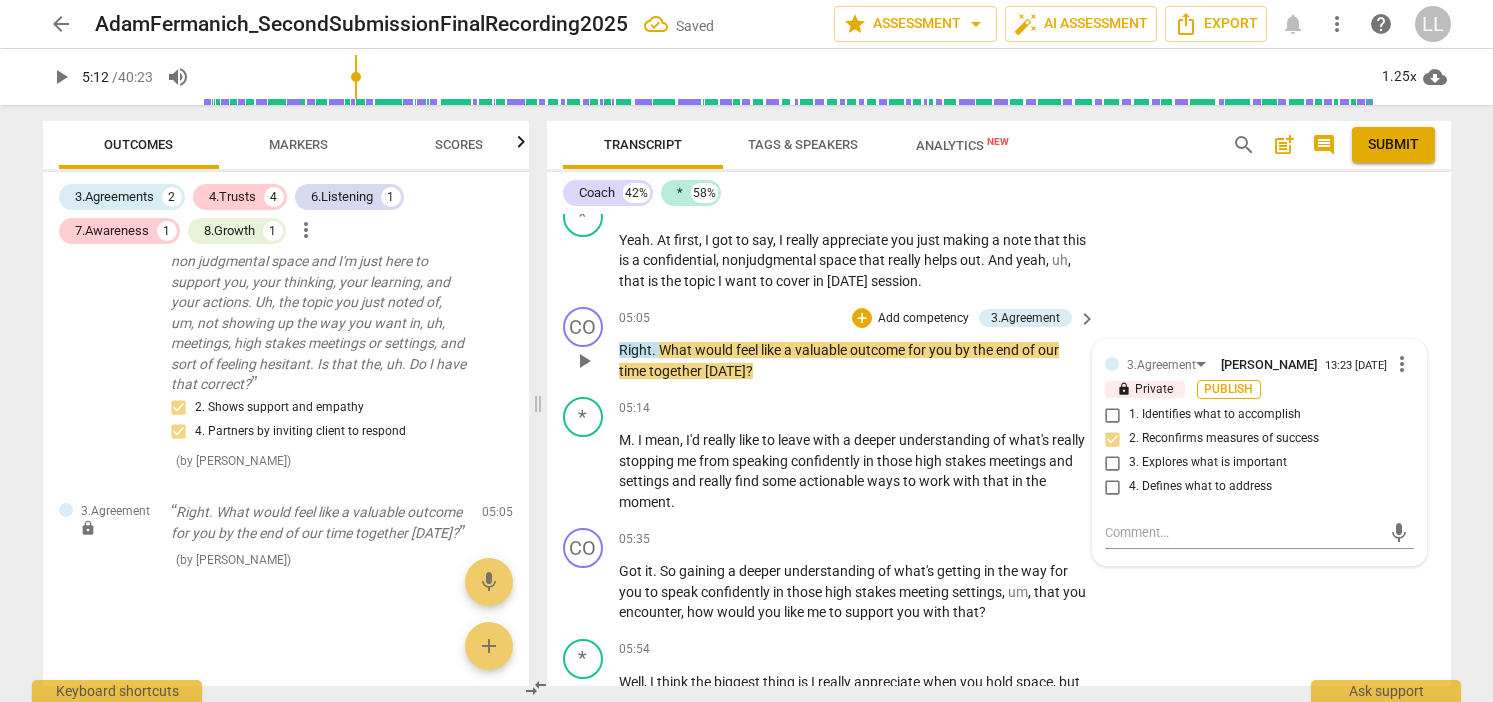 click on "Publish" at bounding box center (1229, 389) 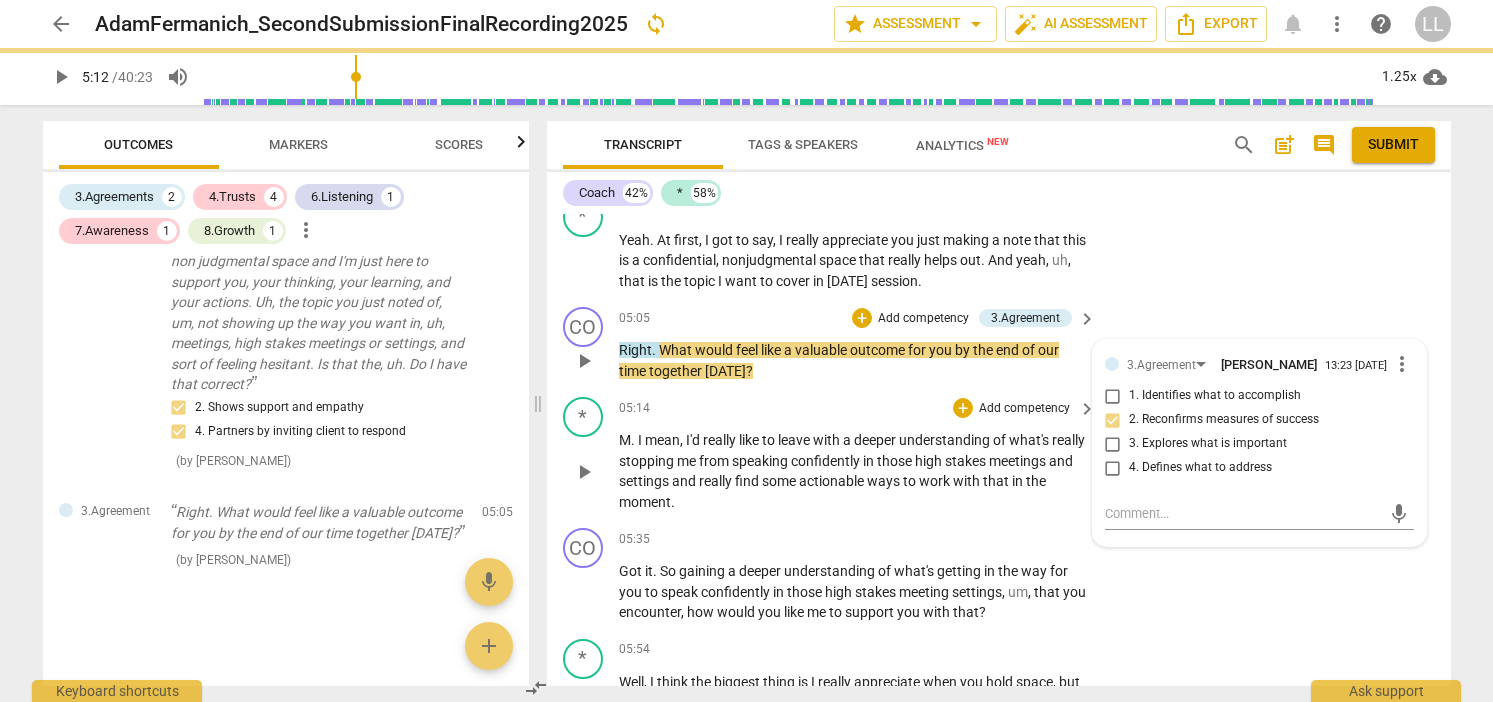 click on "play_arrow" at bounding box center [584, 472] 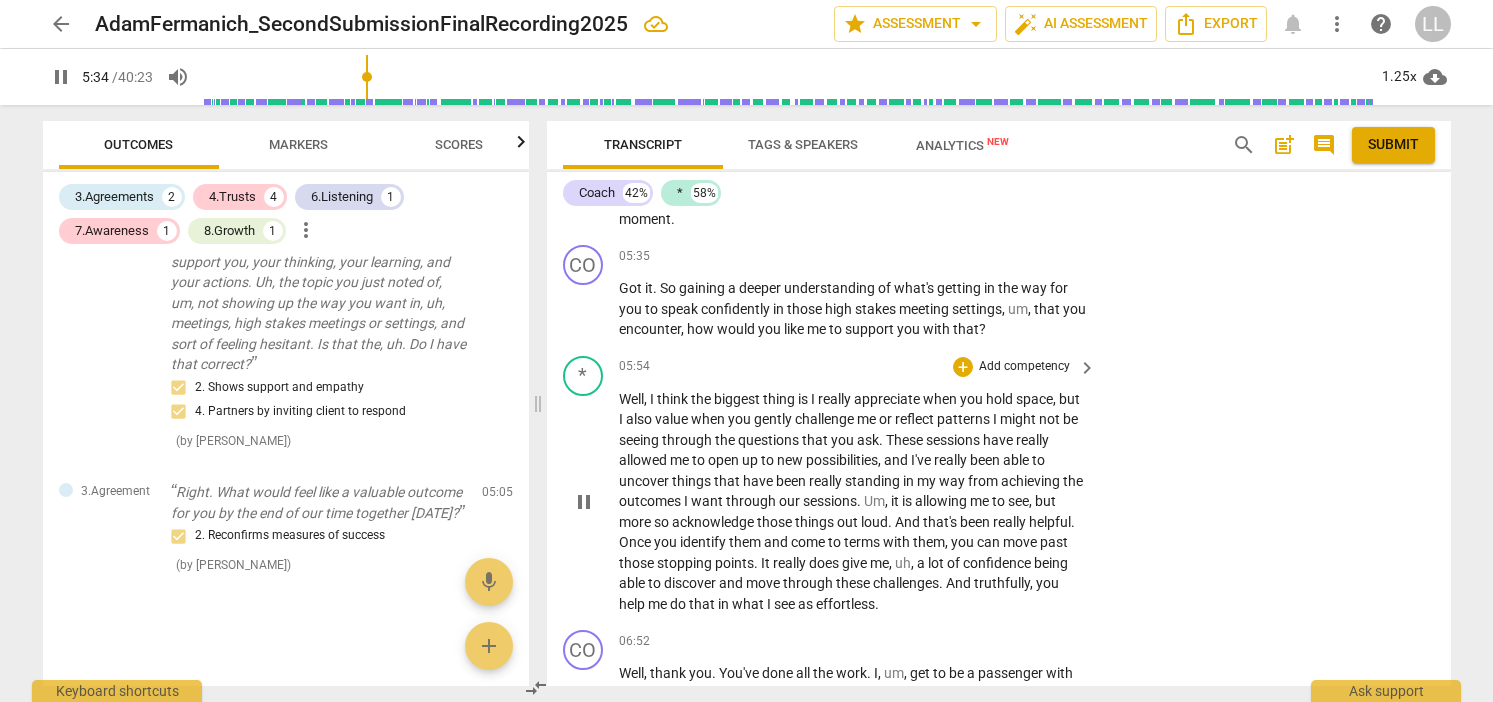 scroll, scrollTop: 2199, scrollLeft: 0, axis: vertical 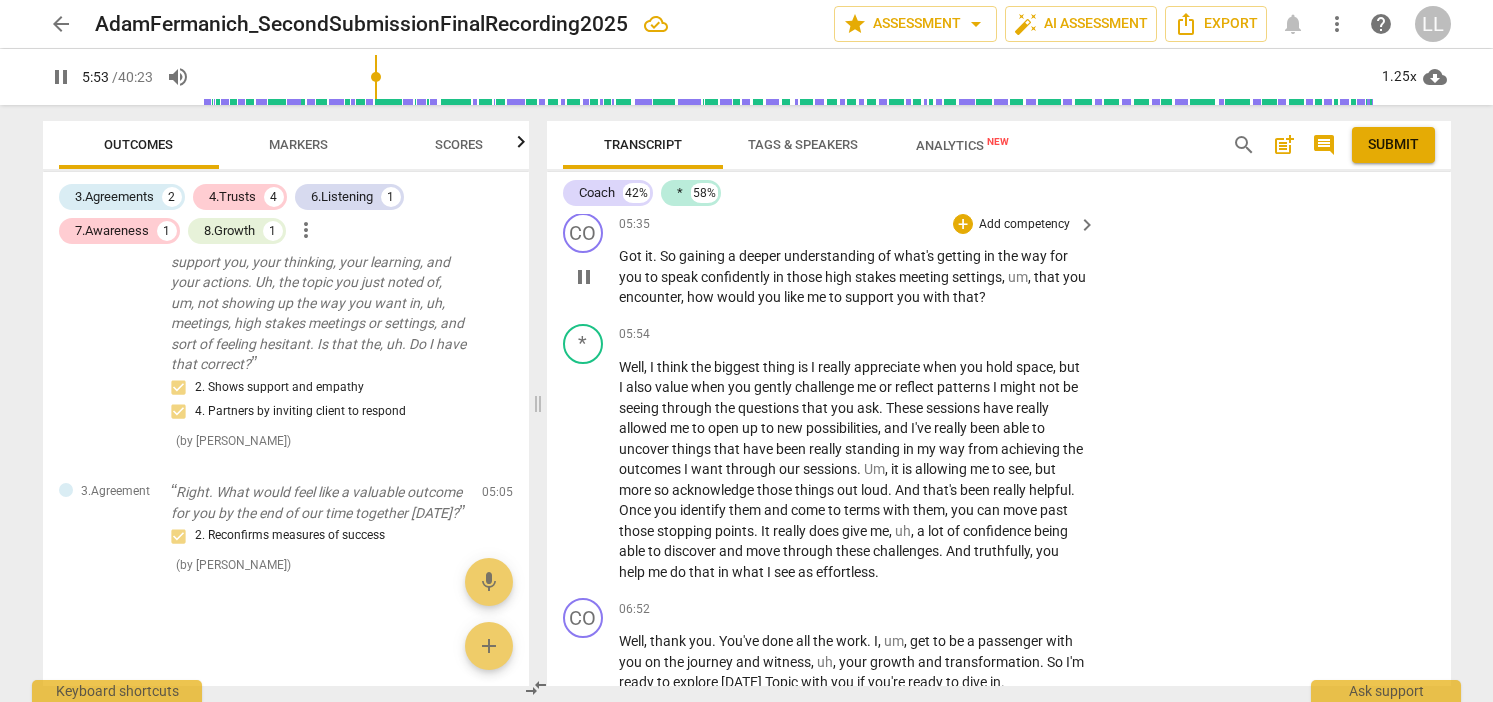 click on "pause" at bounding box center (584, 277) 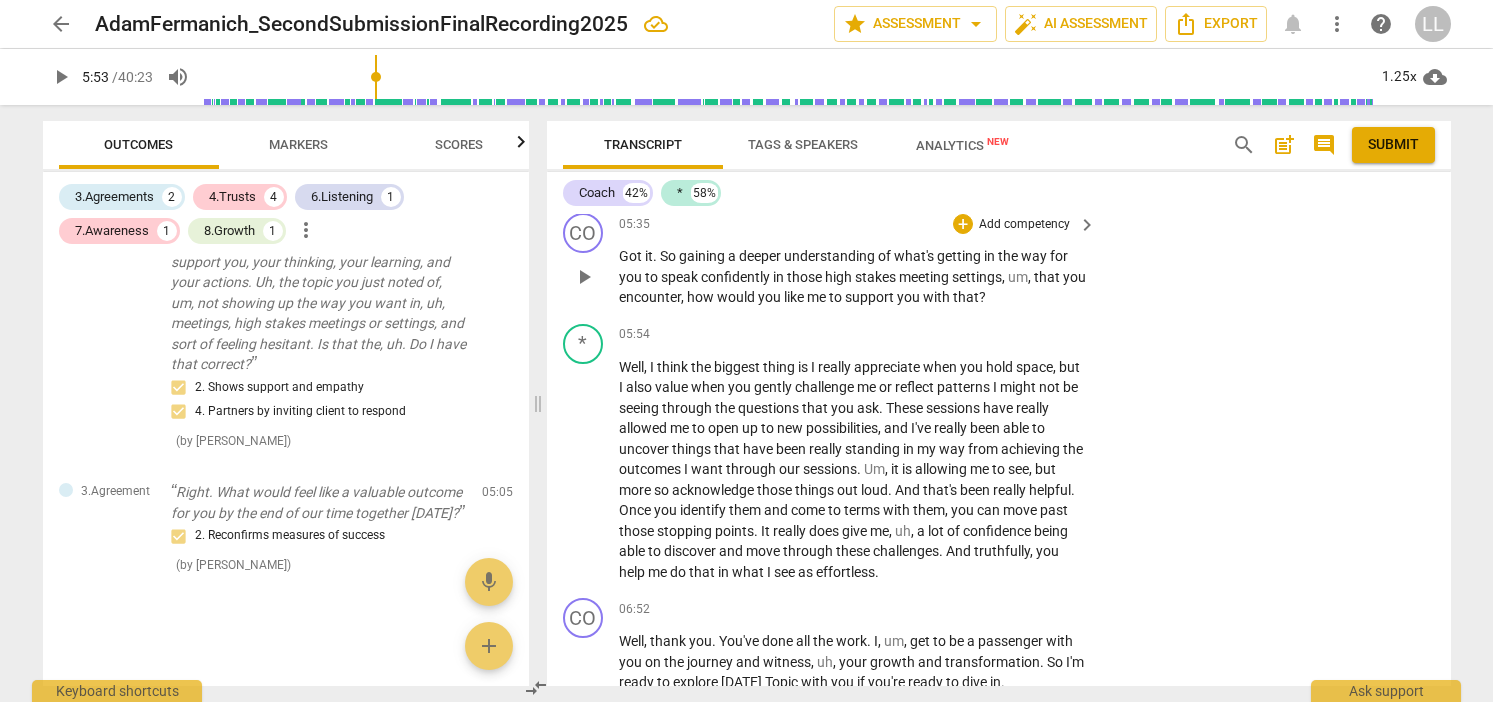 type on "354" 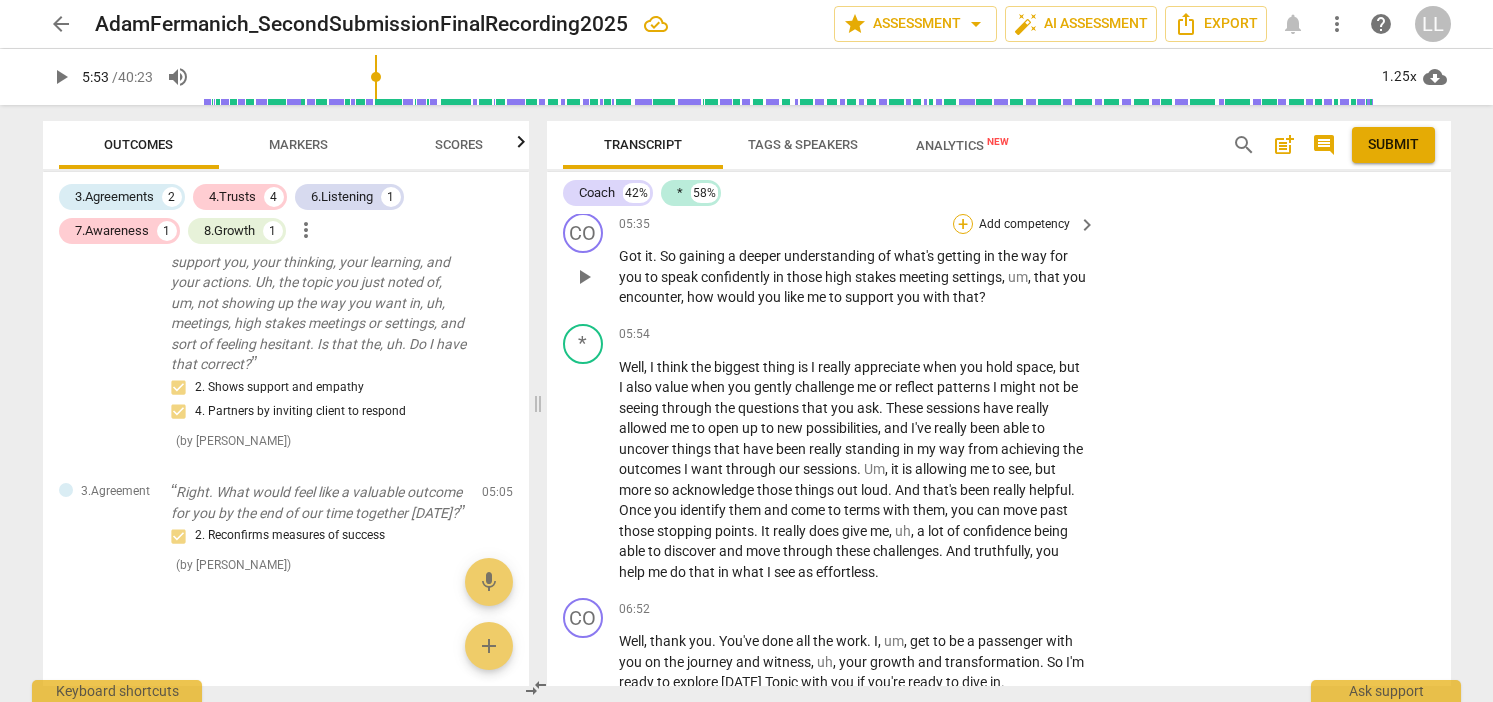click on "+" at bounding box center (963, 224) 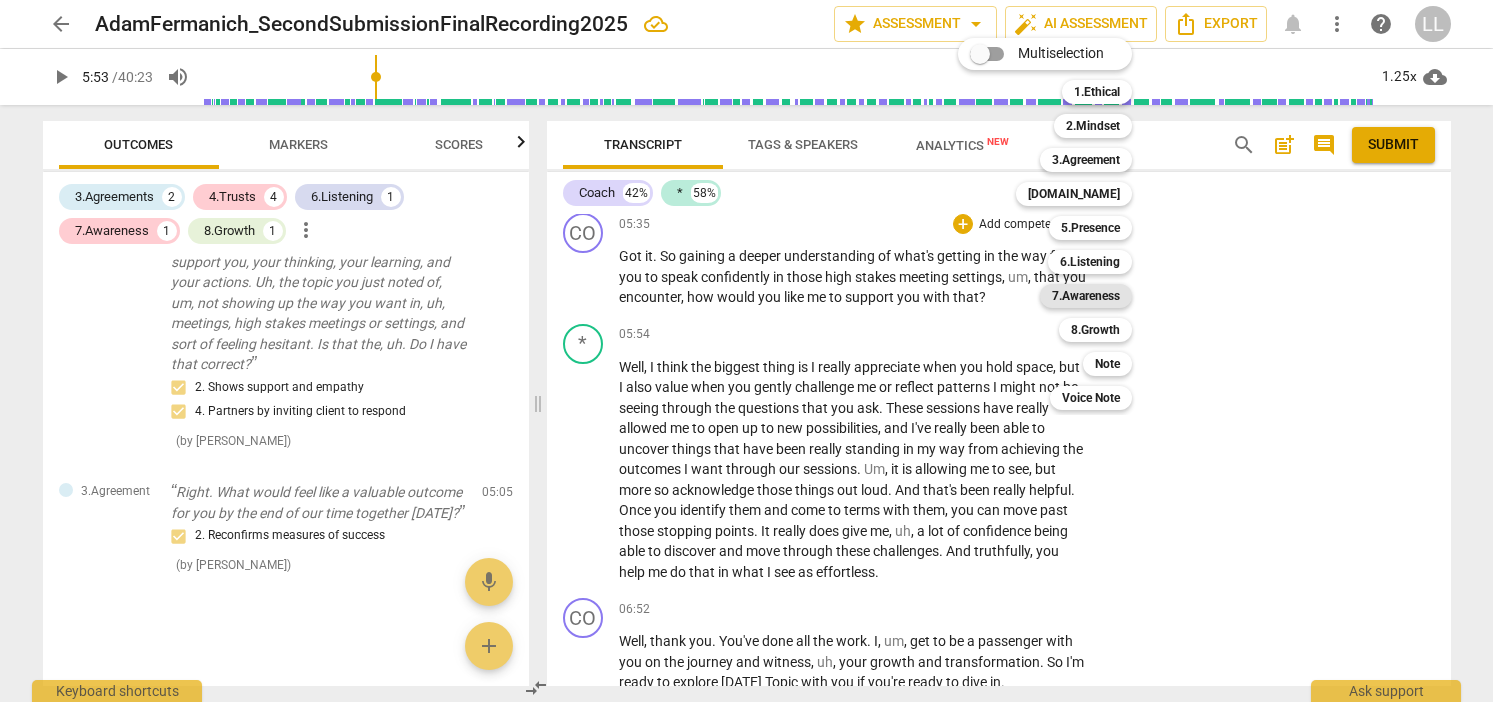 click on "7.Awareness" at bounding box center [1086, 296] 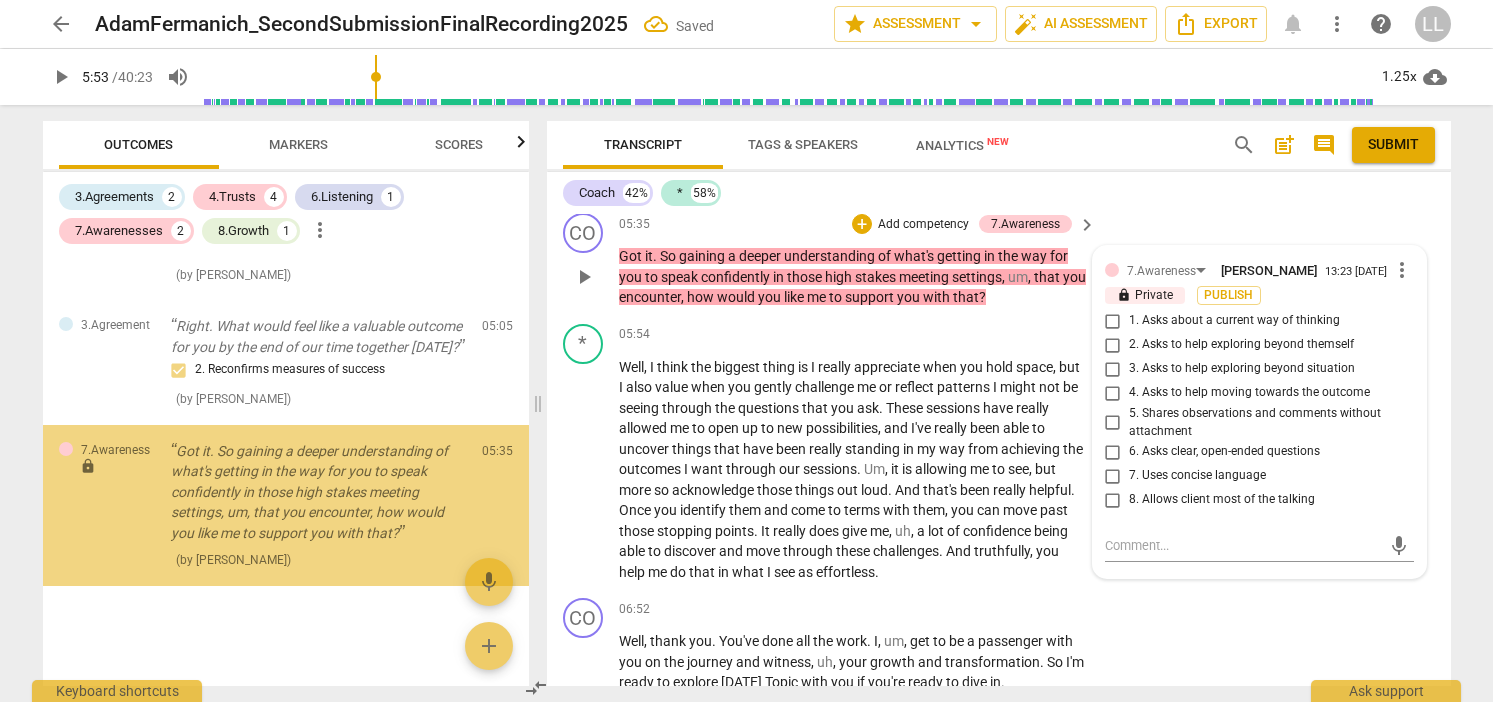 scroll, scrollTop: 2045, scrollLeft: 0, axis: vertical 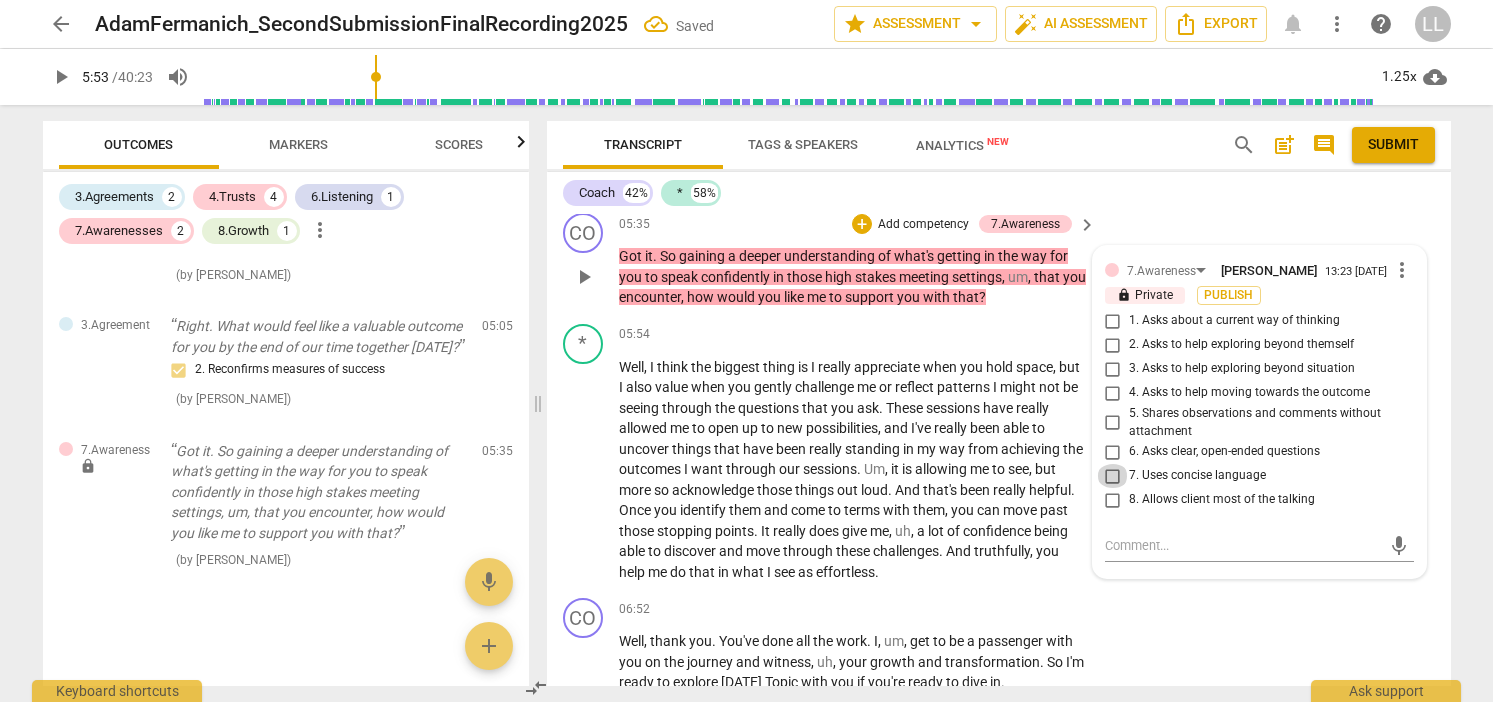 click on "7. Uses concise language" at bounding box center [1113, 476] 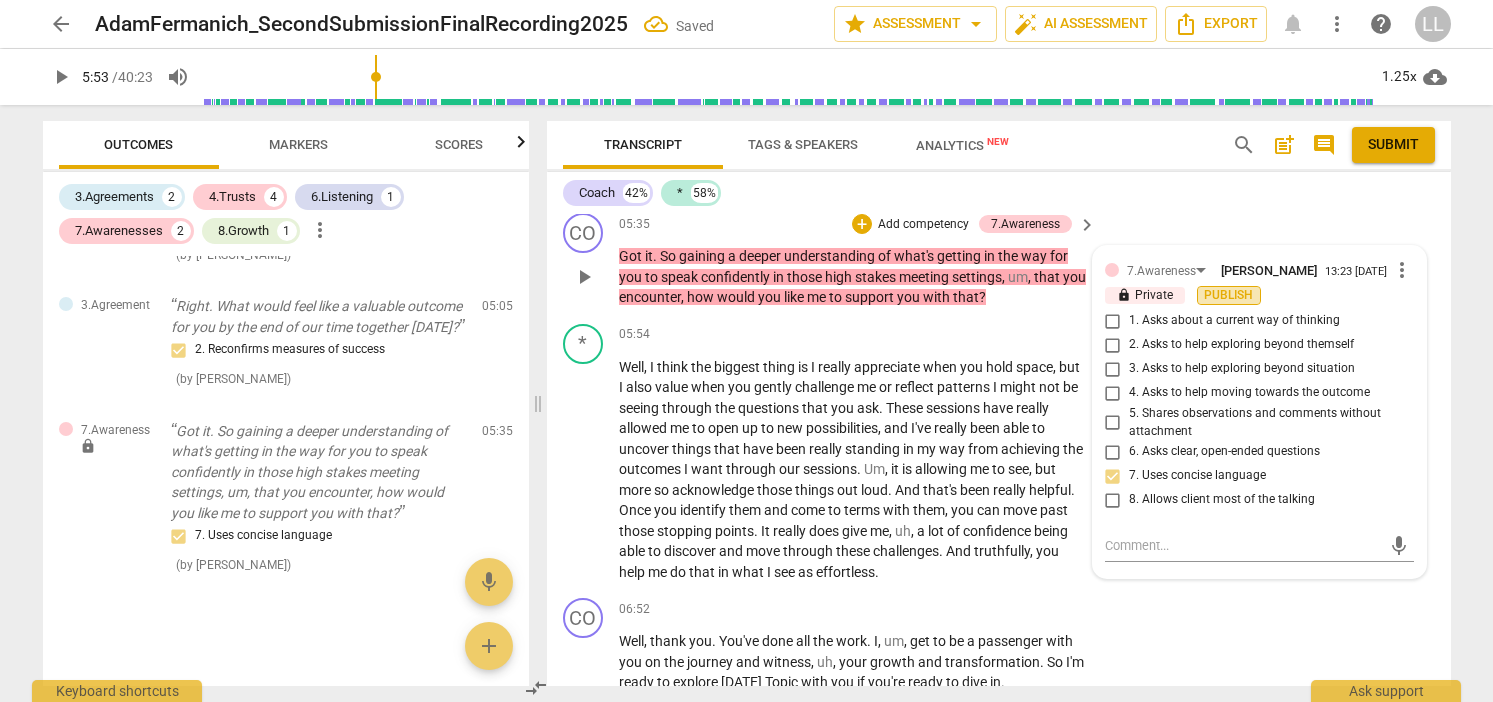 click on "Publish" at bounding box center (1229, 295) 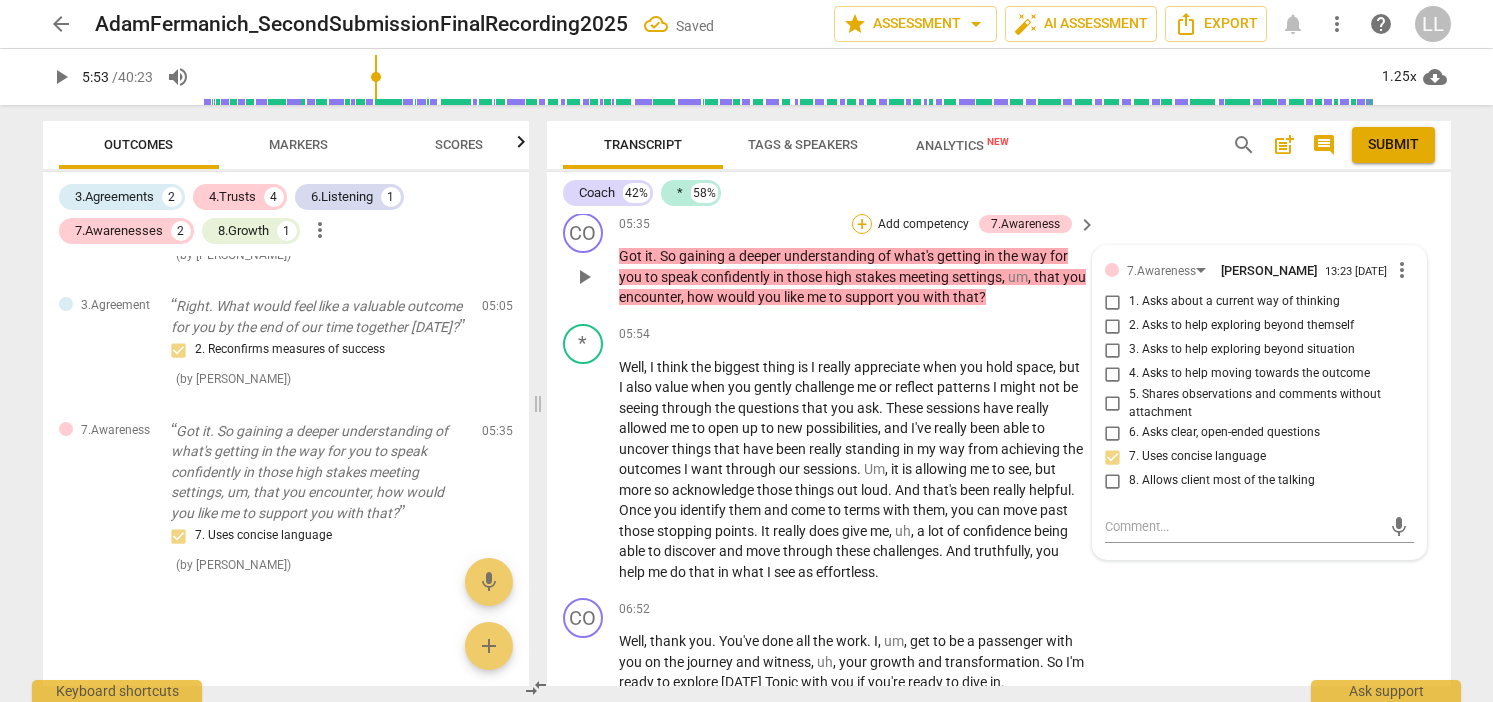 click on "+" at bounding box center (862, 224) 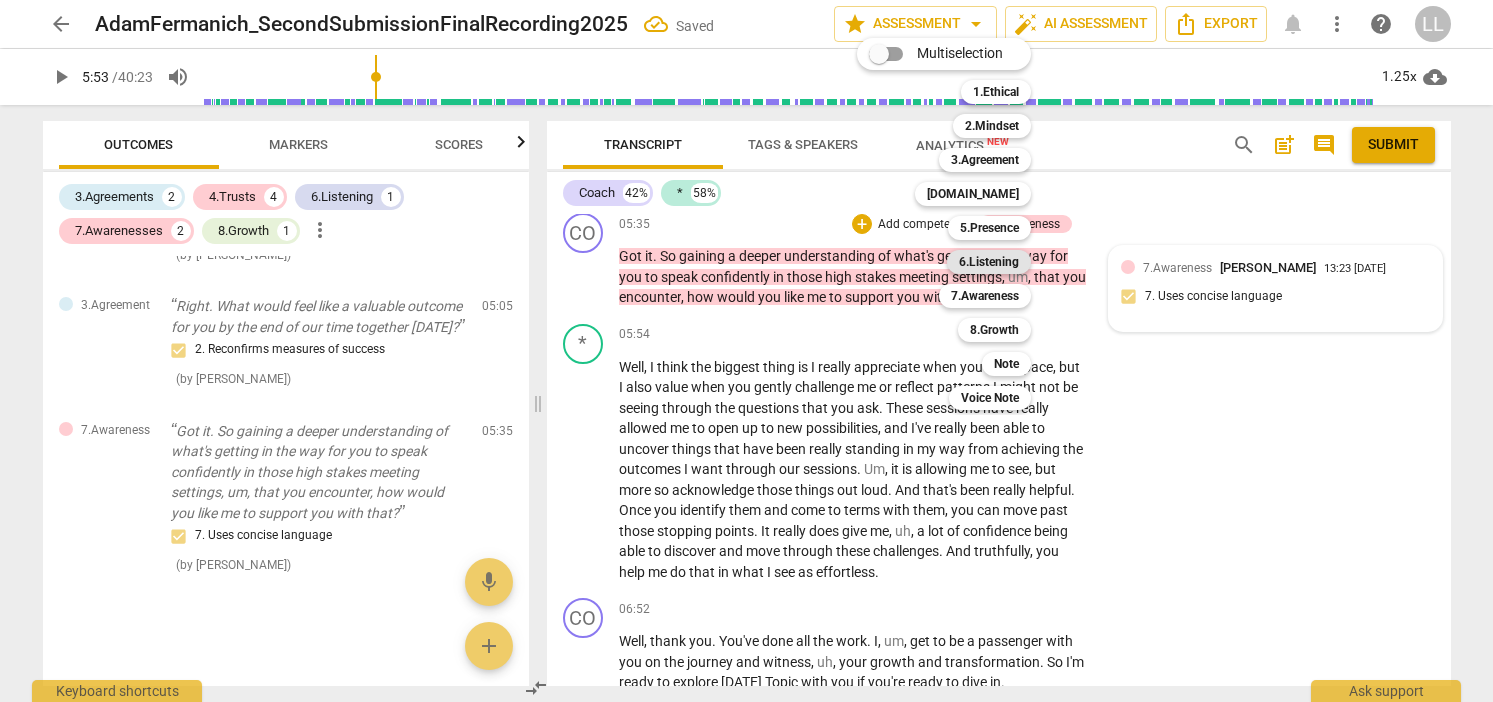 click on "6.Listening" at bounding box center (989, 262) 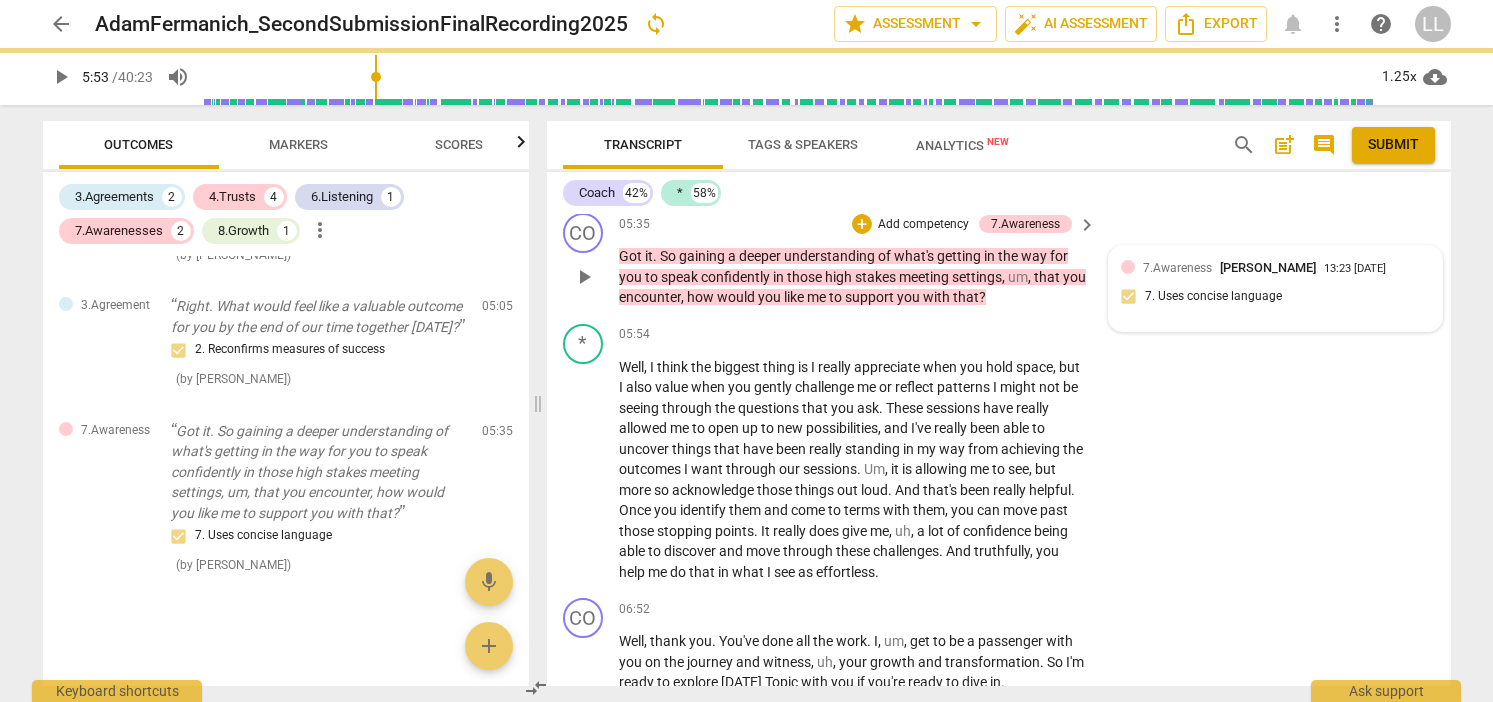 type on "354" 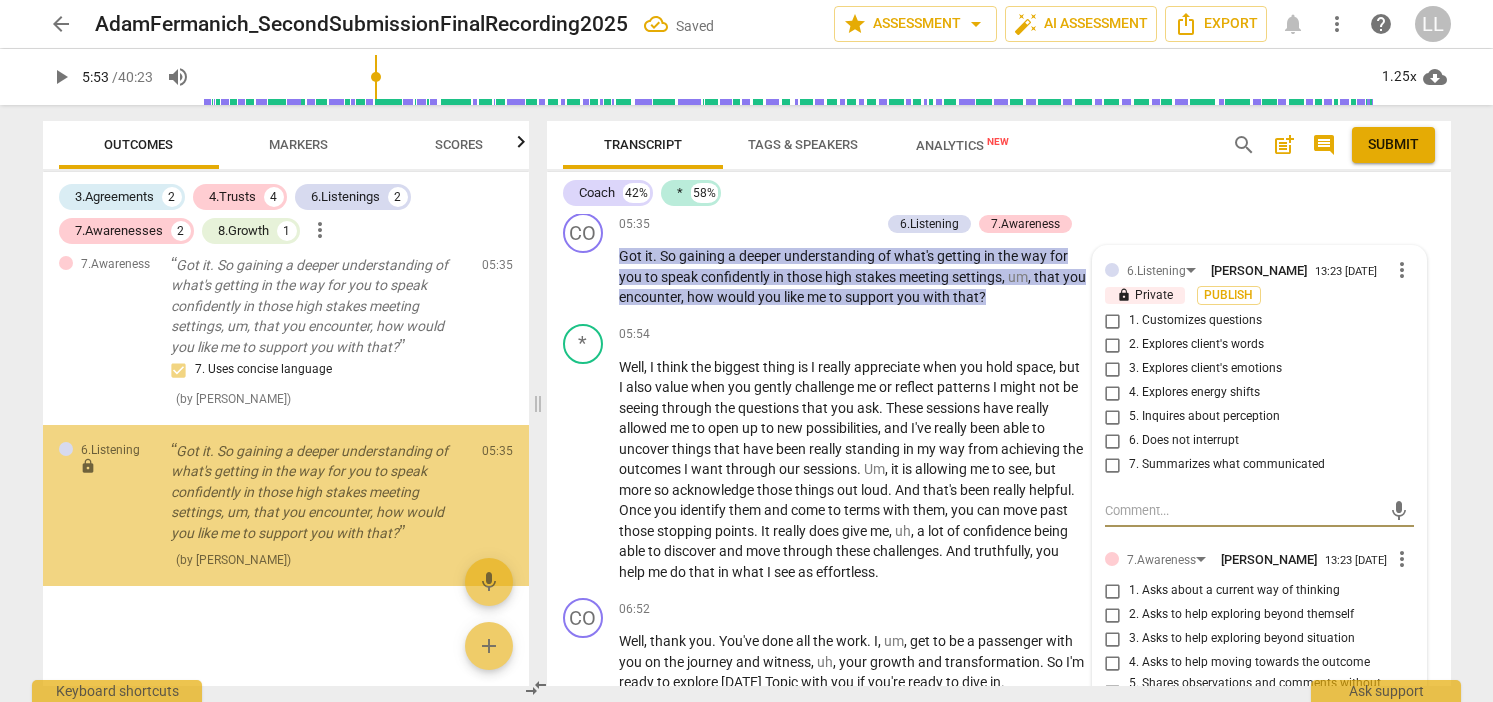 scroll, scrollTop: 2231, scrollLeft: 0, axis: vertical 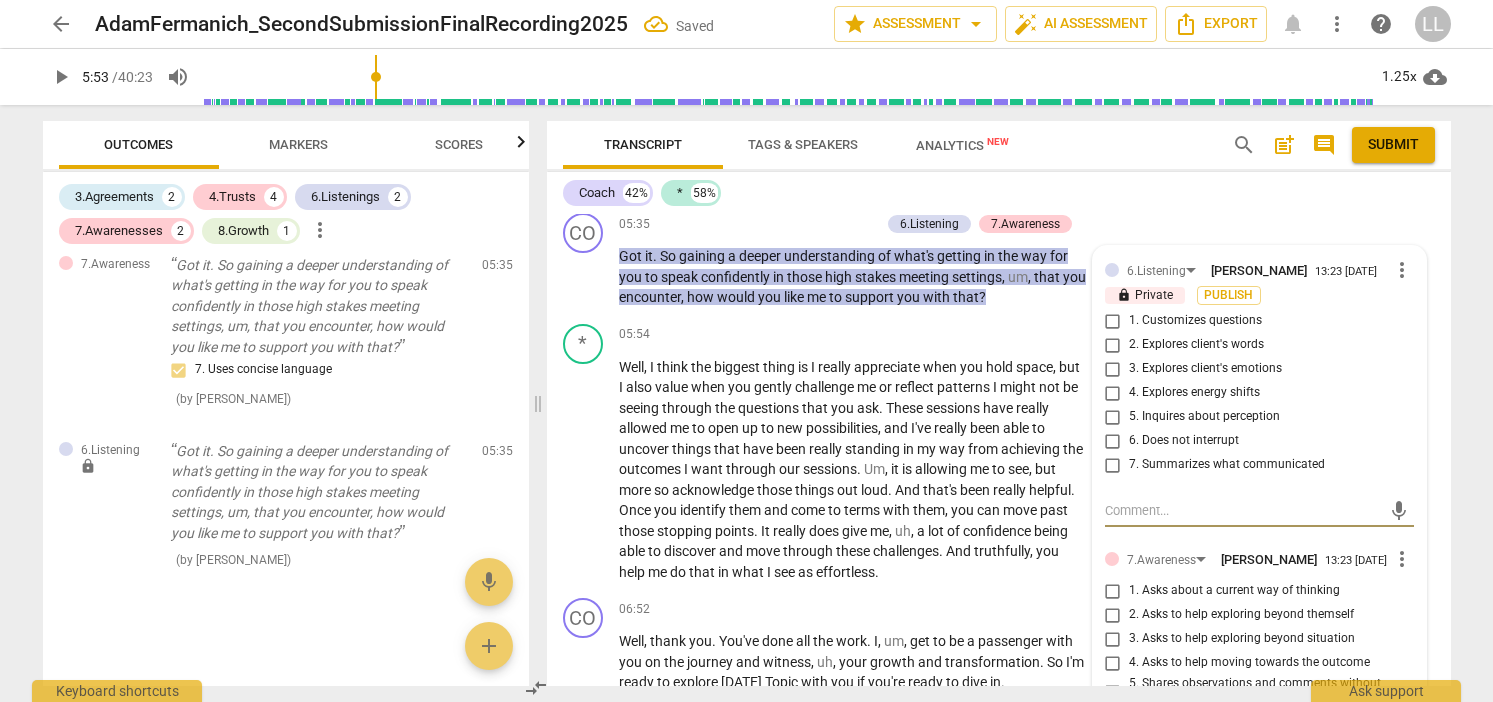 click on "7. Summarizes what communicated" at bounding box center (1113, 465) 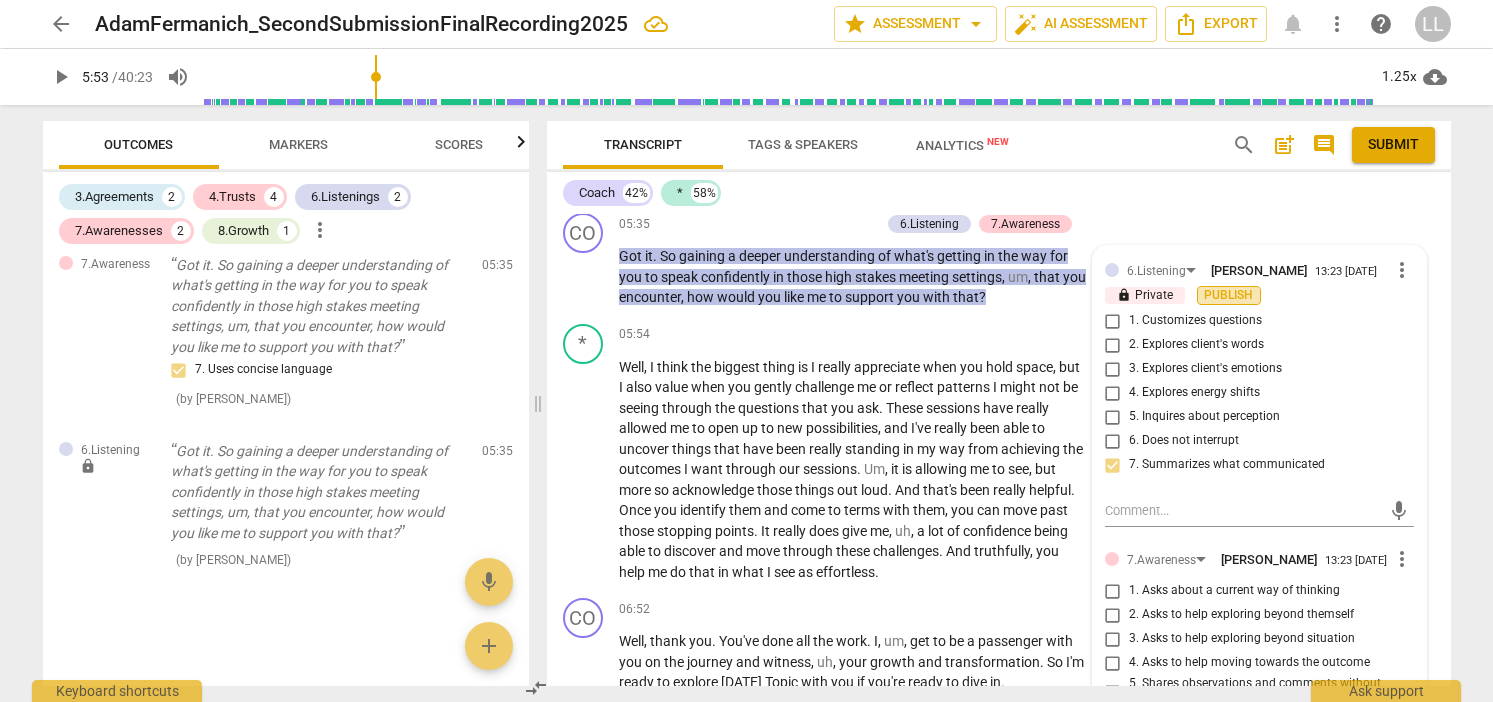 click on "Publish" at bounding box center (1229, 295) 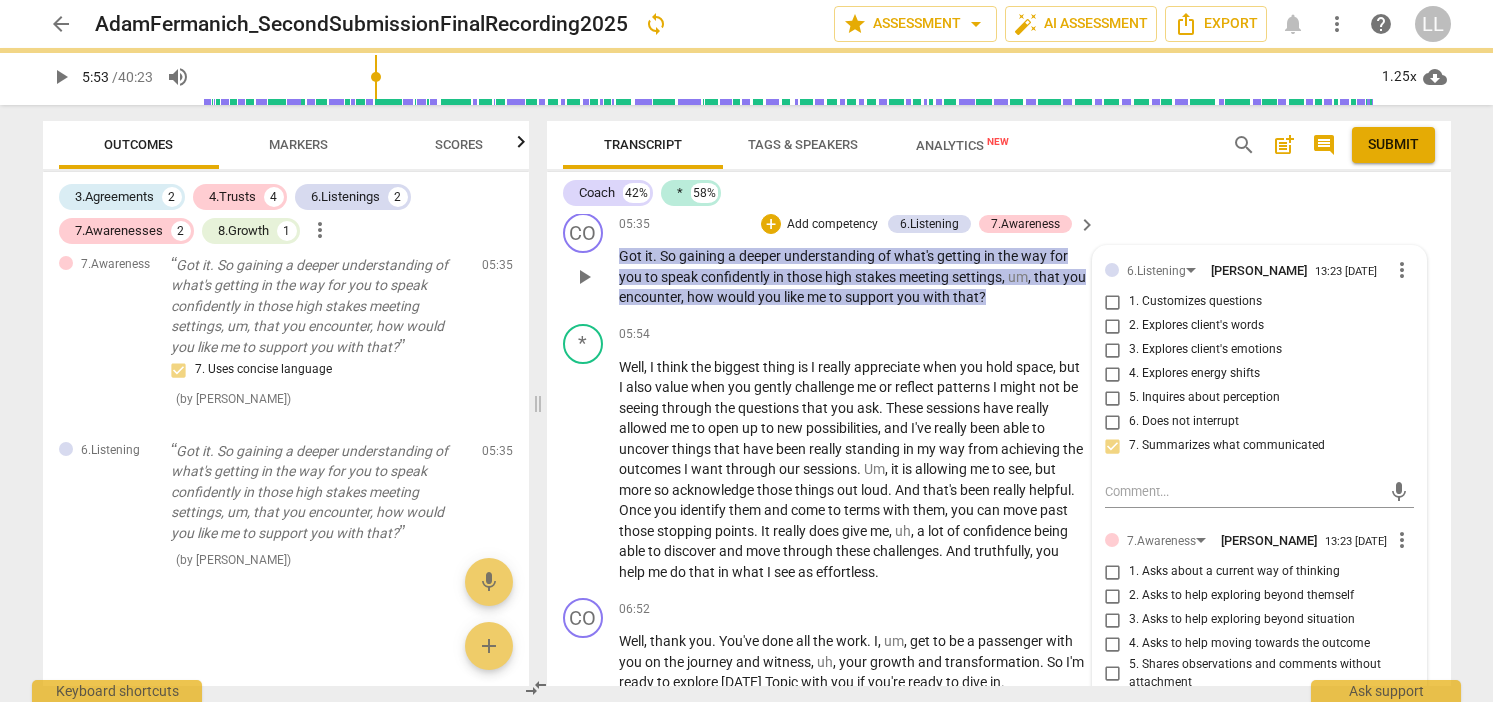 type on "354" 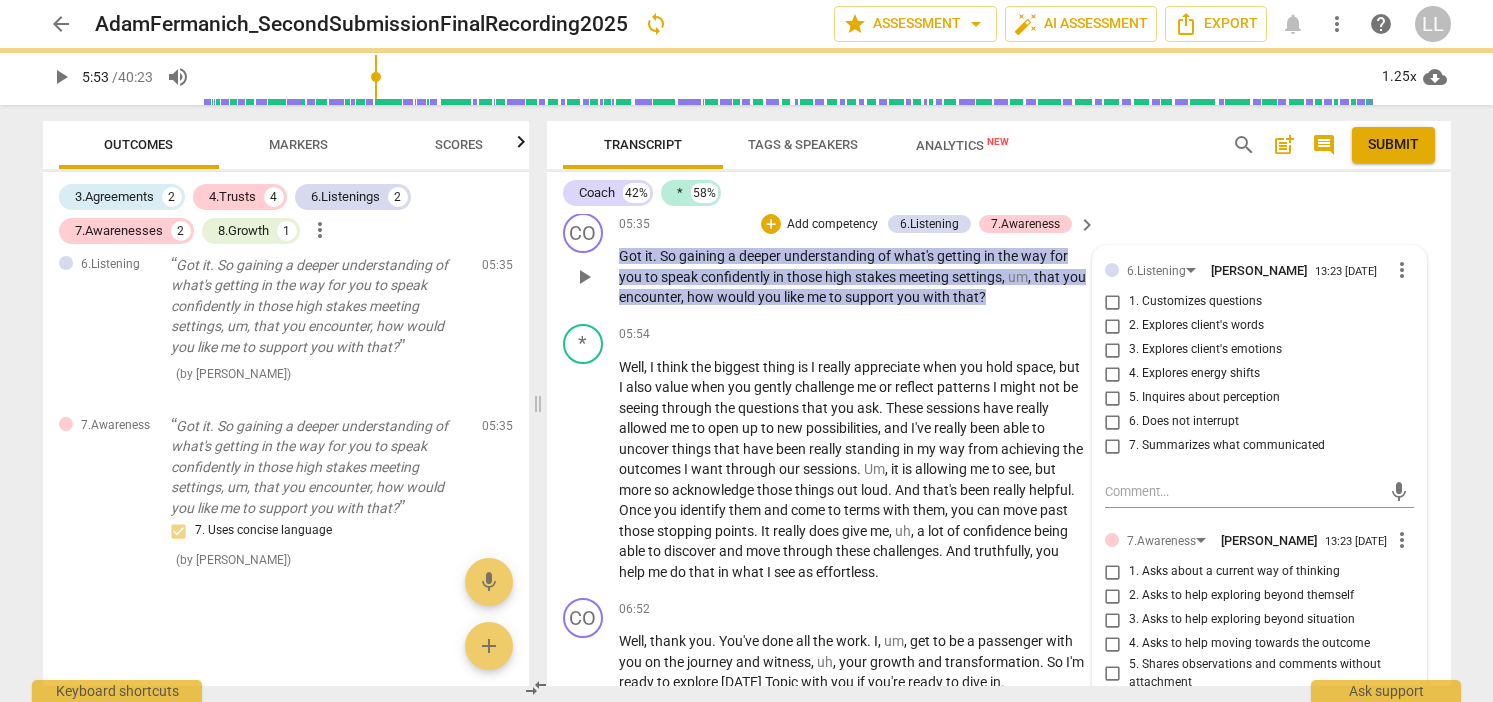 scroll, scrollTop: 2045, scrollLeft: 0, axis: vertical 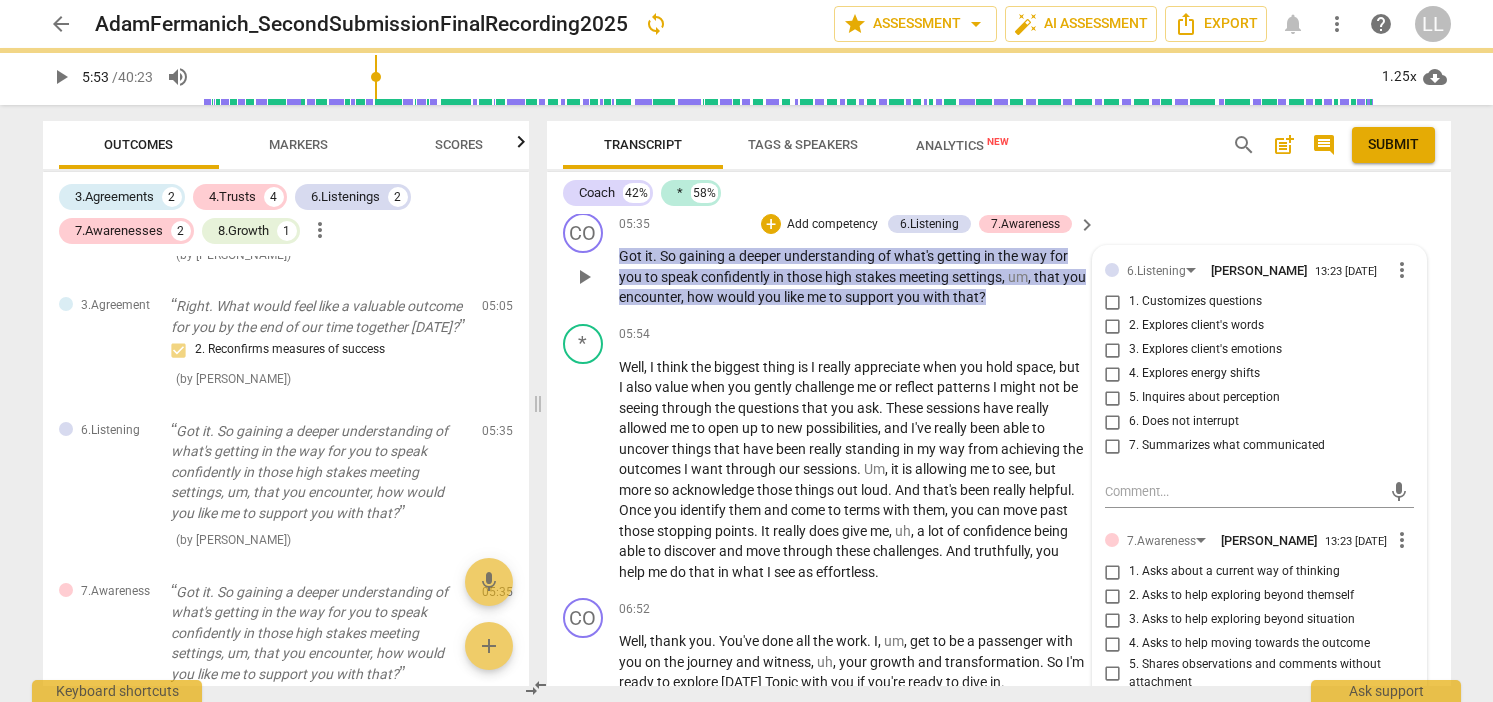 checkbox on "true" 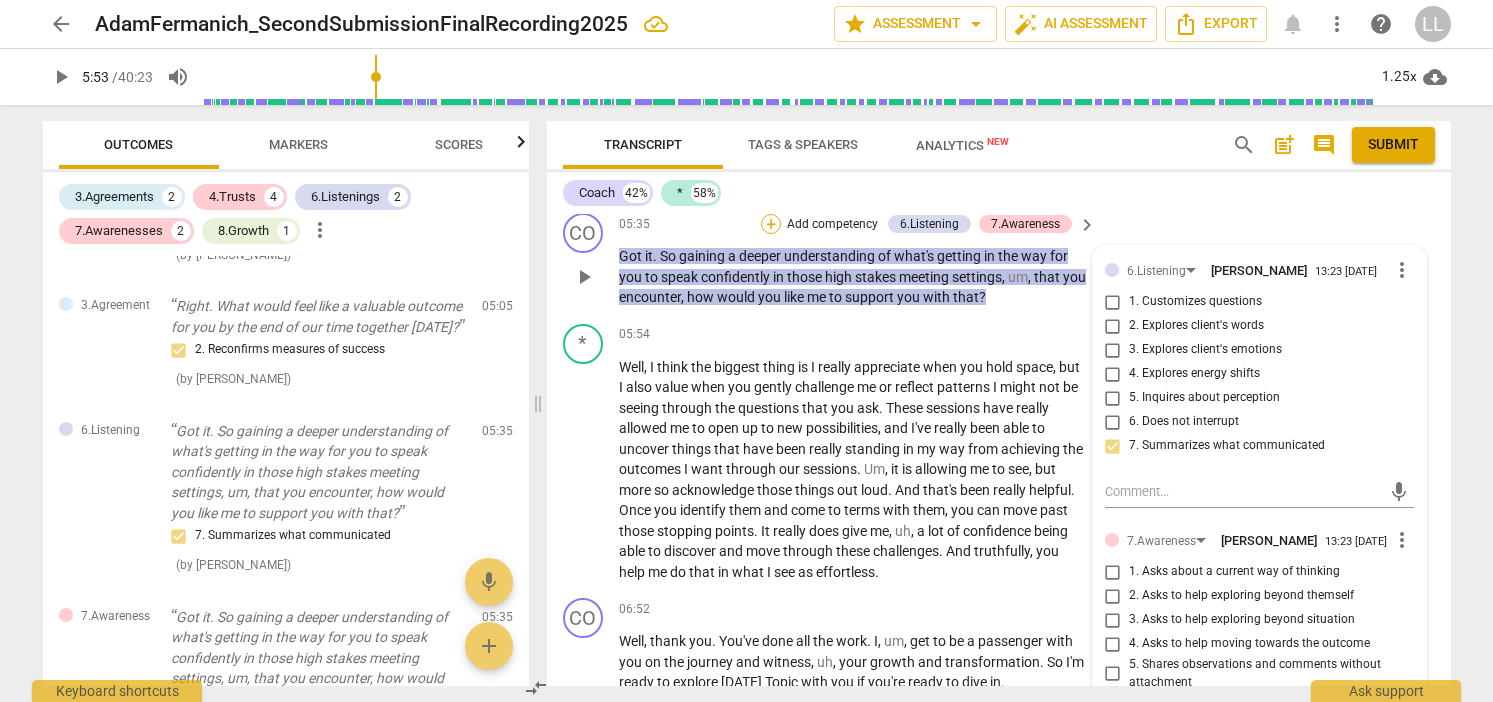 click on "+" at bounding box center [771, 224] 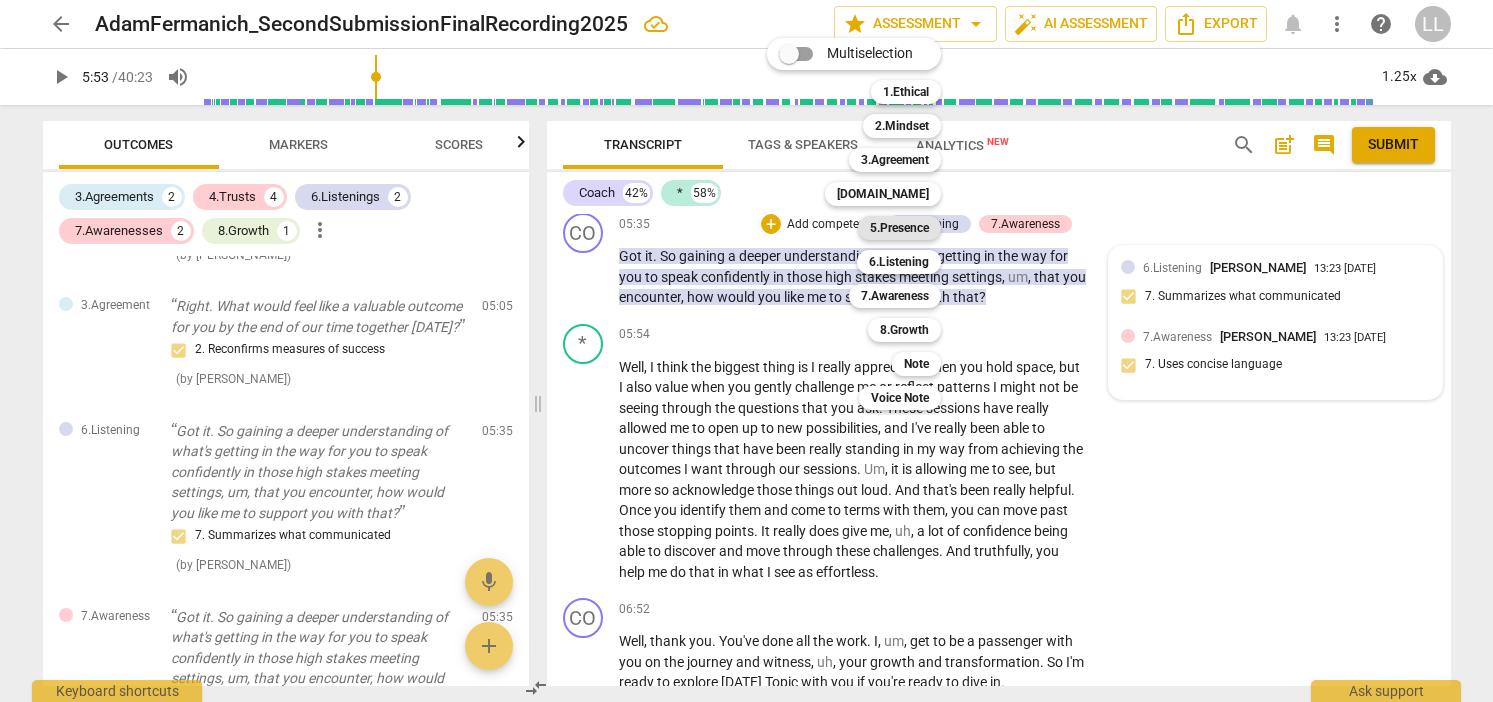click on "5.Presence" at bounding box center (899, 228) 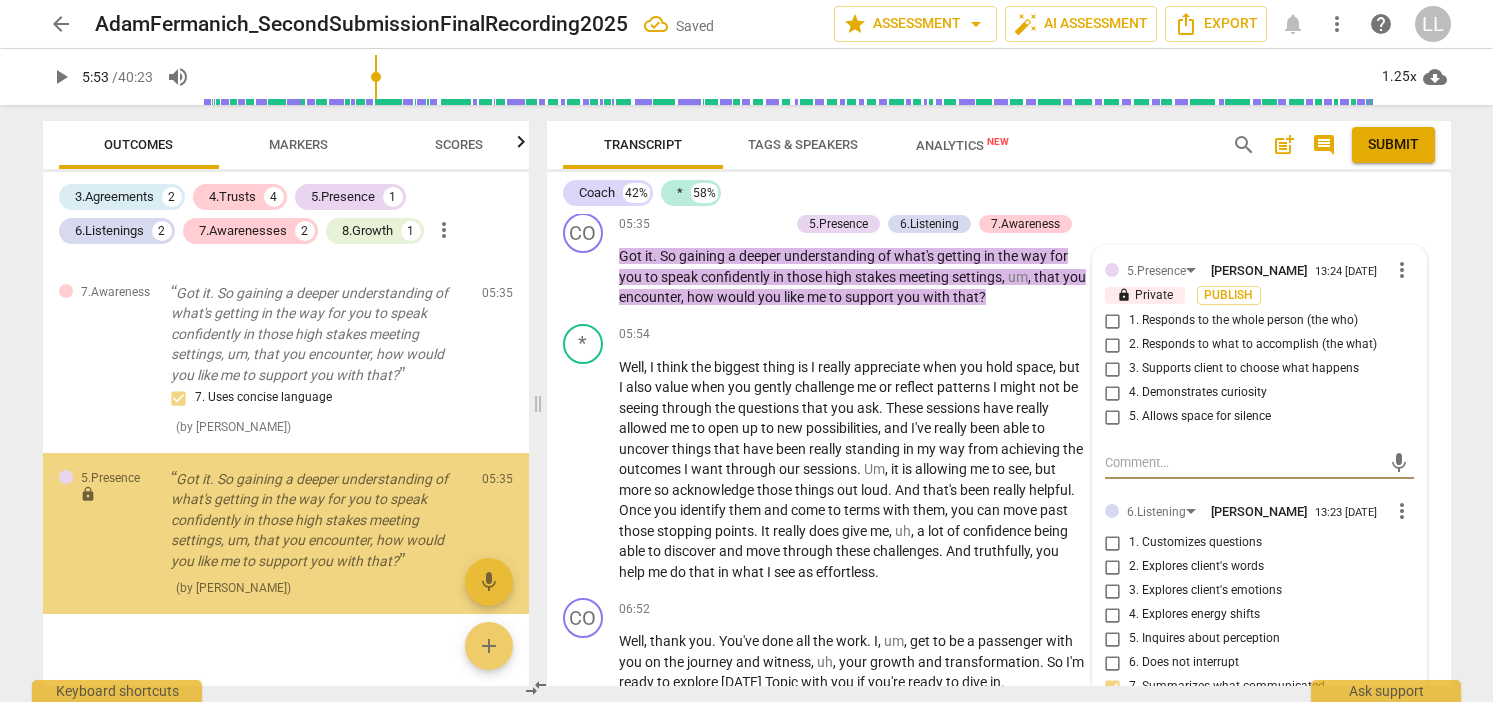 scroll, scrollTop: 2417, scrollLeft: 0, axis: vertical 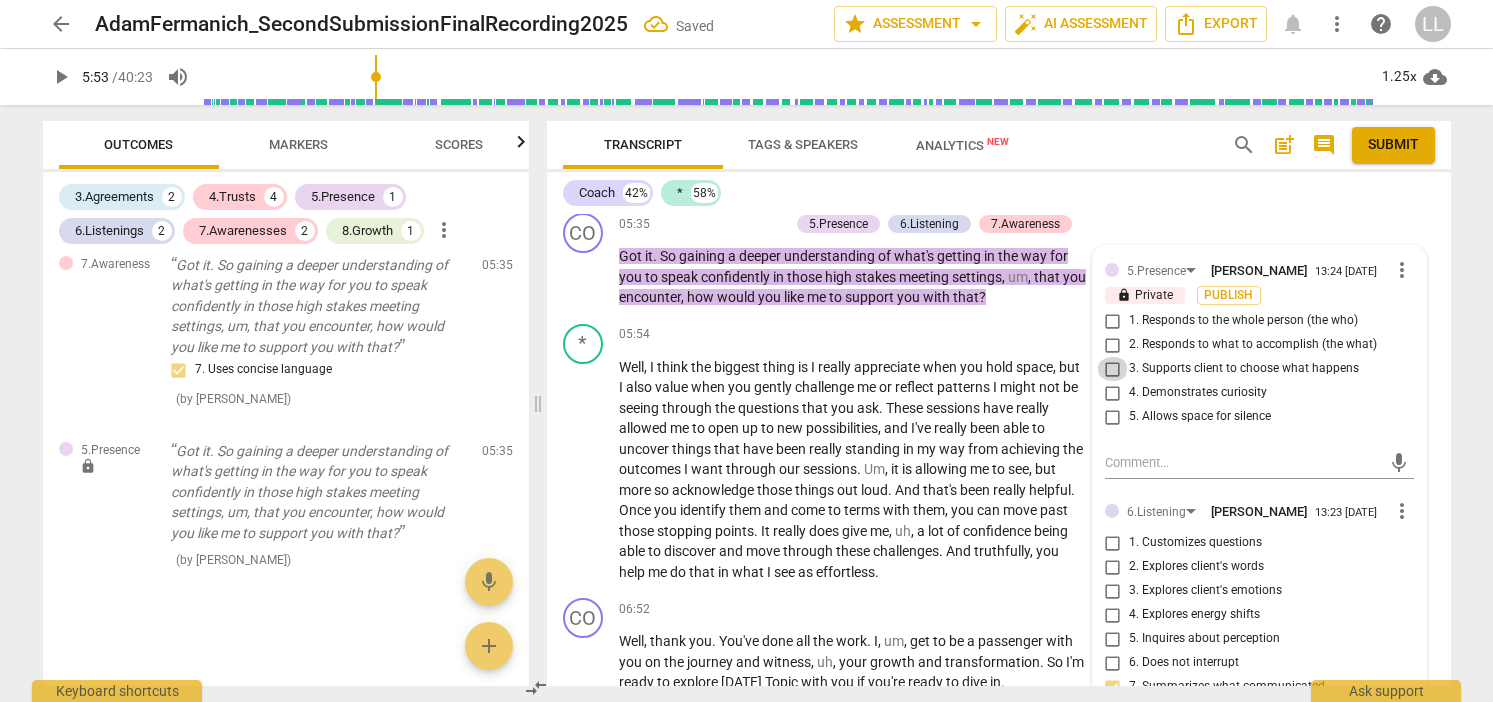 click on "3. Supports client to choose what happens" at bounding box center [1113, 369] 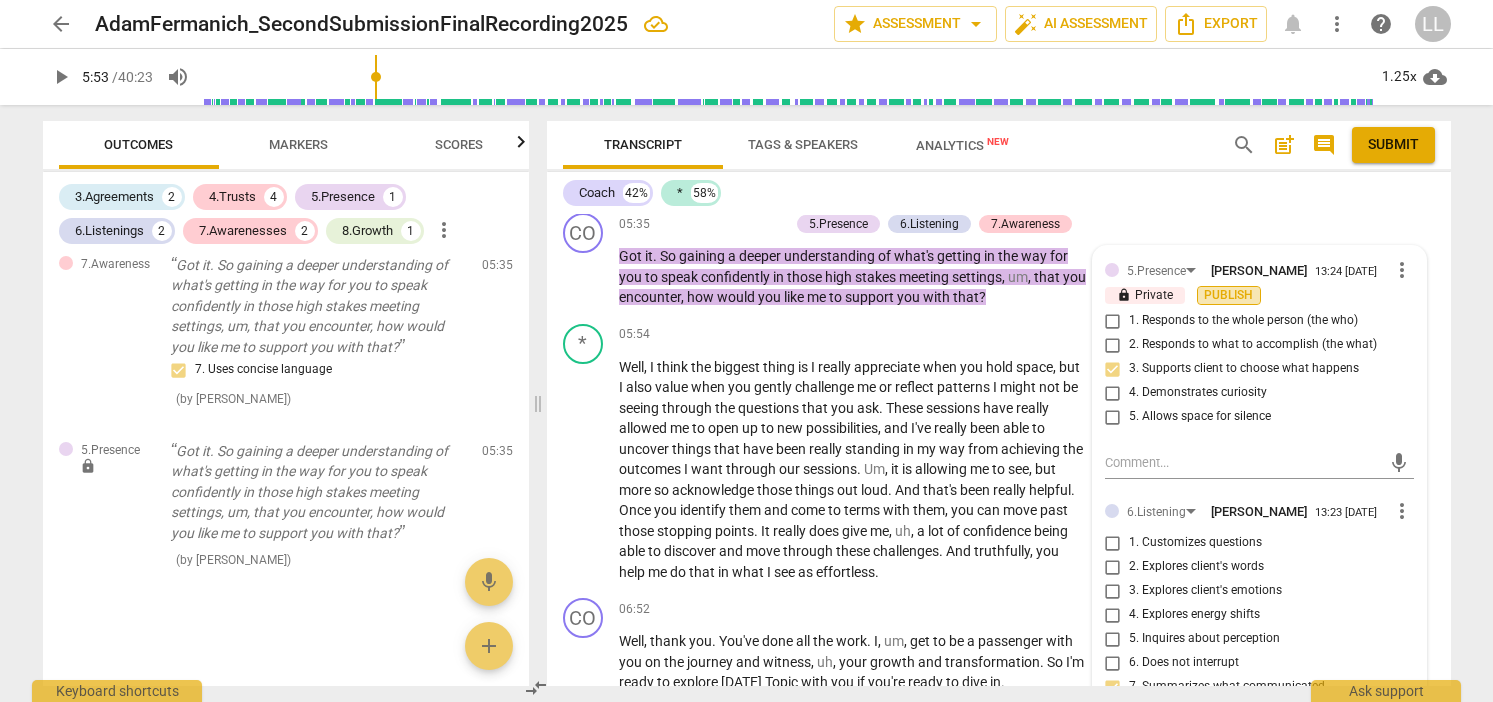 click on "Publish" at bounding box center [1229, 295] 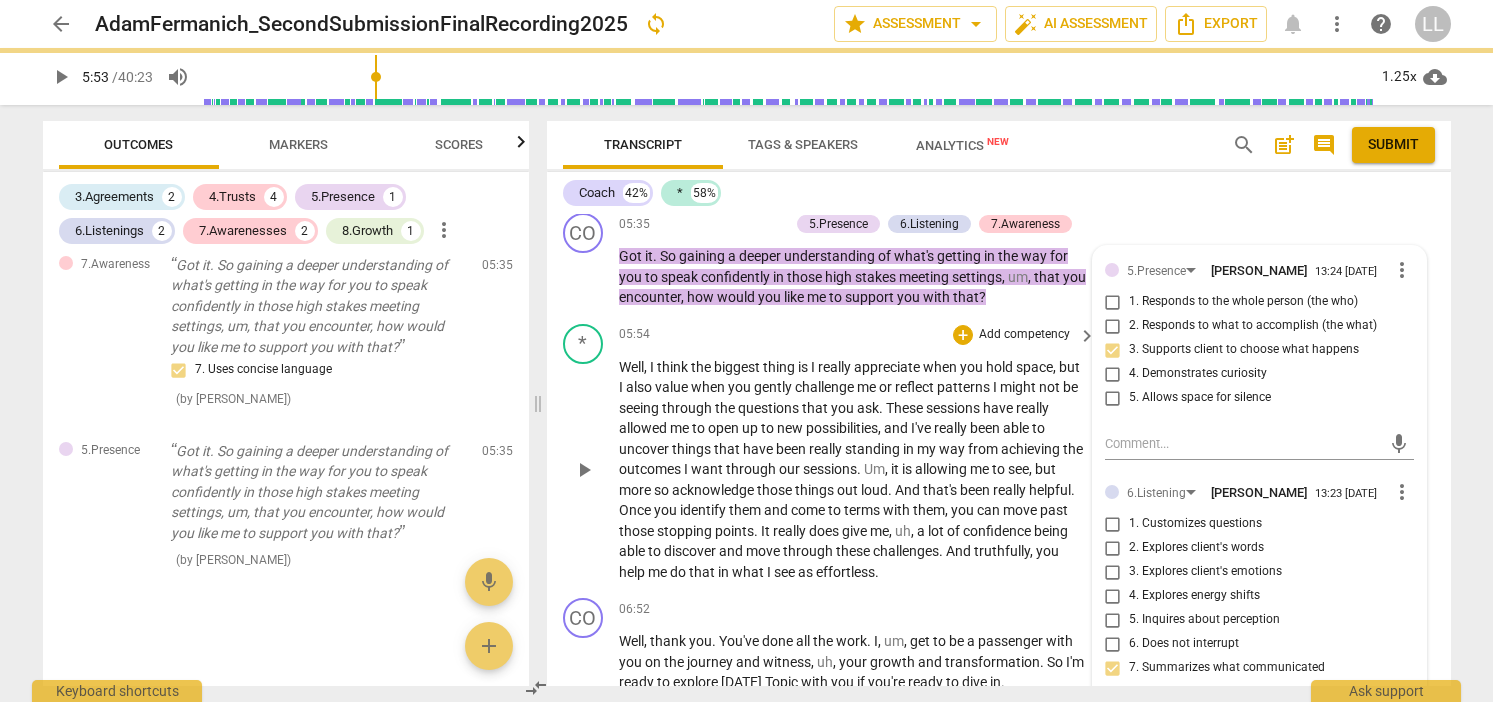 type on "354" 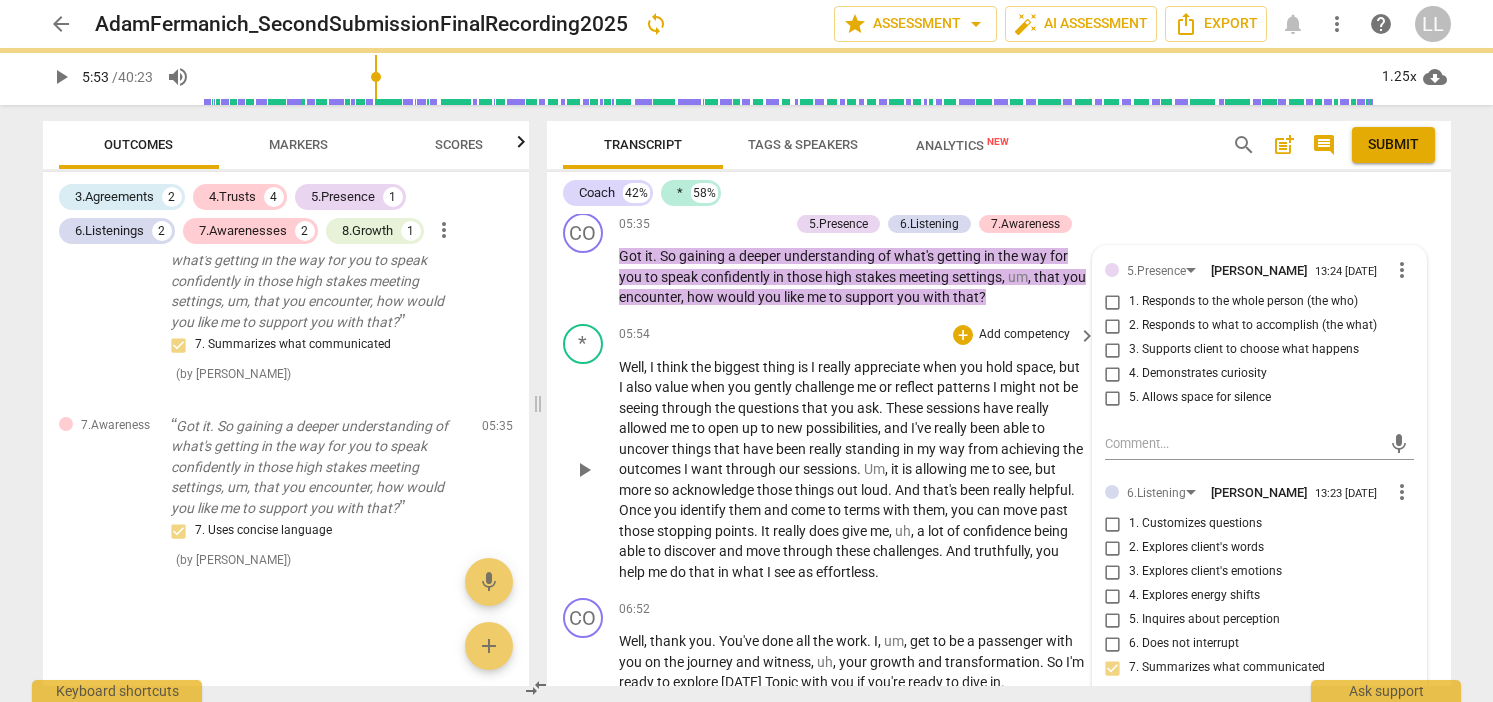 scroll, scrollTop: 2045, scrollLeft: 0, axis: vertical 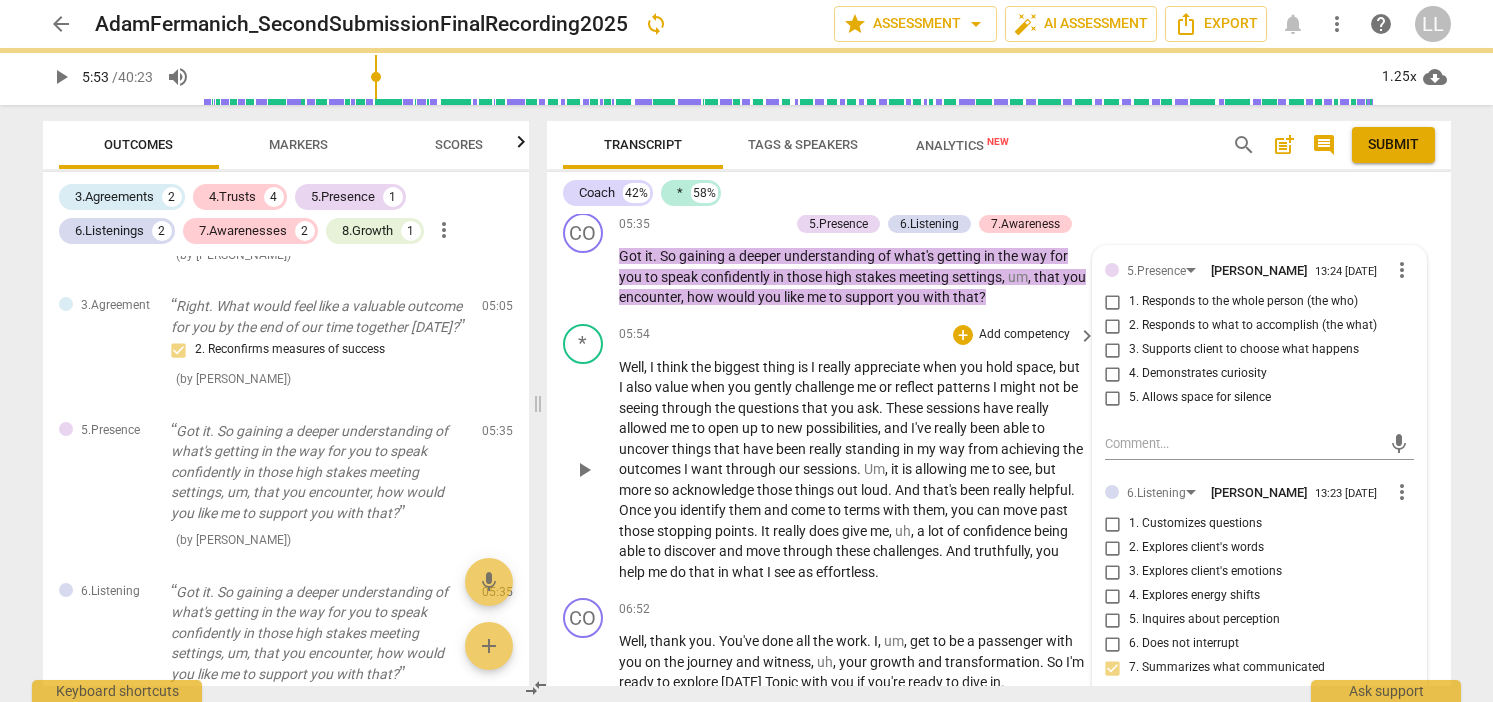 checkbox on "true" 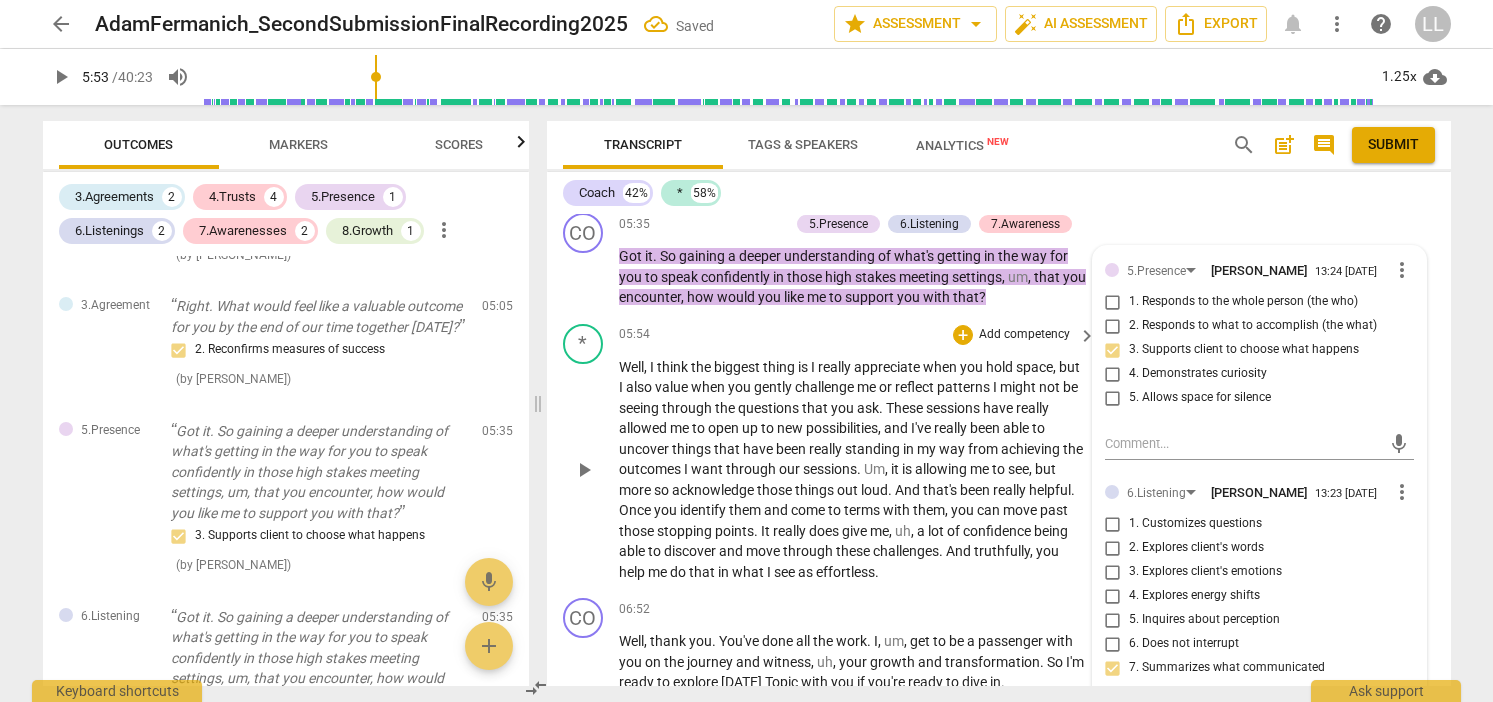 click on "play_arrow" at bounding box center [584, 470] 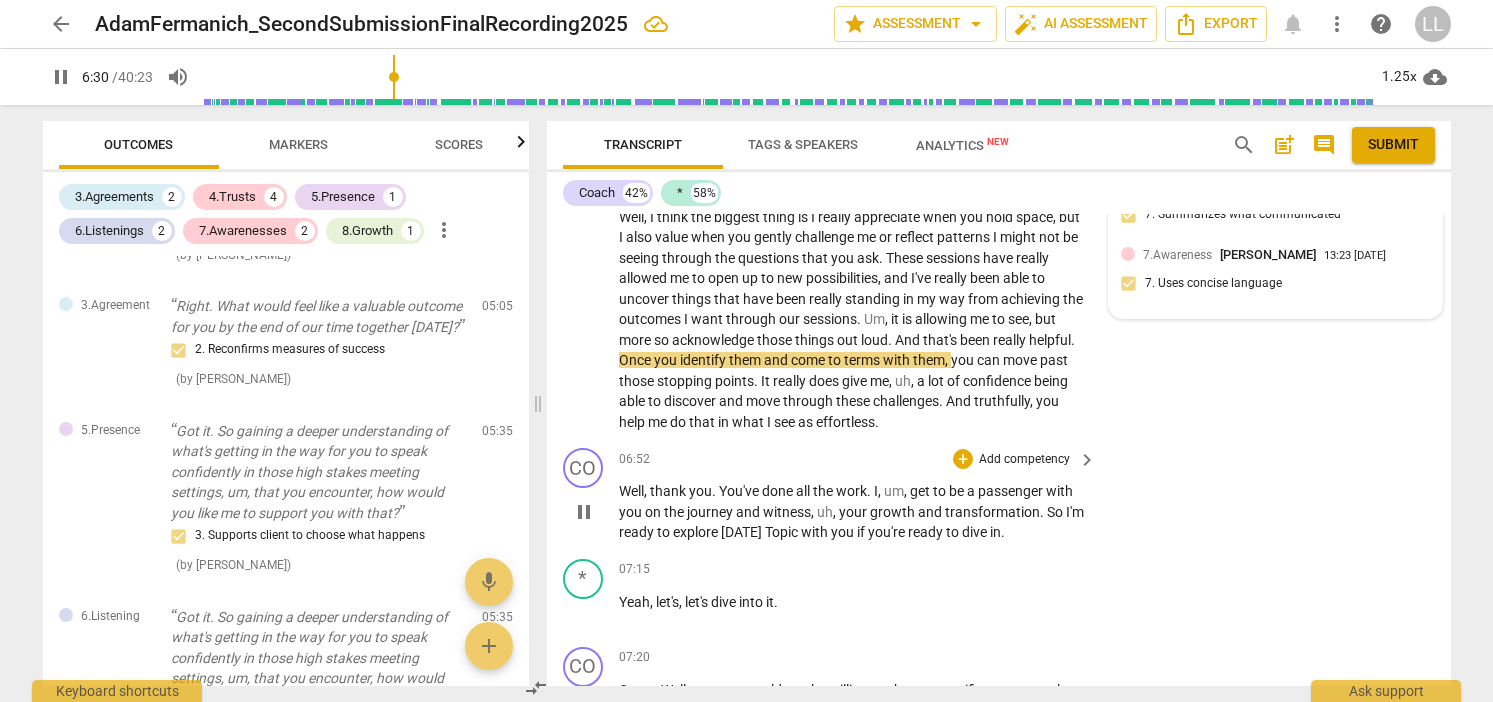 scroll, scrollTop: 2347, scrollLeft: 0, axis: vertical 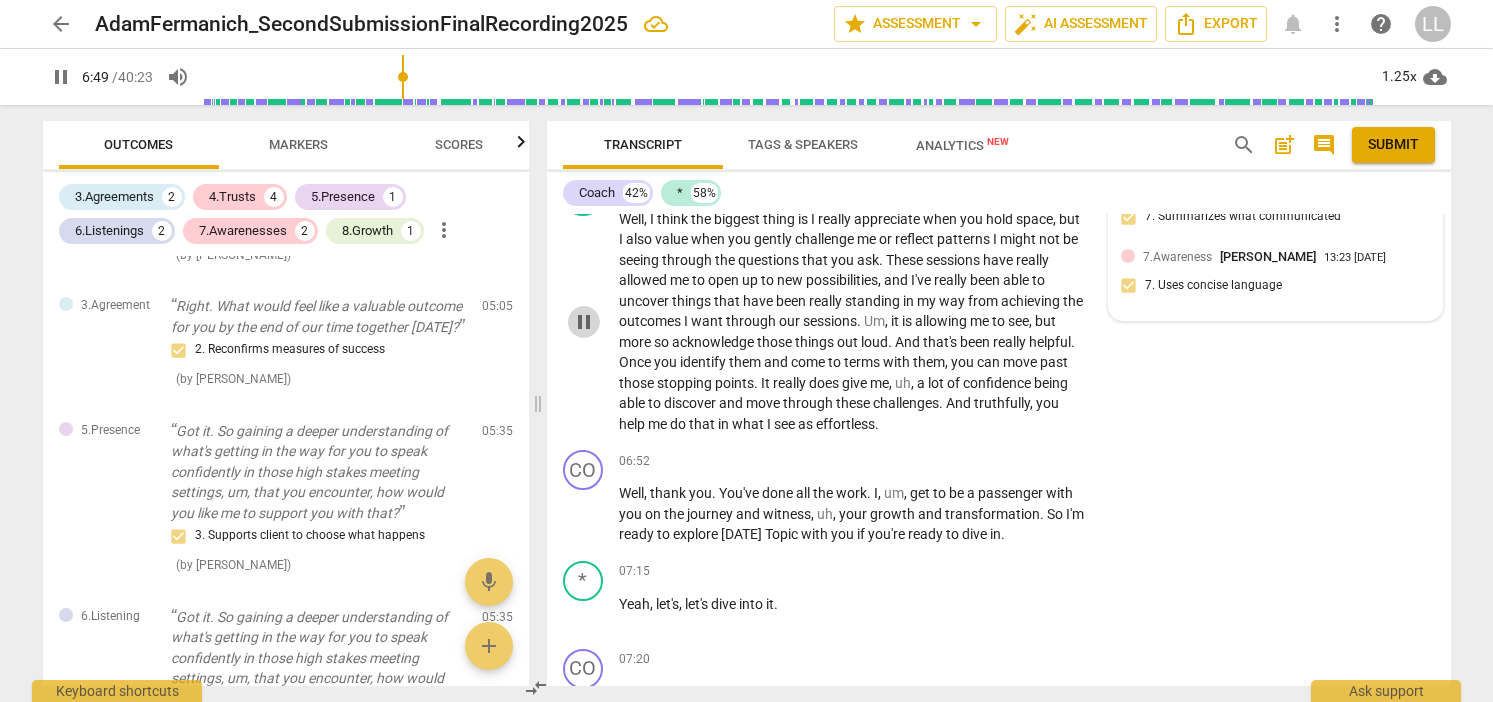 click on "pause" at bounding box center [584, 322] 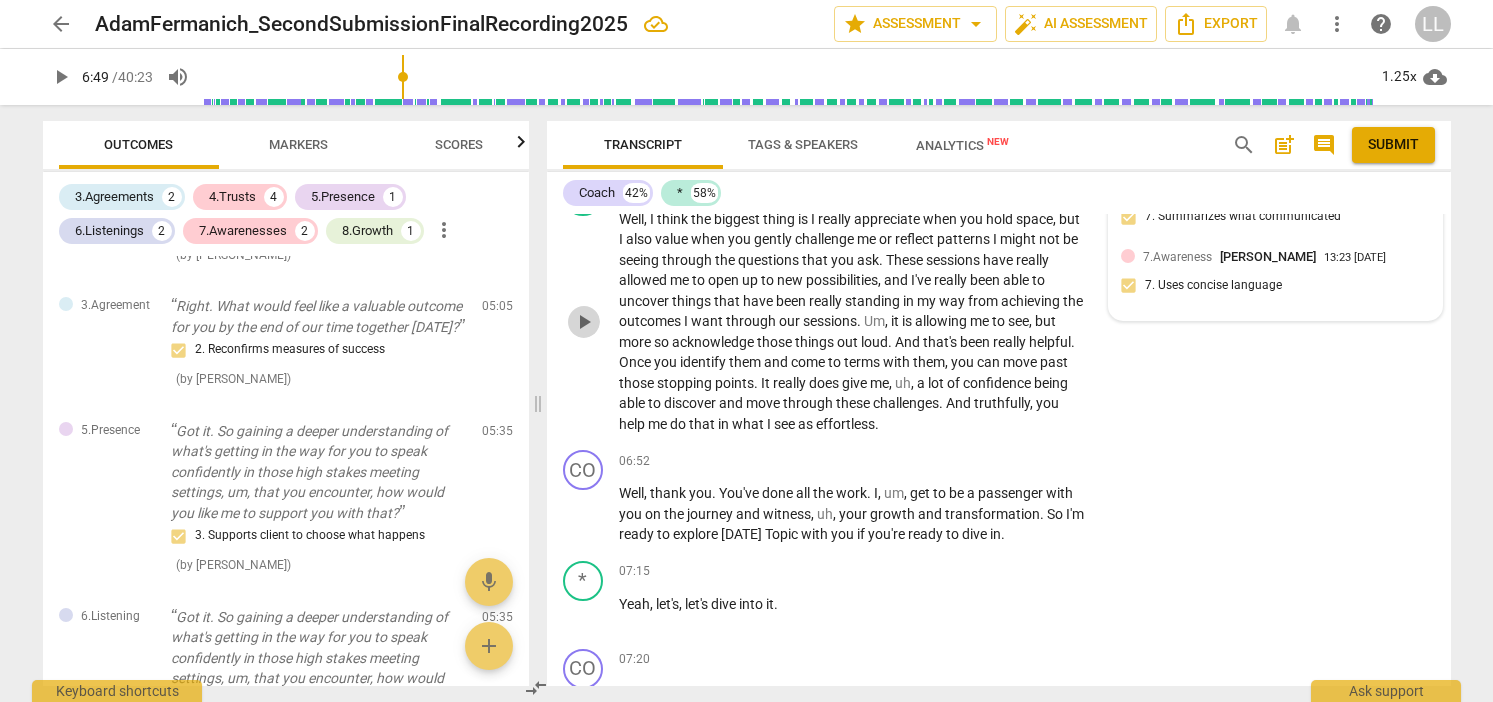 click on "play_arrow" at bounding box center [584, 322] 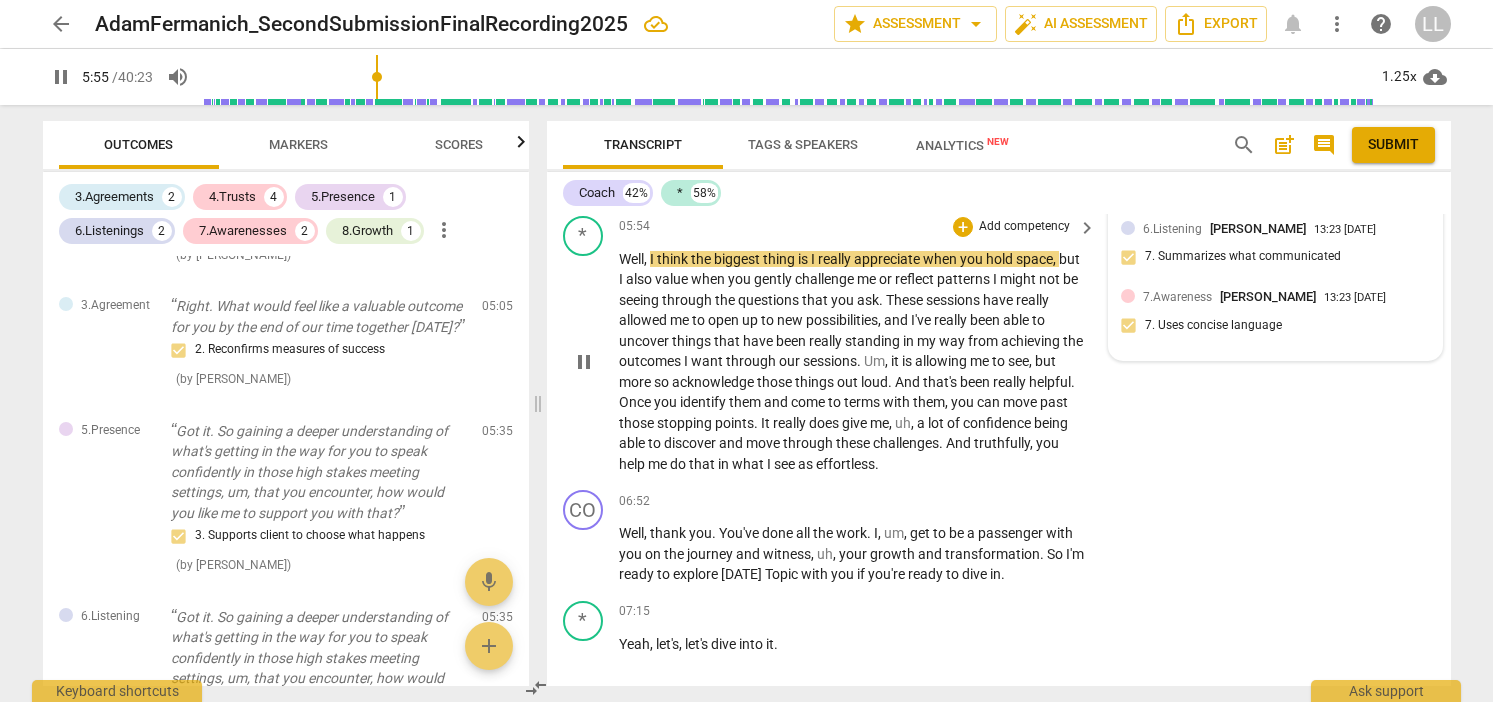 scroll, scrollTop: 2278, scrollLeft: 0, axis: vertical 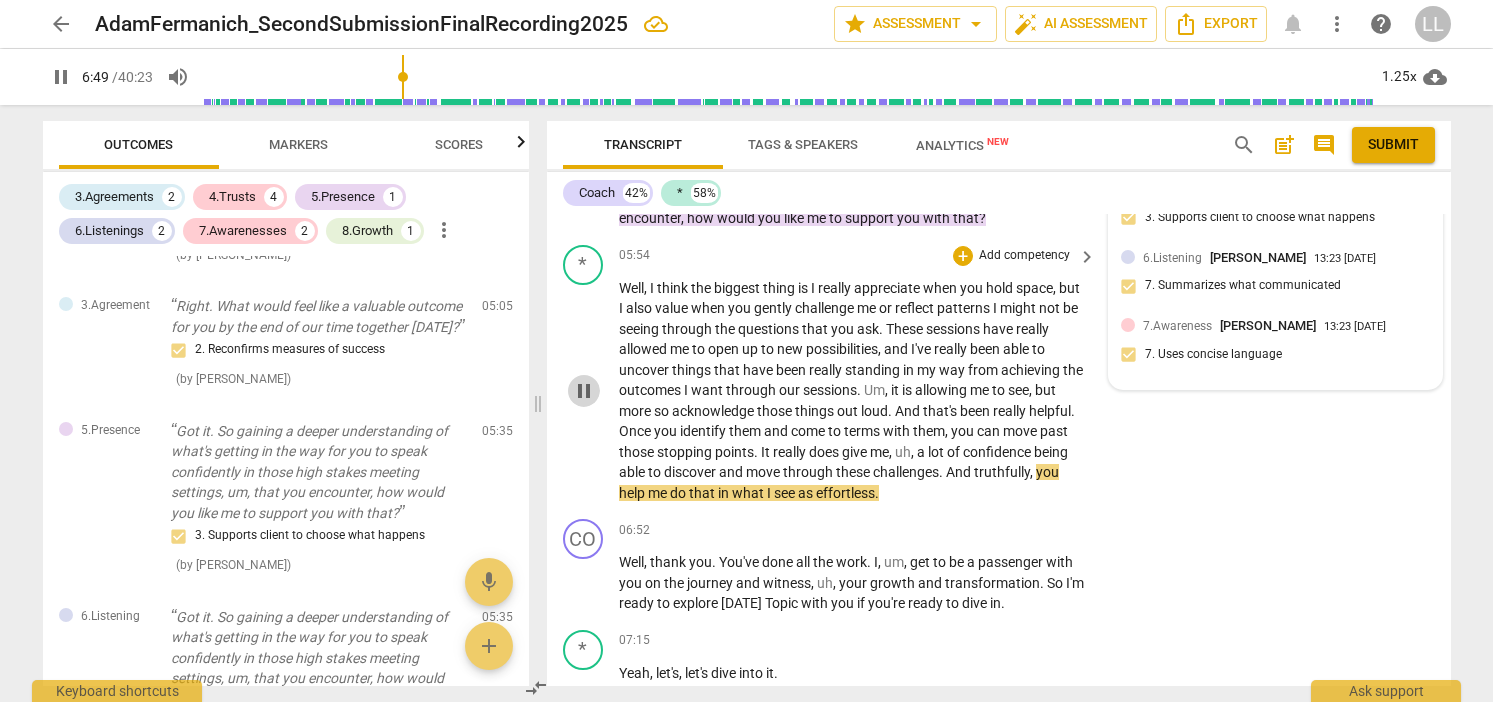 click on "pause" at bounding box center [584, 391] 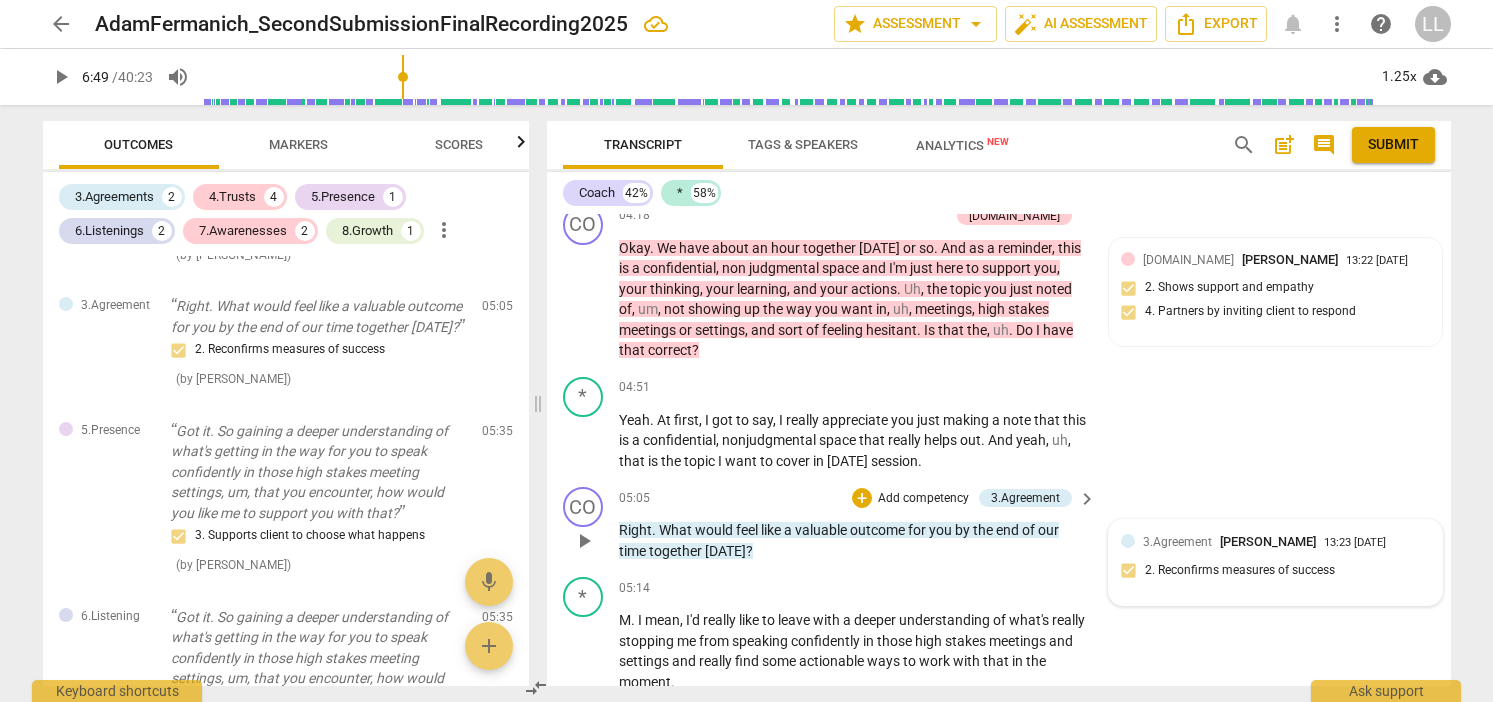 scroll, scrollTop: 1720, scrollLeft: 0, axis: vertical 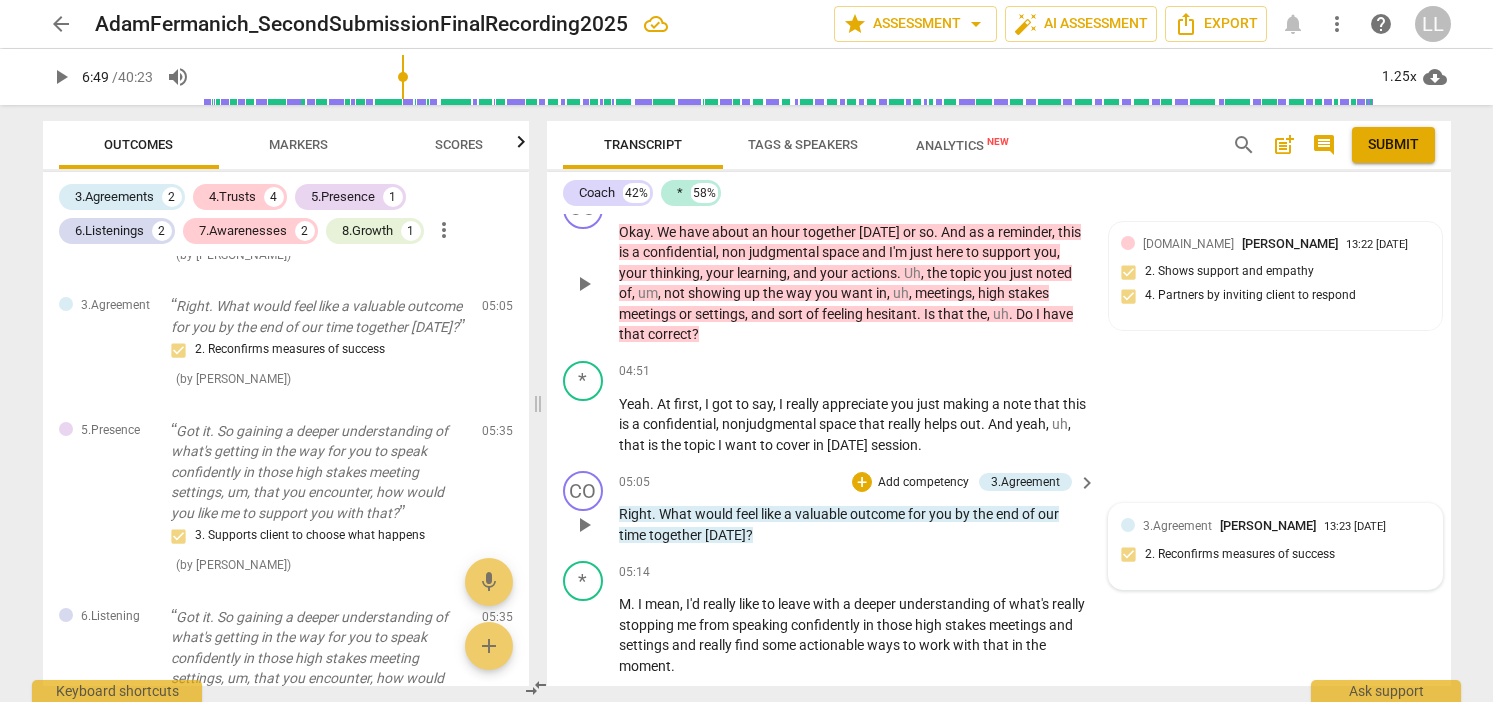 click on "play_arrow" at bounding box center [584, 284] 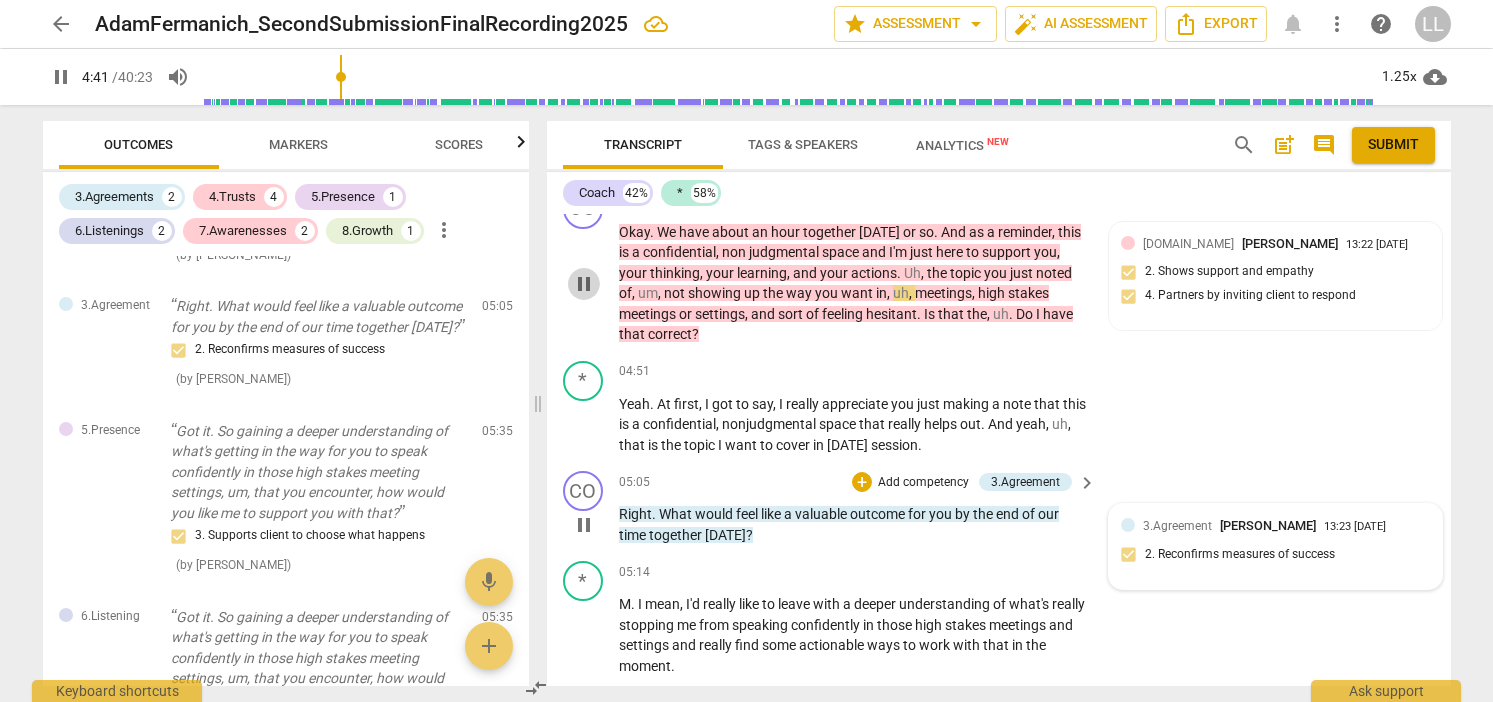 click on "pause" at bounding box center (584, 284) 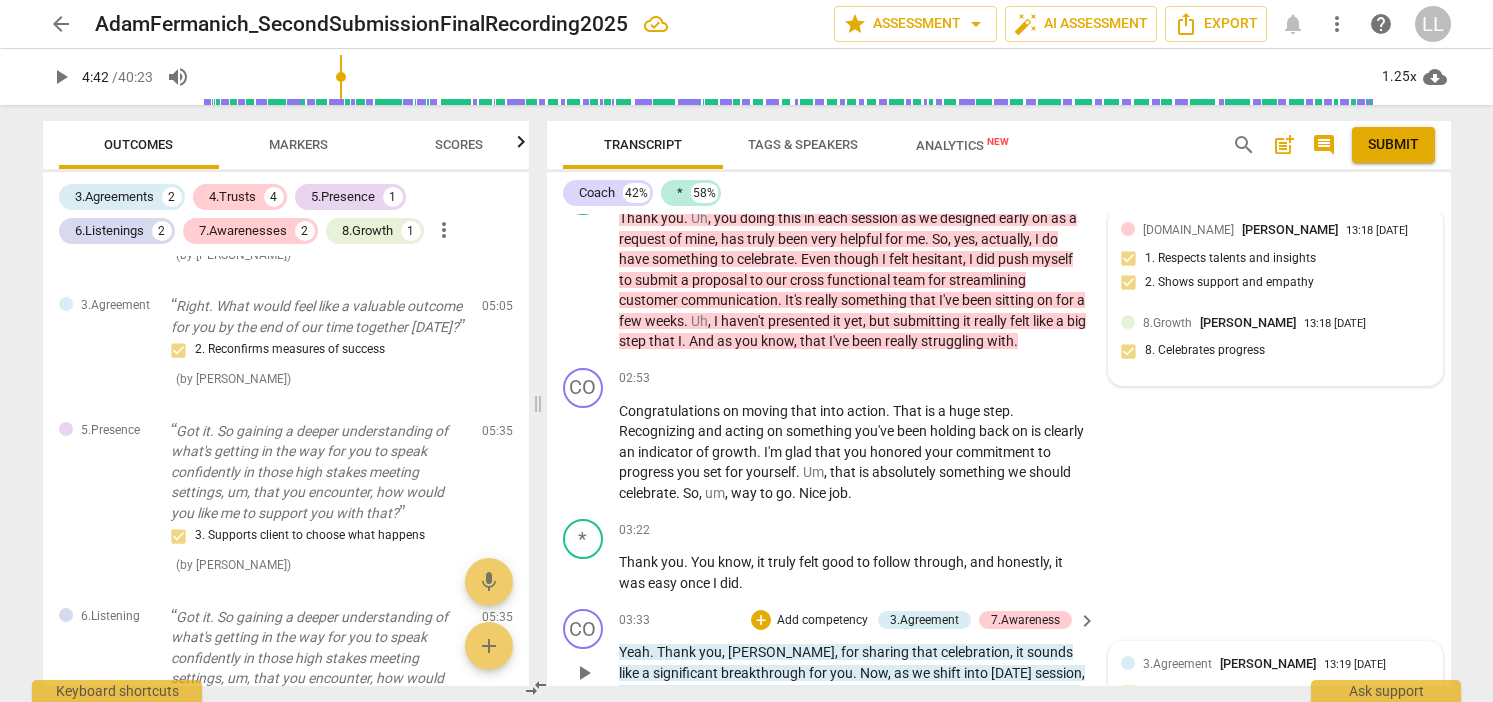 scroll, scrollTop: 1056, scrollLeft: 0, axis: vertical 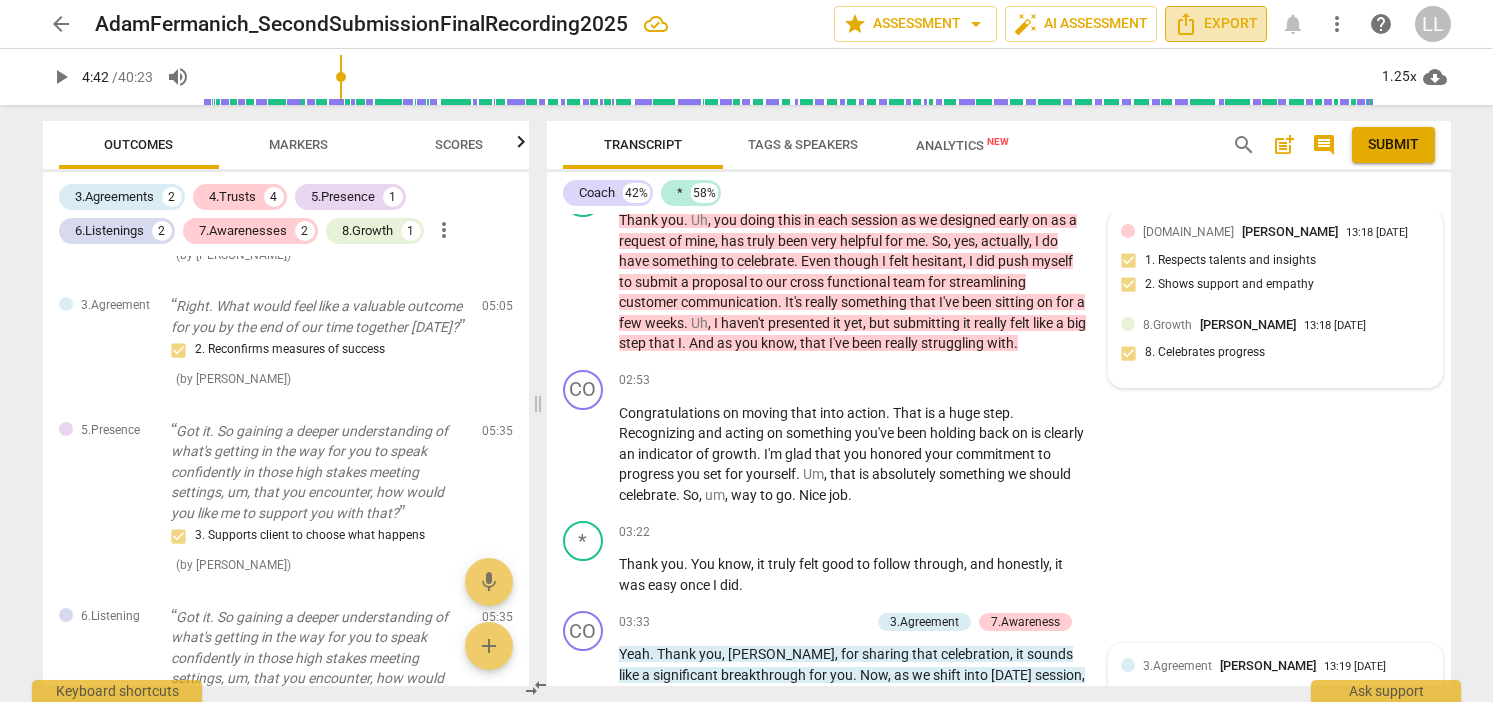click 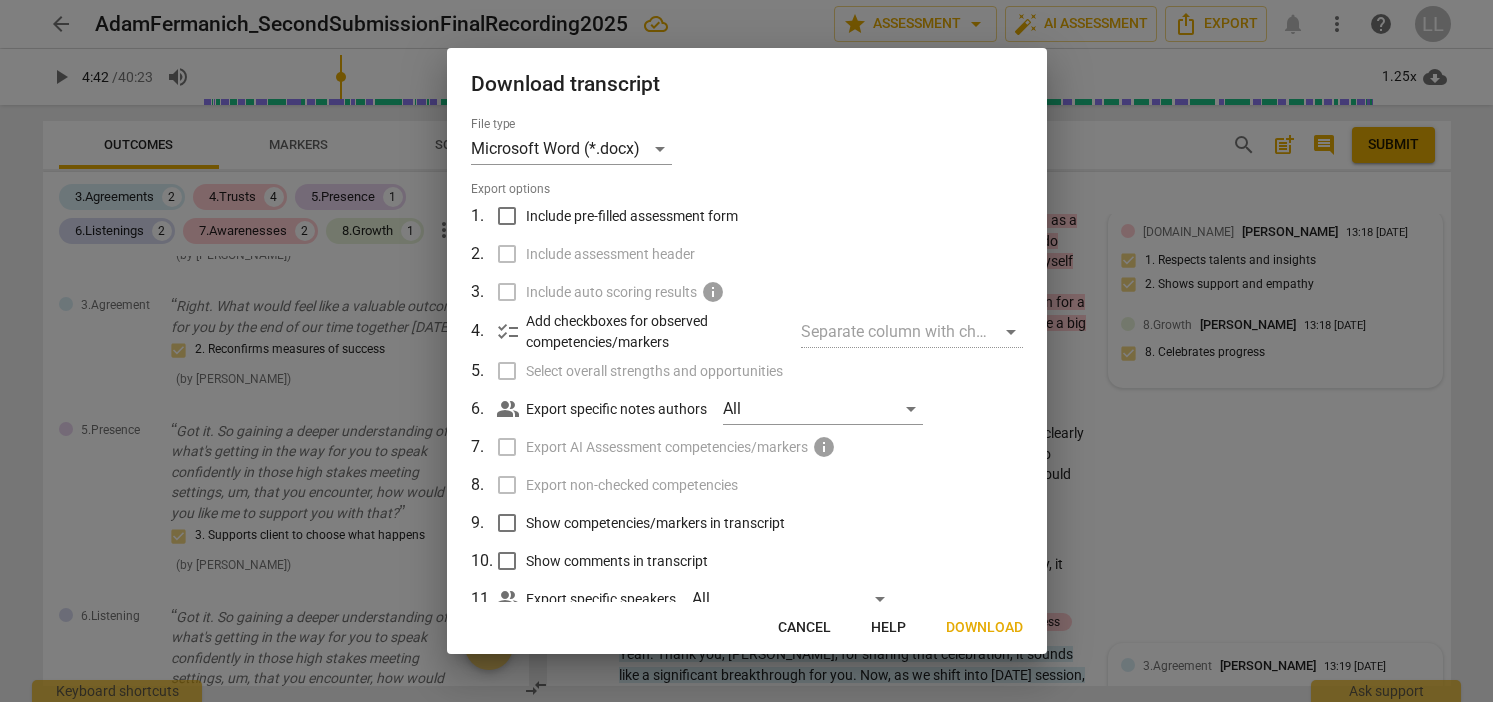 scroll, scrollTop: 56, scrollLeft: 0, axis: vertical 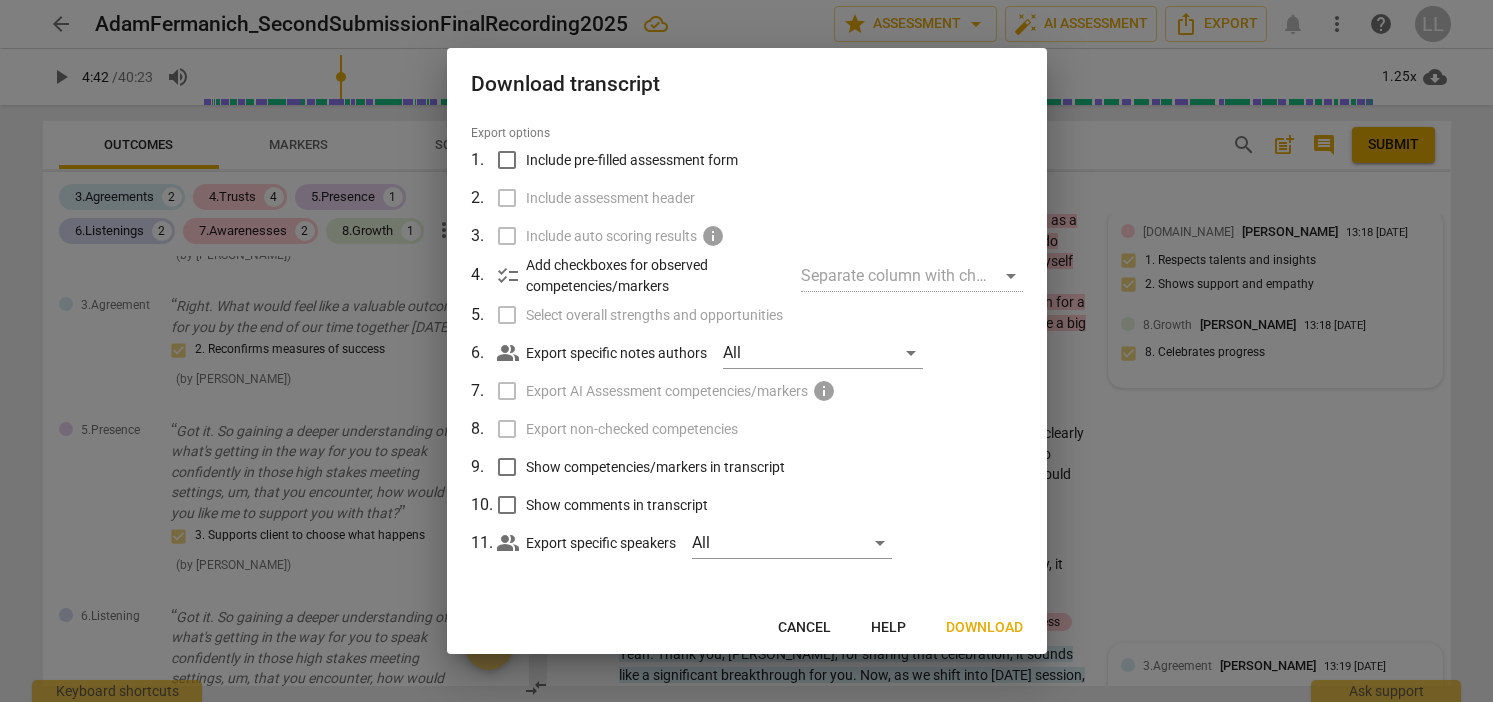 click on "Cancel" at bounding box center (804, 628) 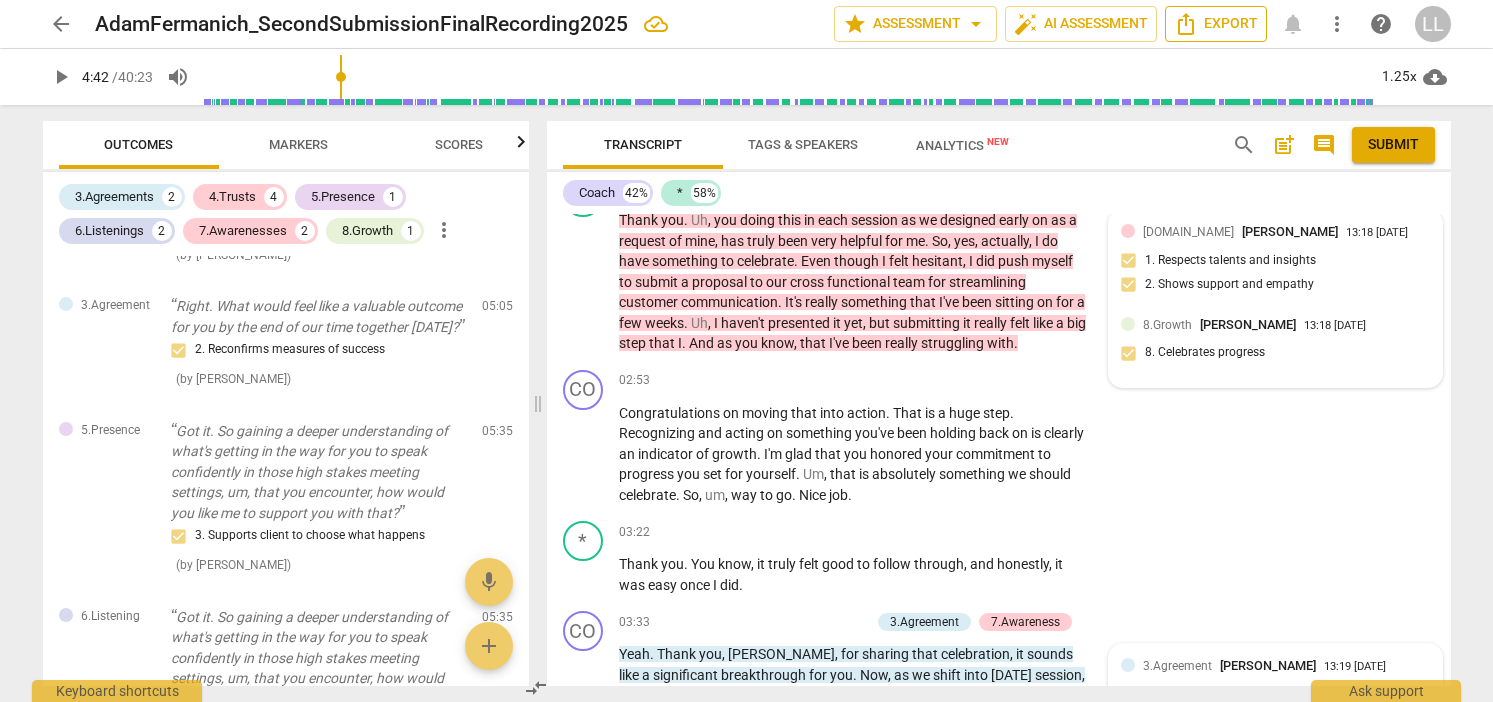 click on "Export" at bounding box center (1216, 24) 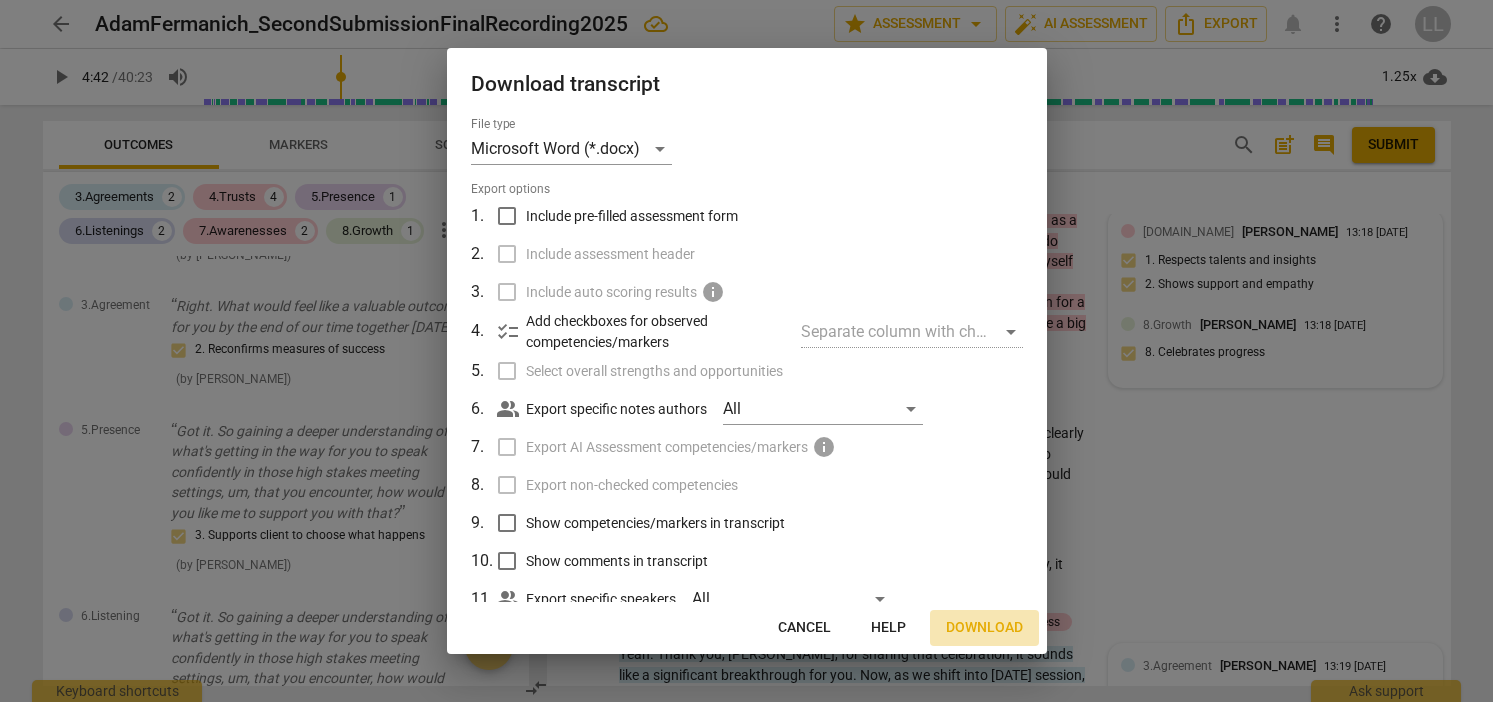 click on "Download" at bounding box center (984, 628) 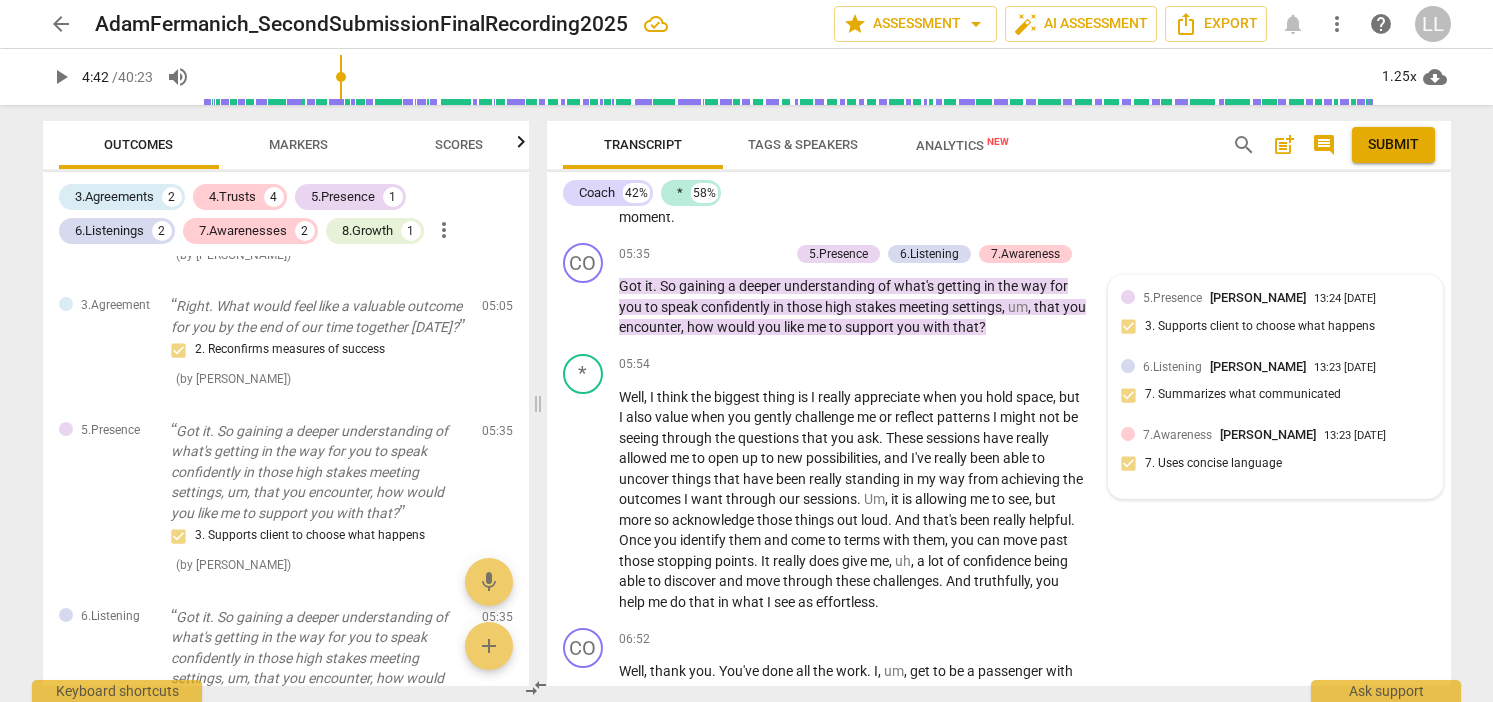 scroll, scrollTop: 2172, scrollLeft: 0, axis: vertical 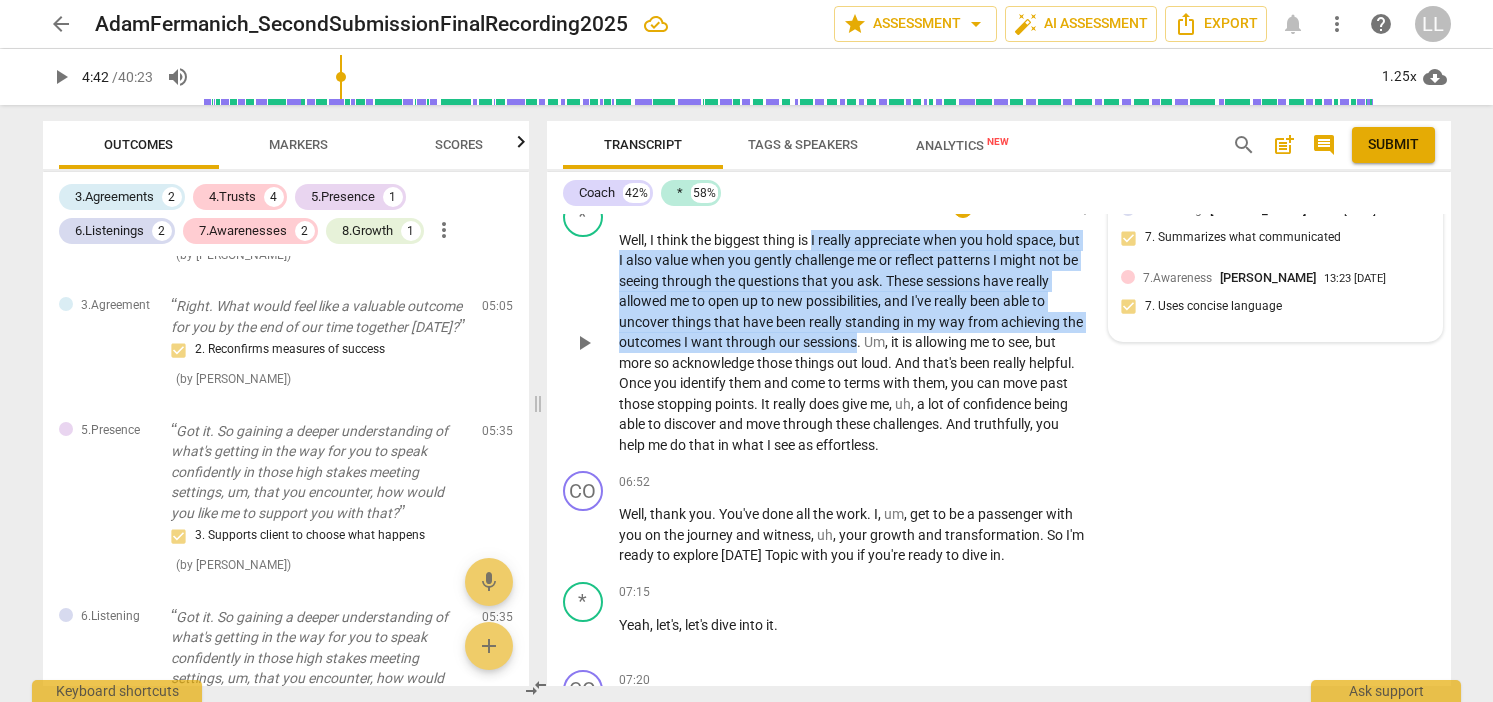 drag, startPoint x: 812, startPoint y: 239, endPoint x: 878, endPoint y: 344, distance: 124.02016 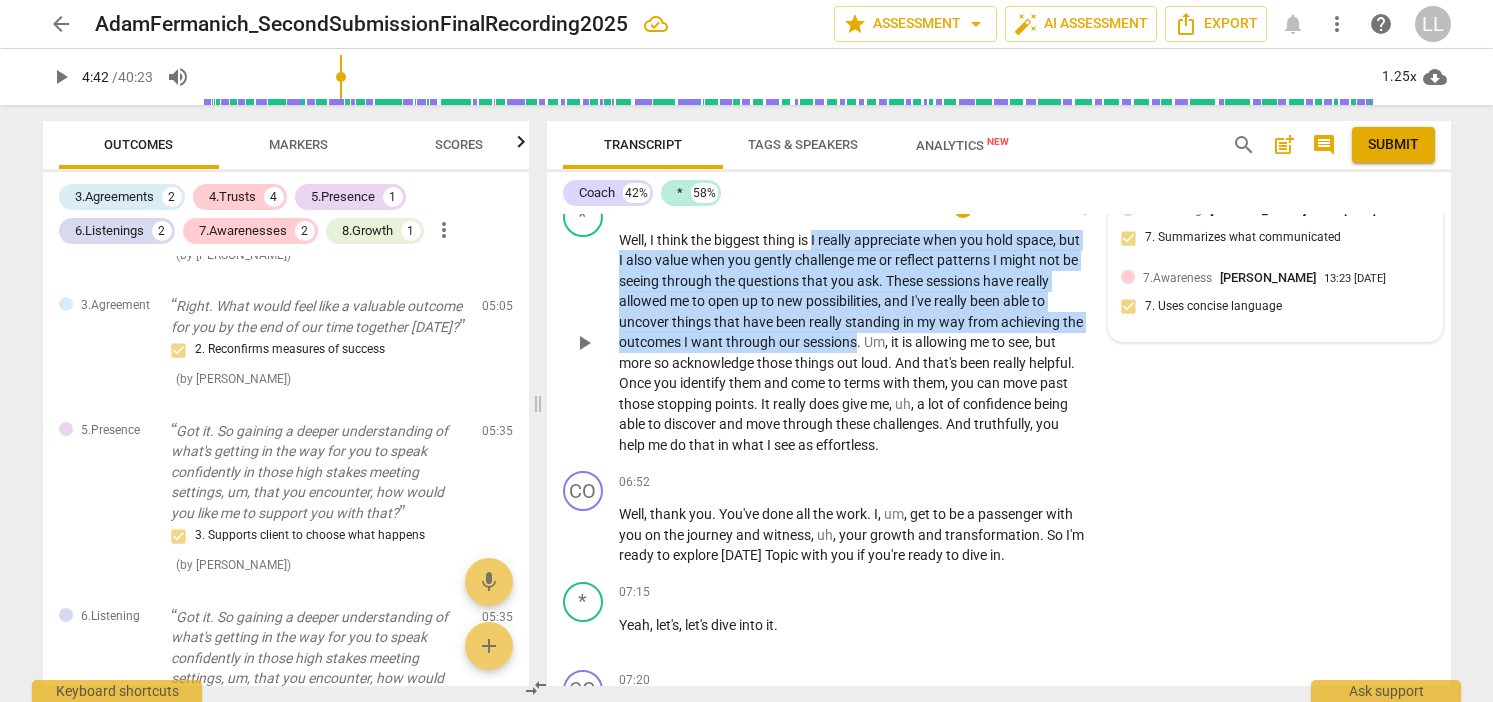 click on "Well ,   I   think   the   biggest   thing   is   I   really   appreciate   when   you   hold   space ,   but   I   also   value   when   you   gently   challenge   me   or   reflect   patterns   I   might   not   be   seeing   through   the   questions   that   you   ask .   These   sessions   have   really   allowed   me   to   open   up   to   new   possibilities ,   and   I've   really   been   able   to   uncover   things   that   have   been   really   standing   in   my   way   from   achieving   the   outcomes   I   want   through   our   sessions .   Um ,   it   is   allowing   me   to   see ,   but   more   so   acknowledge   those   things   out   loud .   And   that's   been   really   helpful .   Once   you   identify   them   and   come   to   terms   with   them ,   you   can   move   past   those   stopping   points .   It   really   does   give   me ,   uh ,   a   lot   of   confidence   being   able   to   discover   and   move   through   these   challenges .   And   truthfully ,   you" at bounding box center [853, 343] 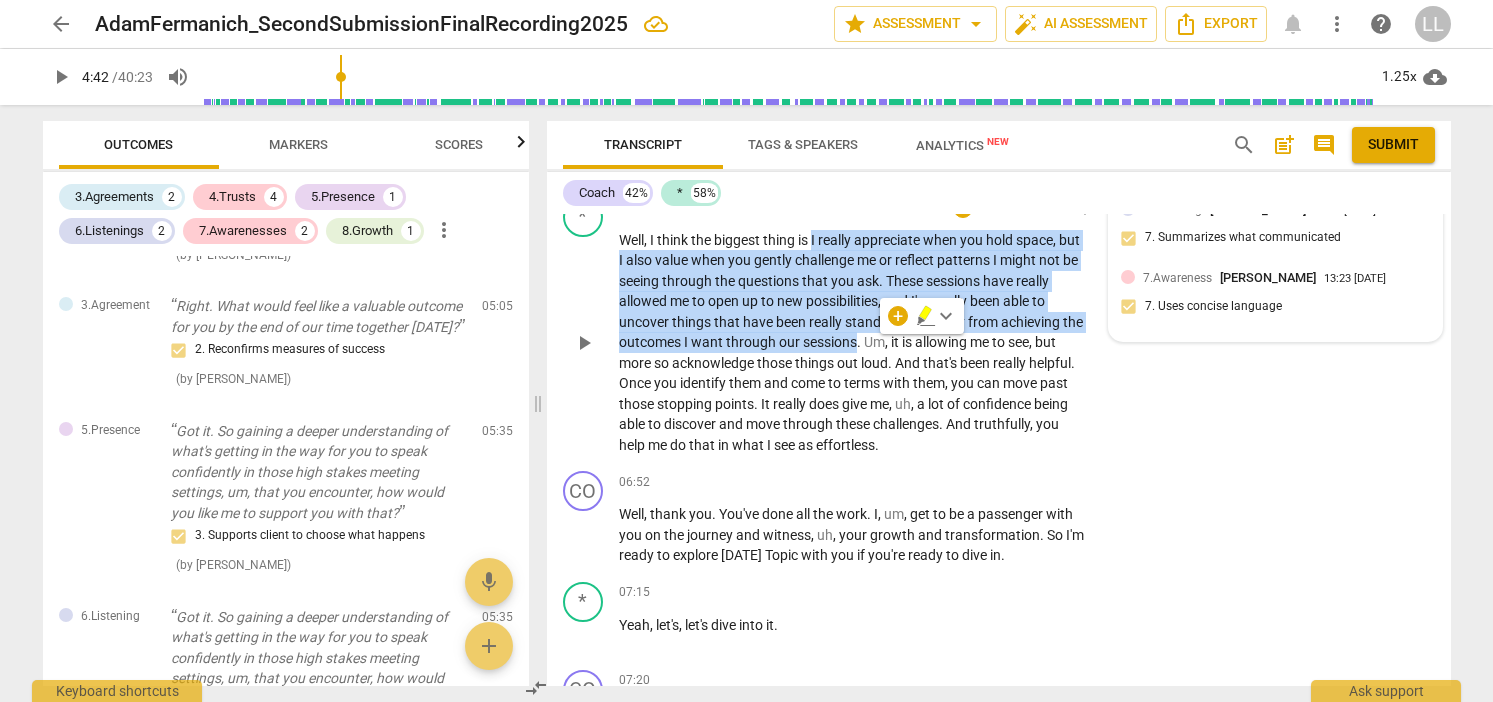 copy on "I   really   appreciate   when   you   hold   space ,   but   I   also   value   when   you   gently   challenge   me   or   reflect   patterns   I   might   not   be   seeing   through   the   questions   that   you   ask .   These   sessions   have   really   allowed   me   to   open   up   to   new   possibilities ,   and   I've   really   been   able   to   uncover   things   that   have   been   really   standing   in   my   way   from   achieving   the   outcomes   I   want   through   our   sessions" 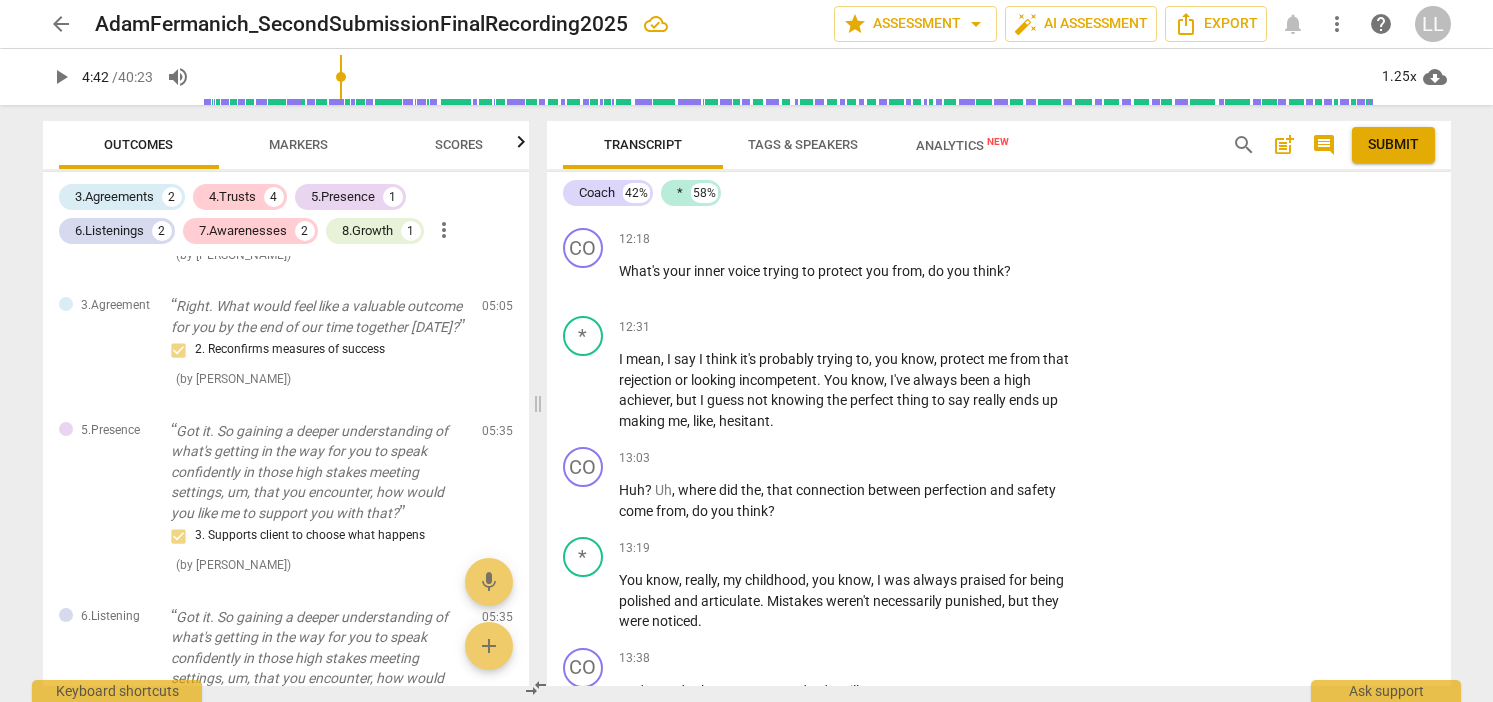 scroll, scrollTop: 4236, scrollLeft: 0, axis: vertical 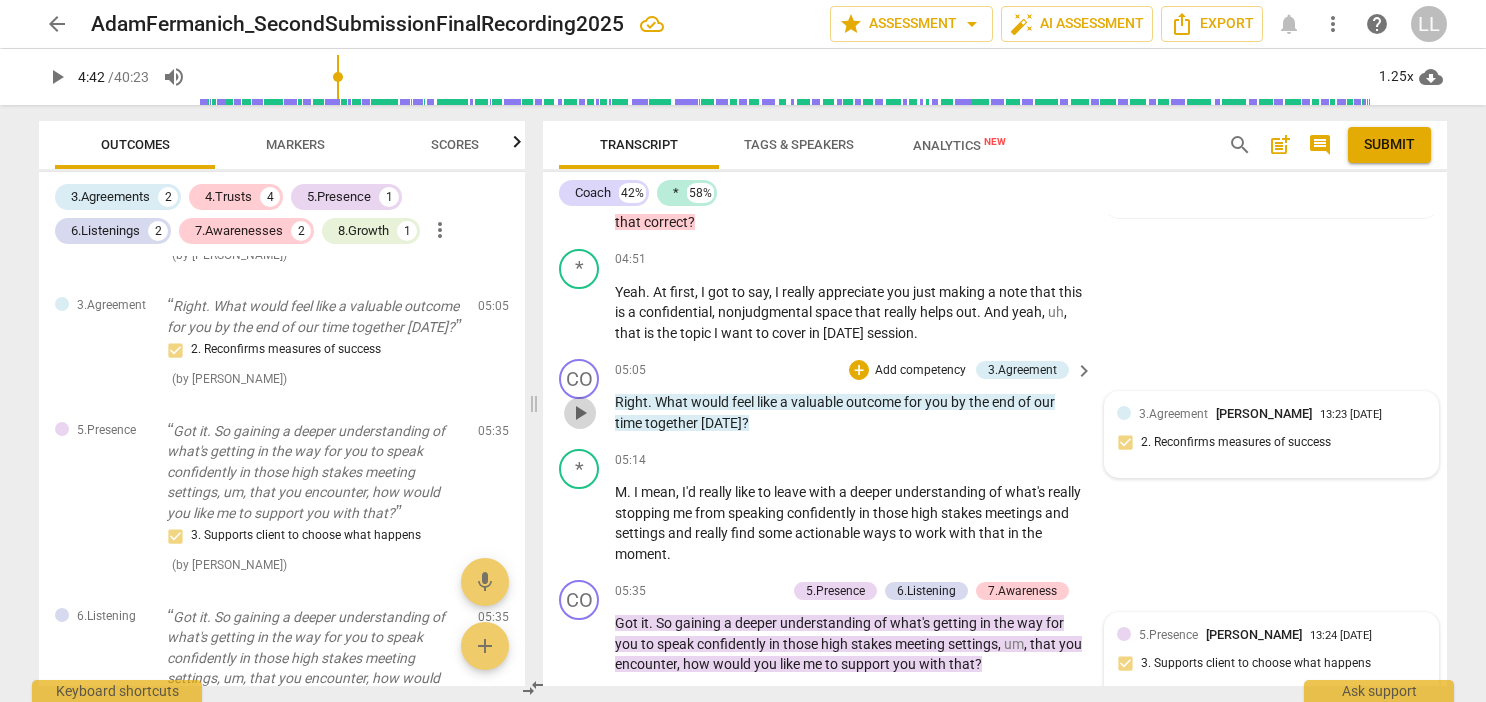 click on "play_arrow" at bounding box center (580, 413) 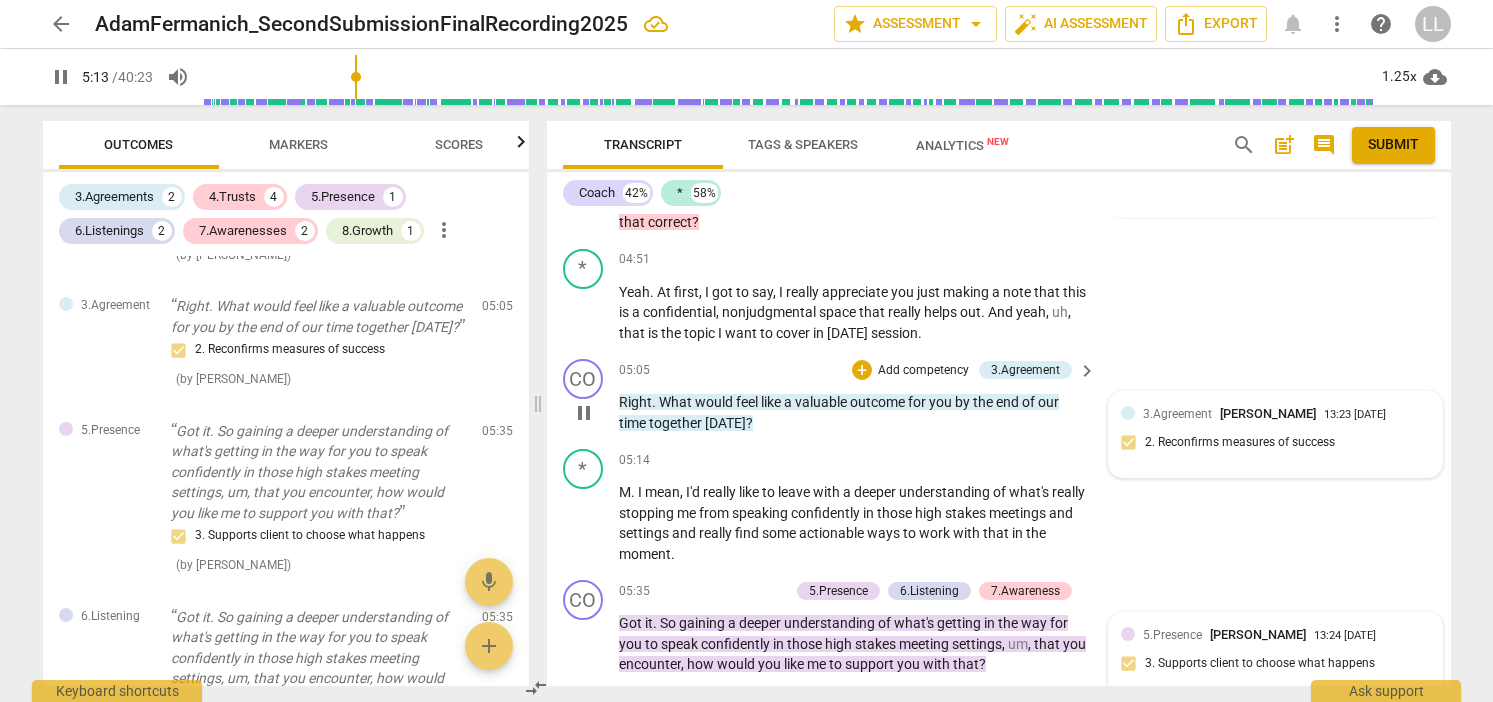click on "pause" at bounding box center [584, 413] 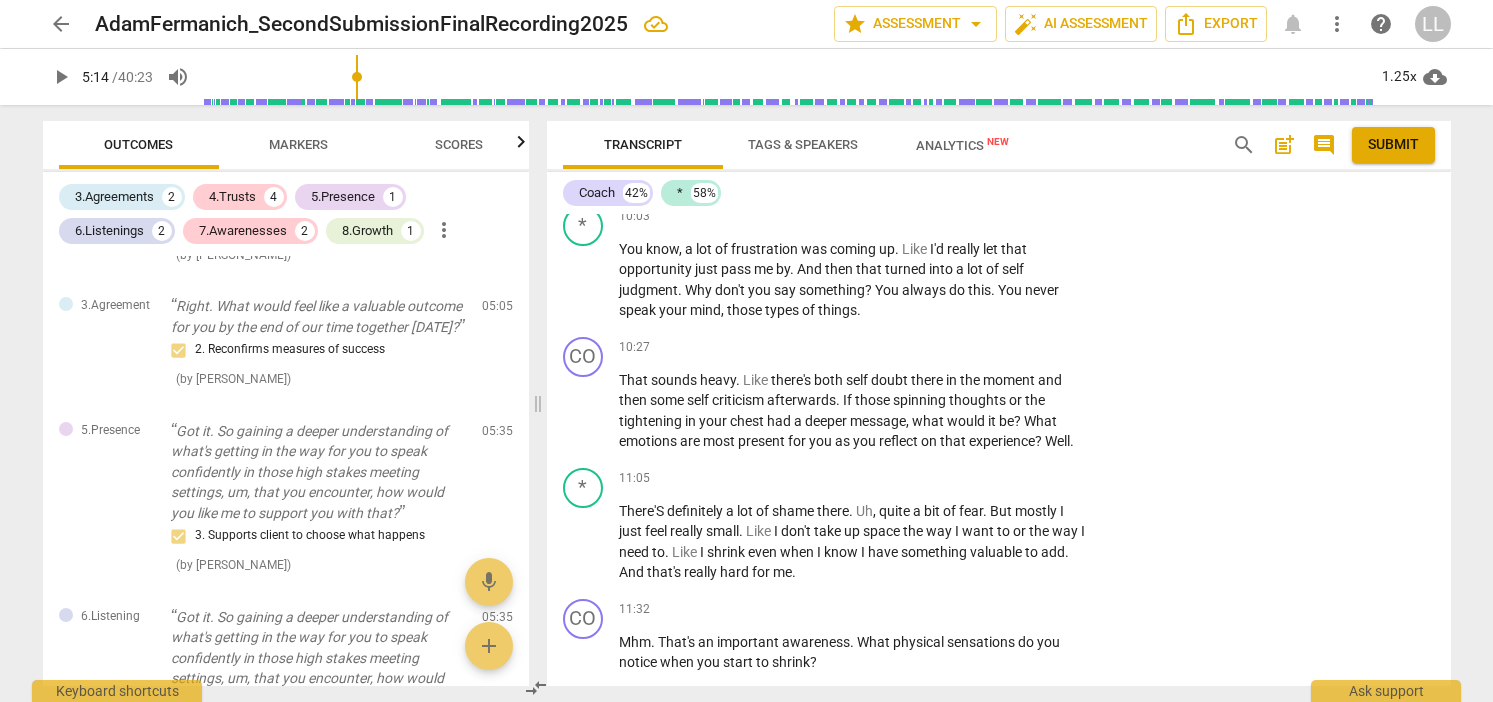 scroll, scrollTop: 3664, scrollLeft: 0, axis: vertical 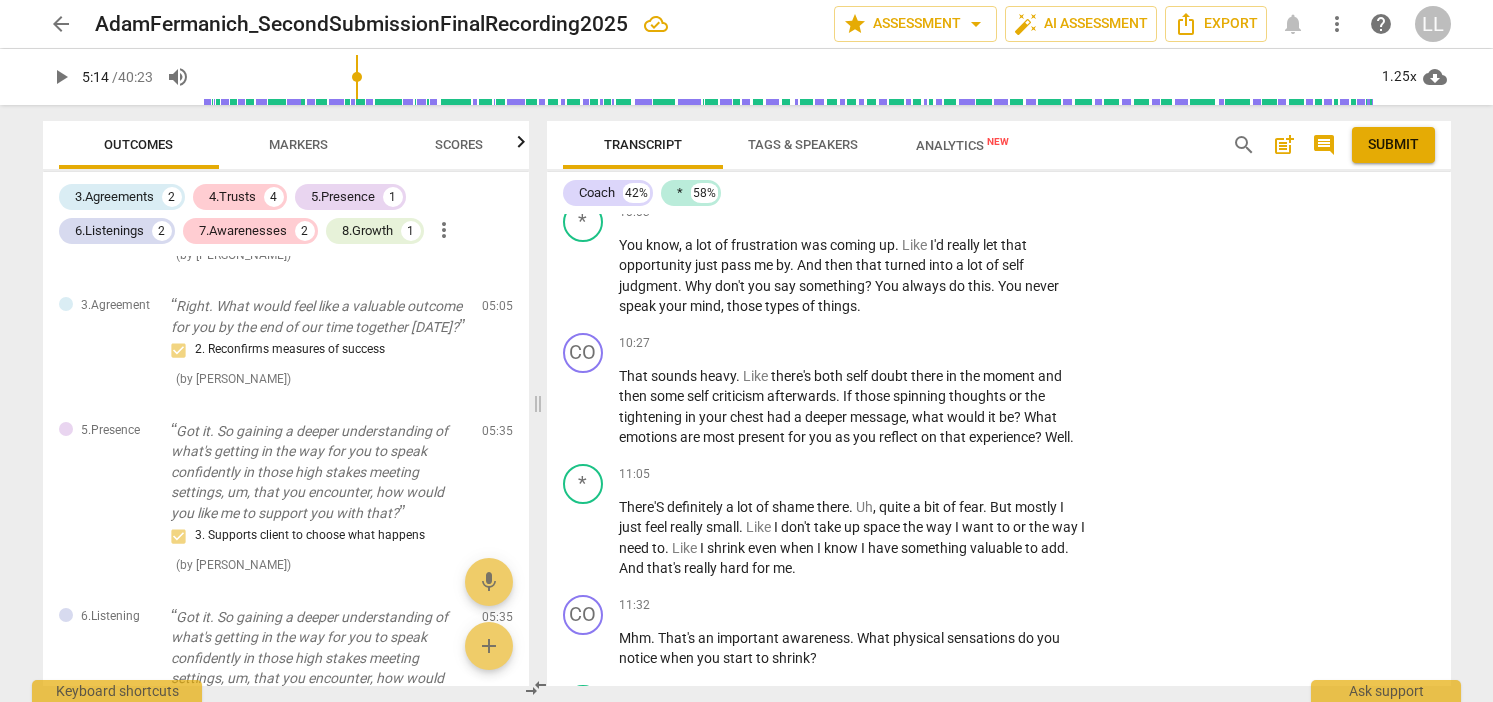 type on "314" 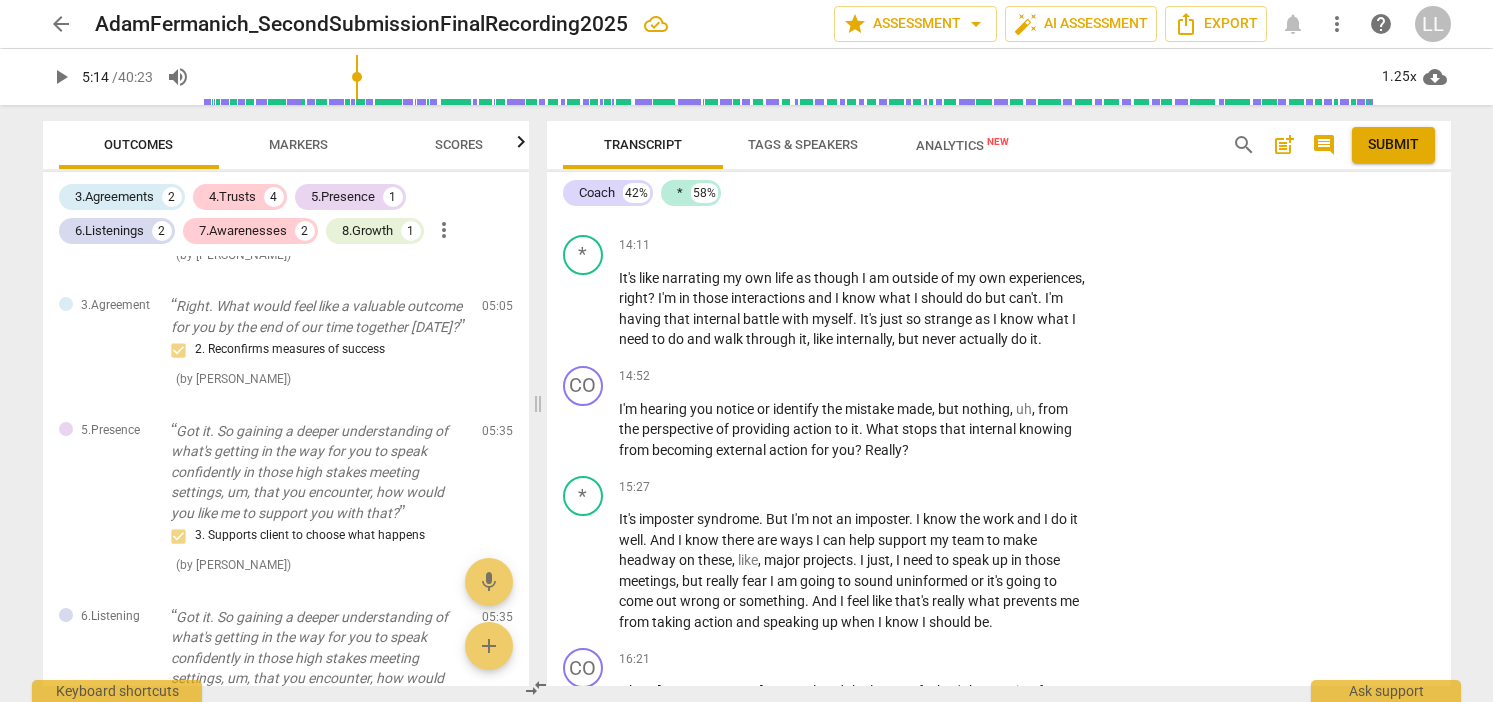 scroll, scrollTop: 4849, scrollLeft: 0, axis: vertical 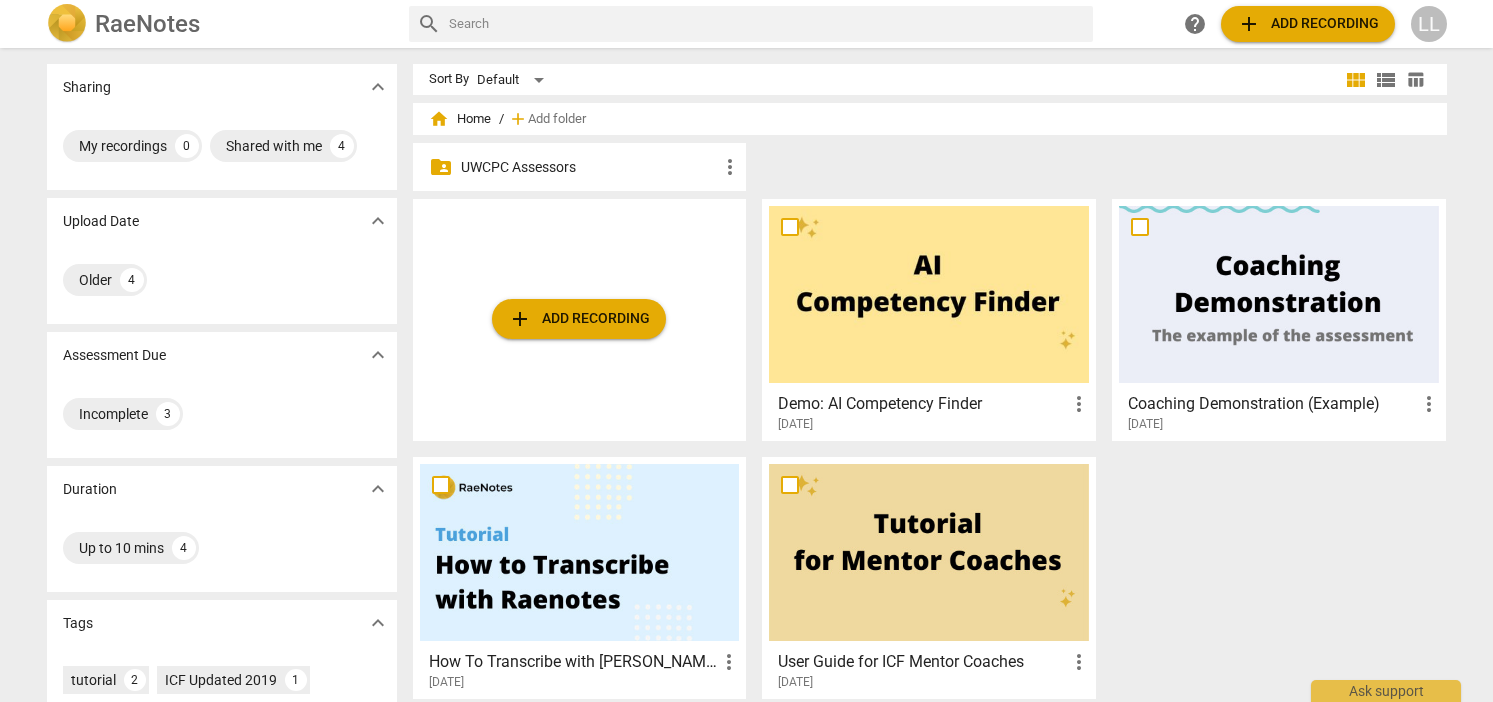 click on "UWCPC Assessors" at bounding box center (590, 167) 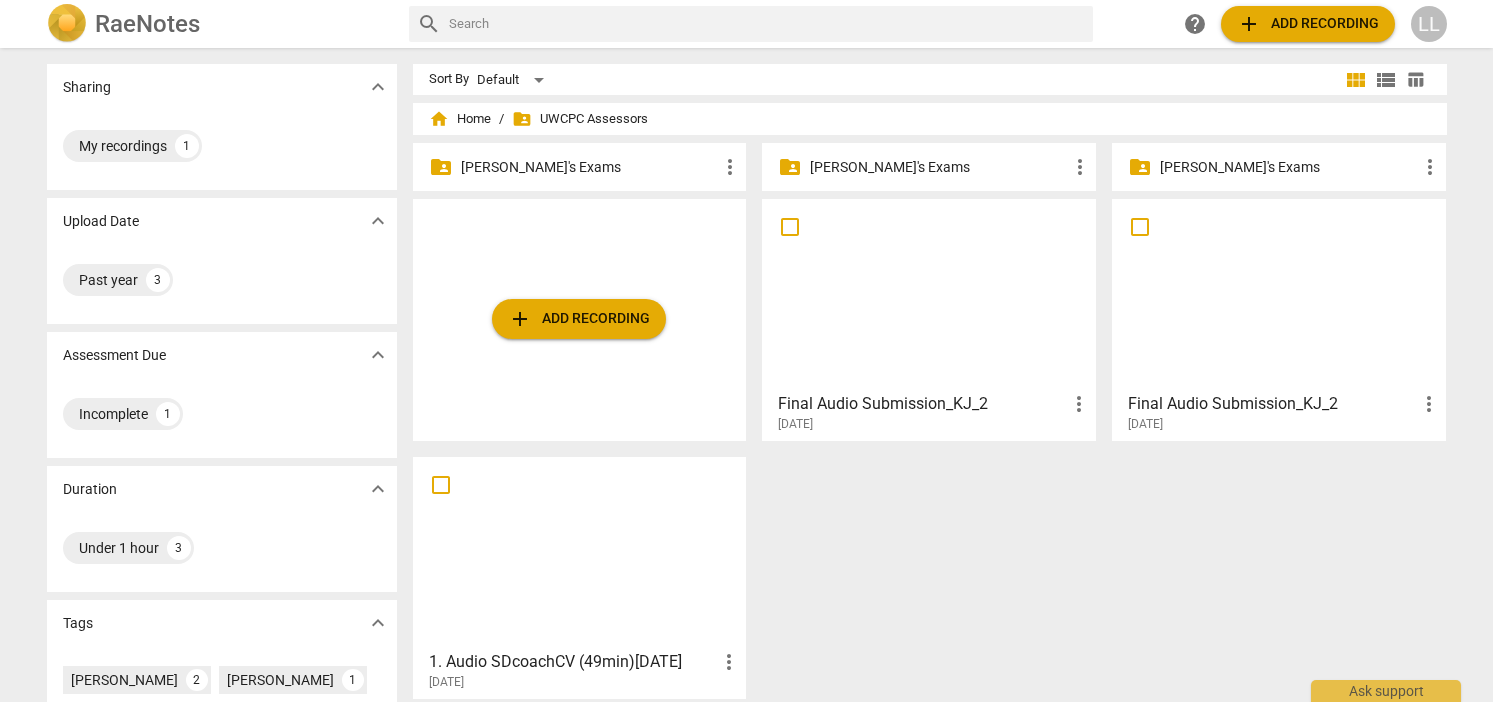 click on "[PERSON_NAME]'s Exams" at bounding box center (939, 167) 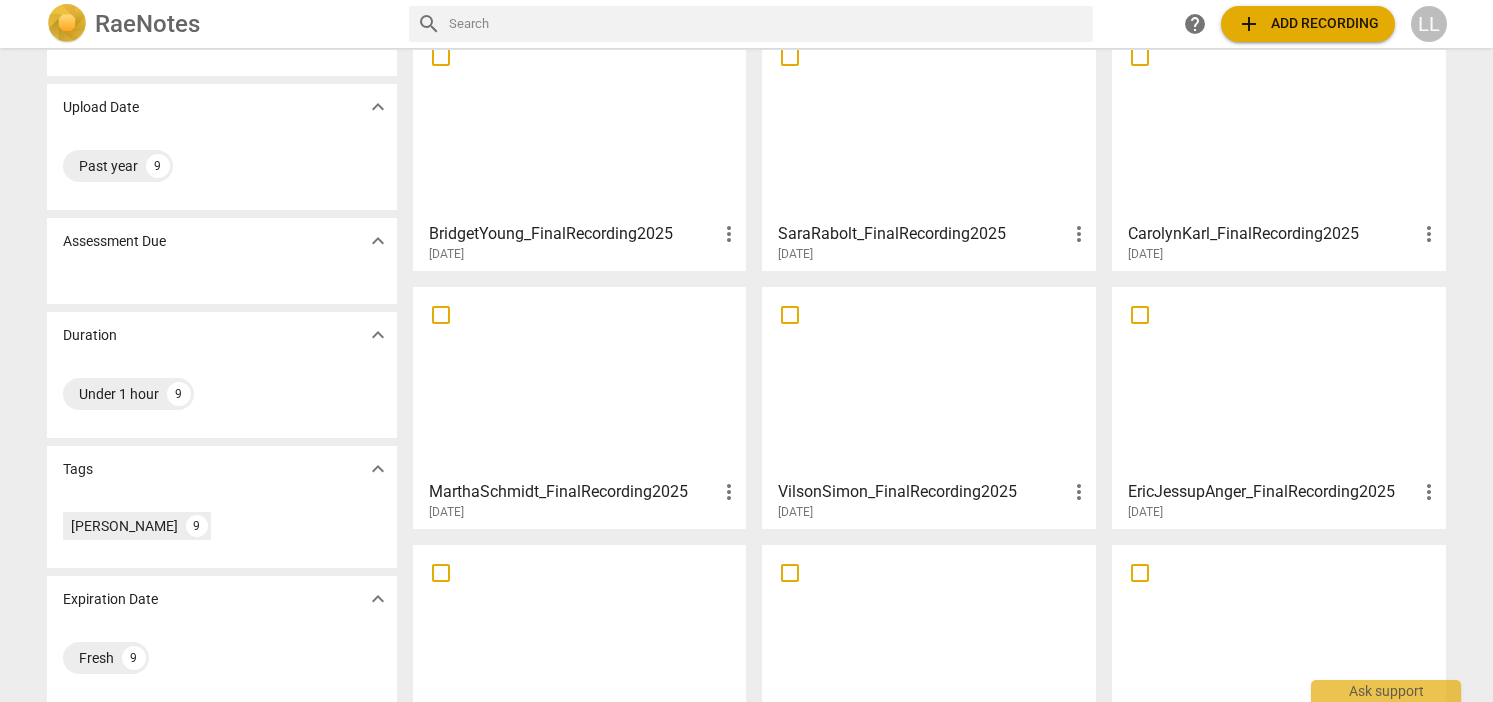 scroll, scrollTop: 0, scrollLeft: 0, axis: both 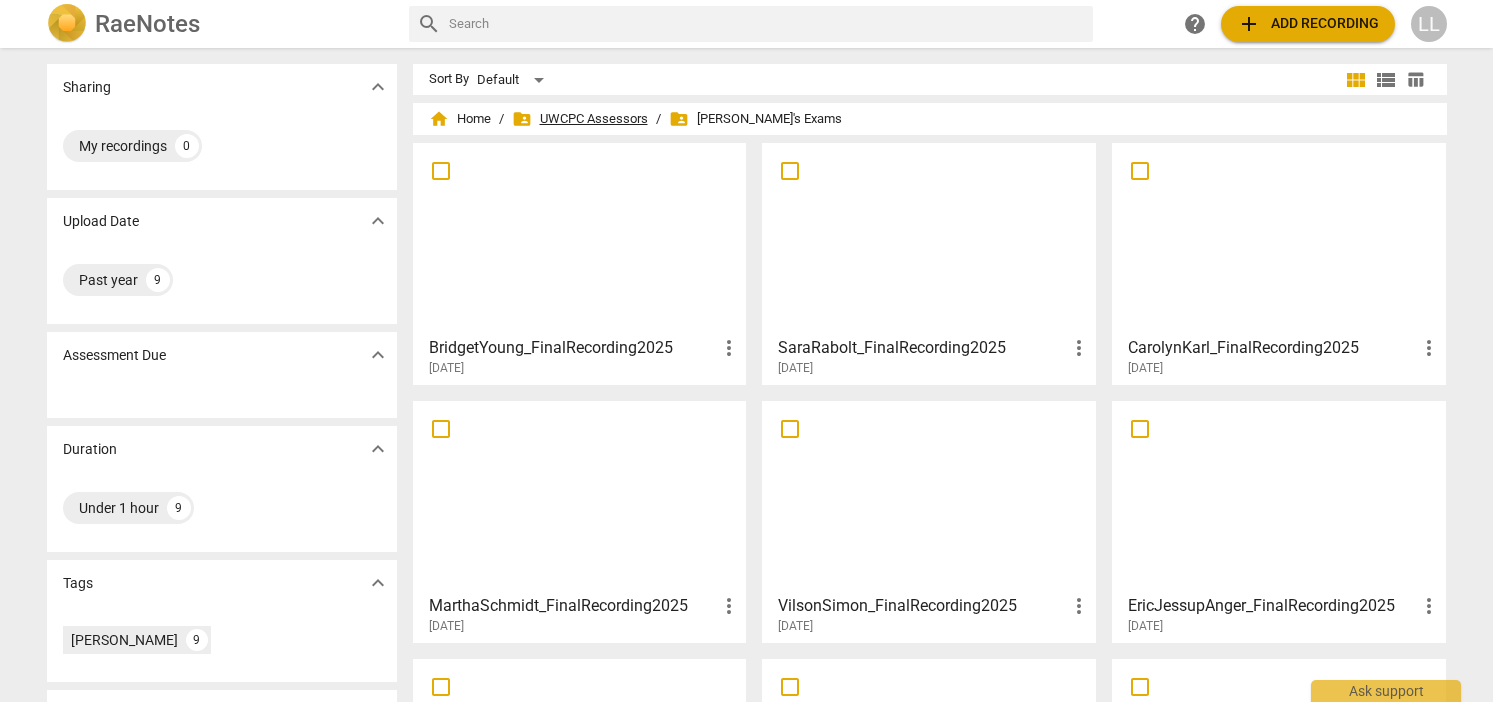 click on "folder_shared UWCPC Assessors" at bounding box center [580, 119] 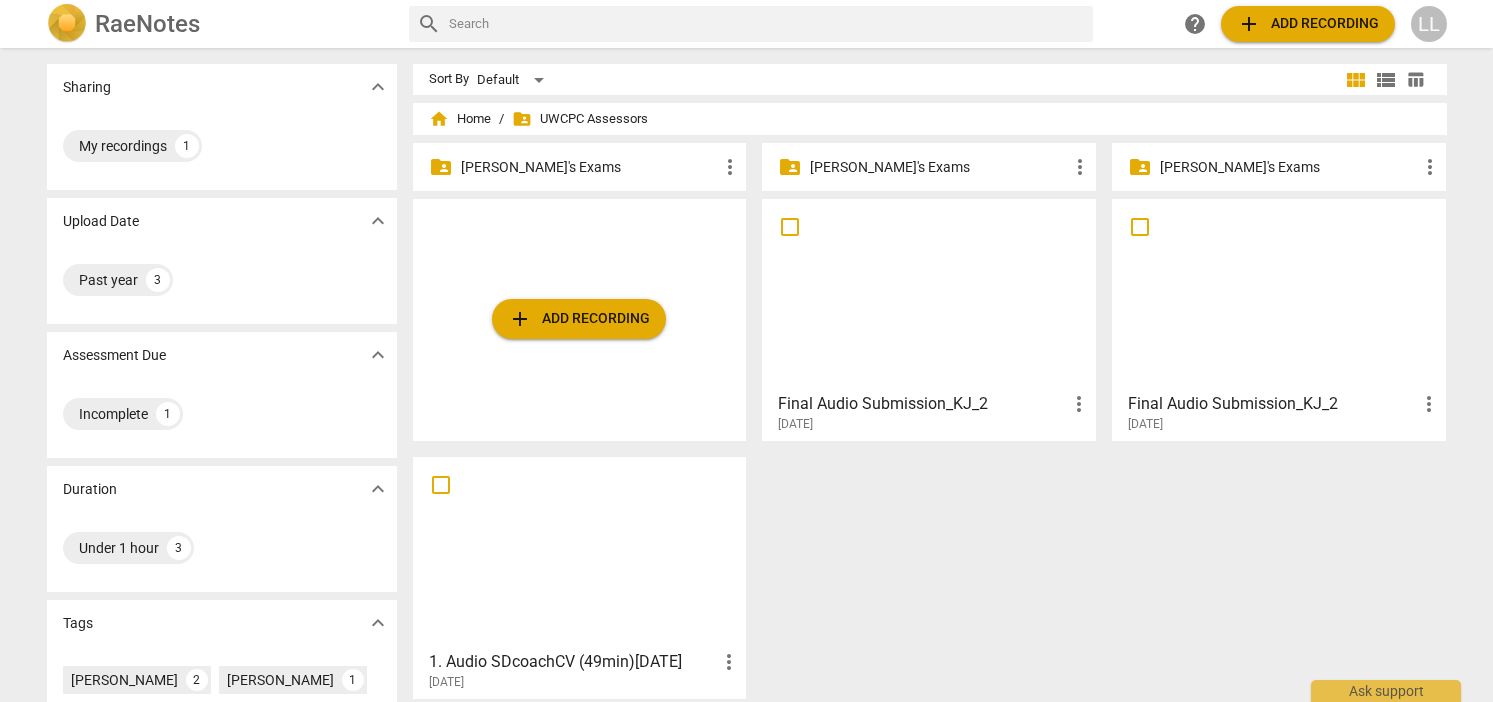 click on "[PERSON_NAME]'s Exams" at bounding box center (1289, 167) 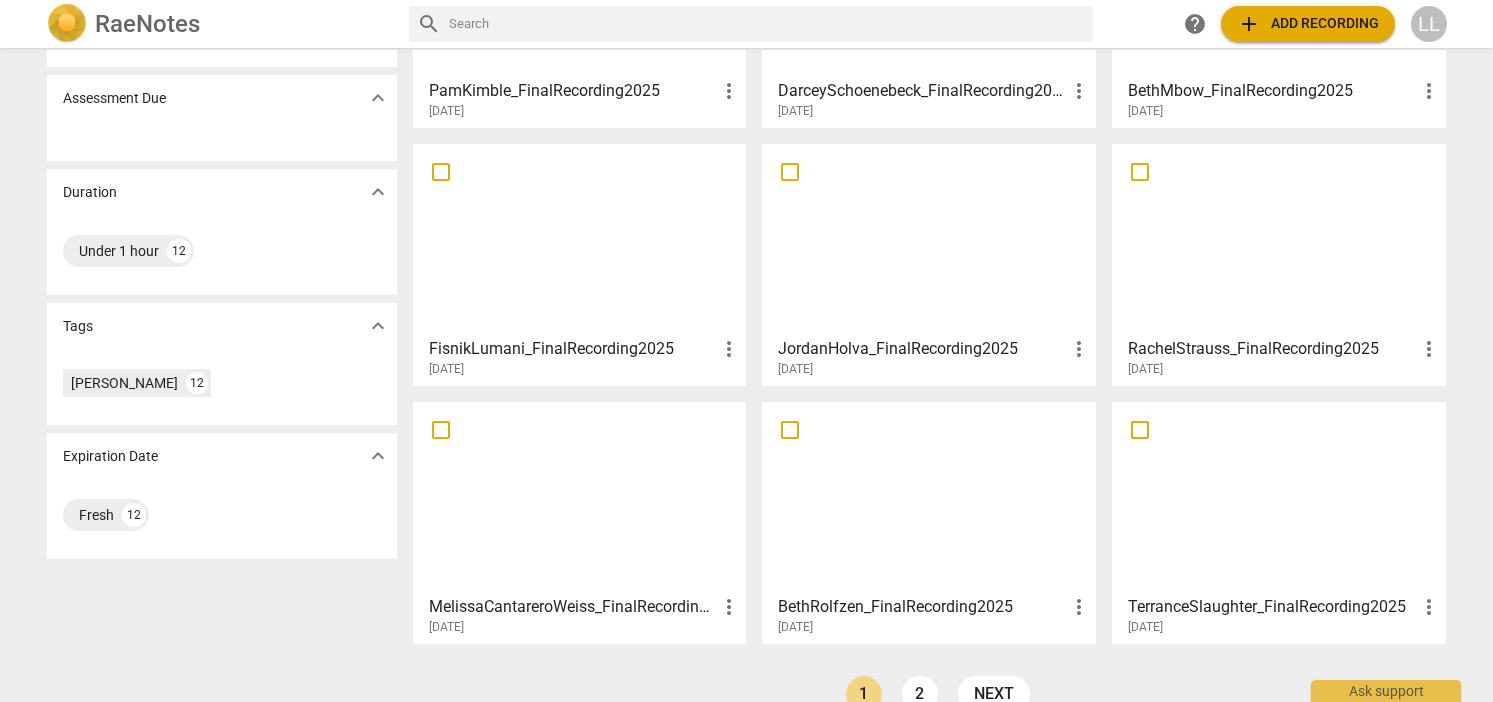 scroll, scrollTop: 293, scrollLeft: 0, axis: vertical 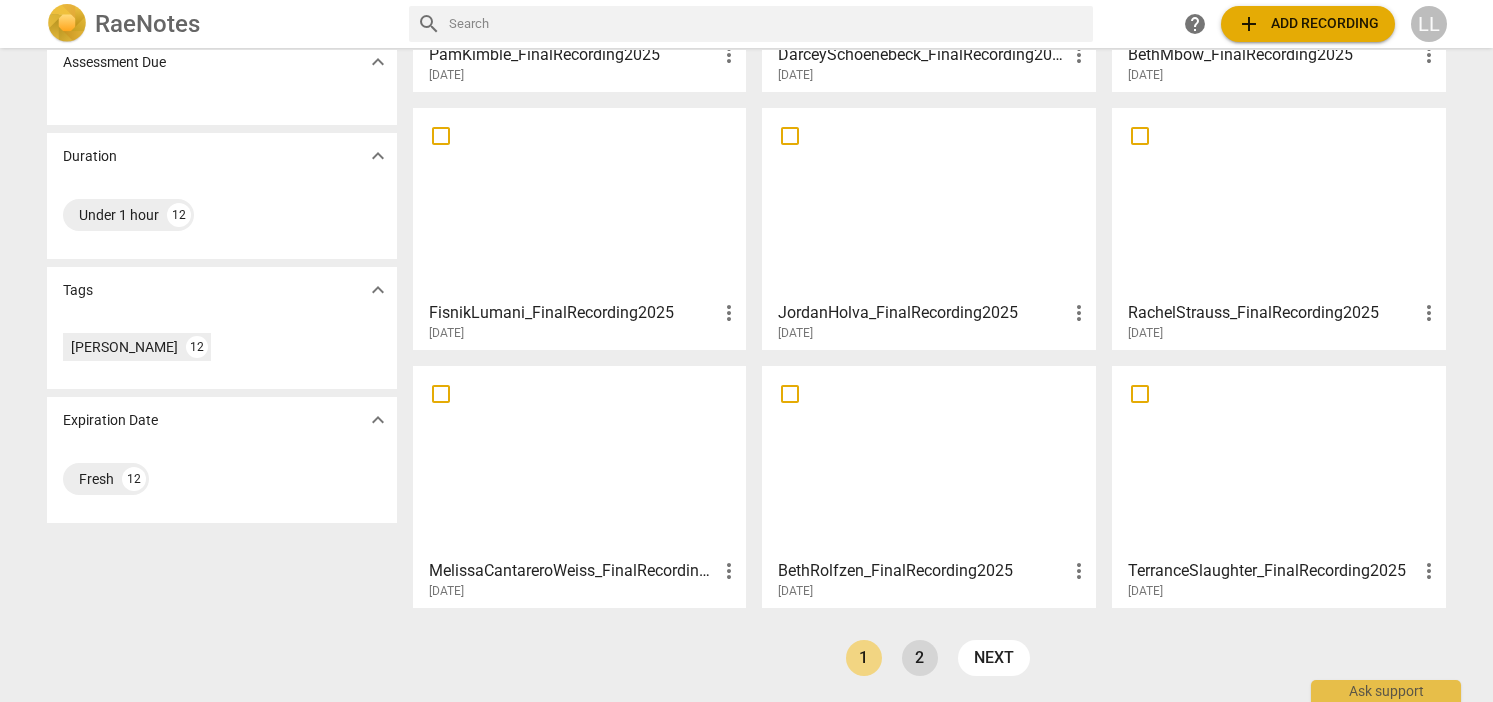 click on "2" at bounding box center [920, 658] 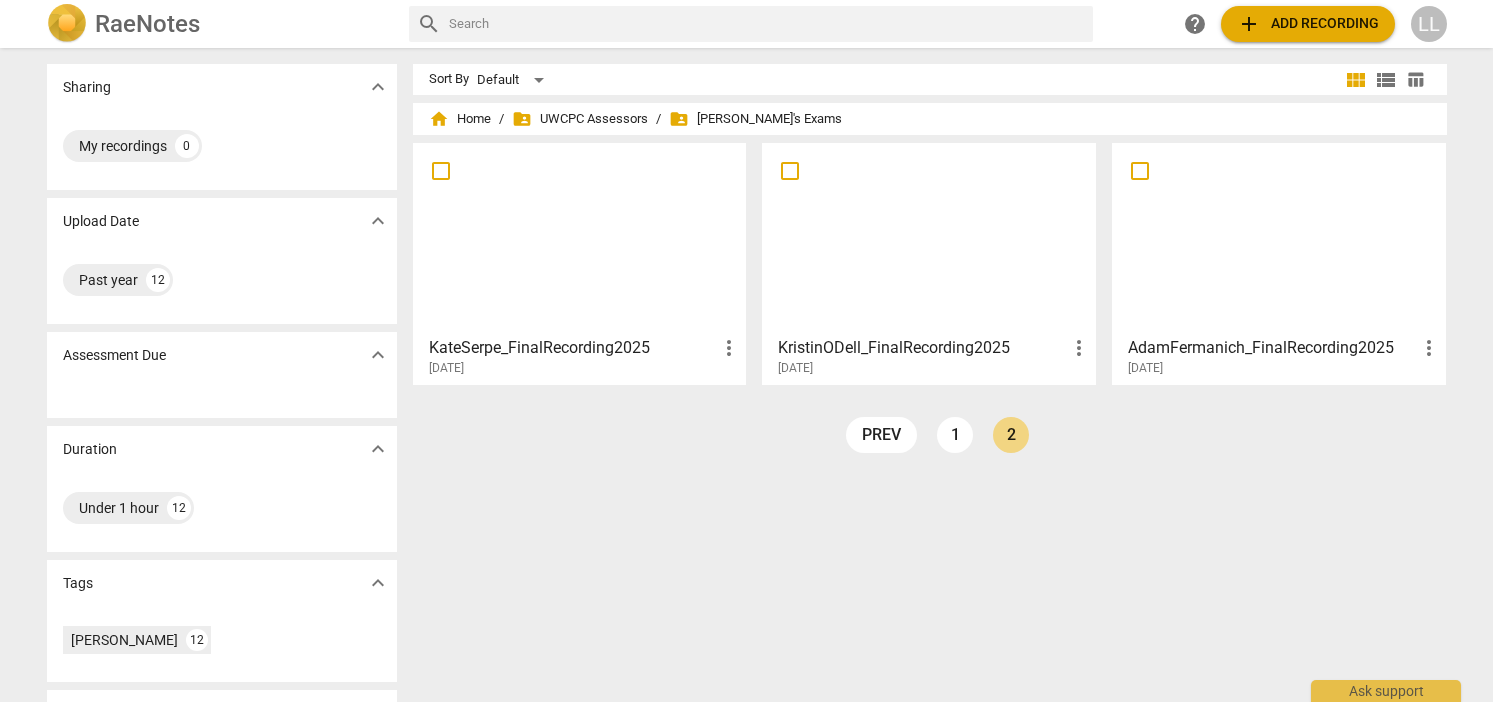 click on "AdamFermanich_FinalRecording2025" at bounding box center (1272, 348) 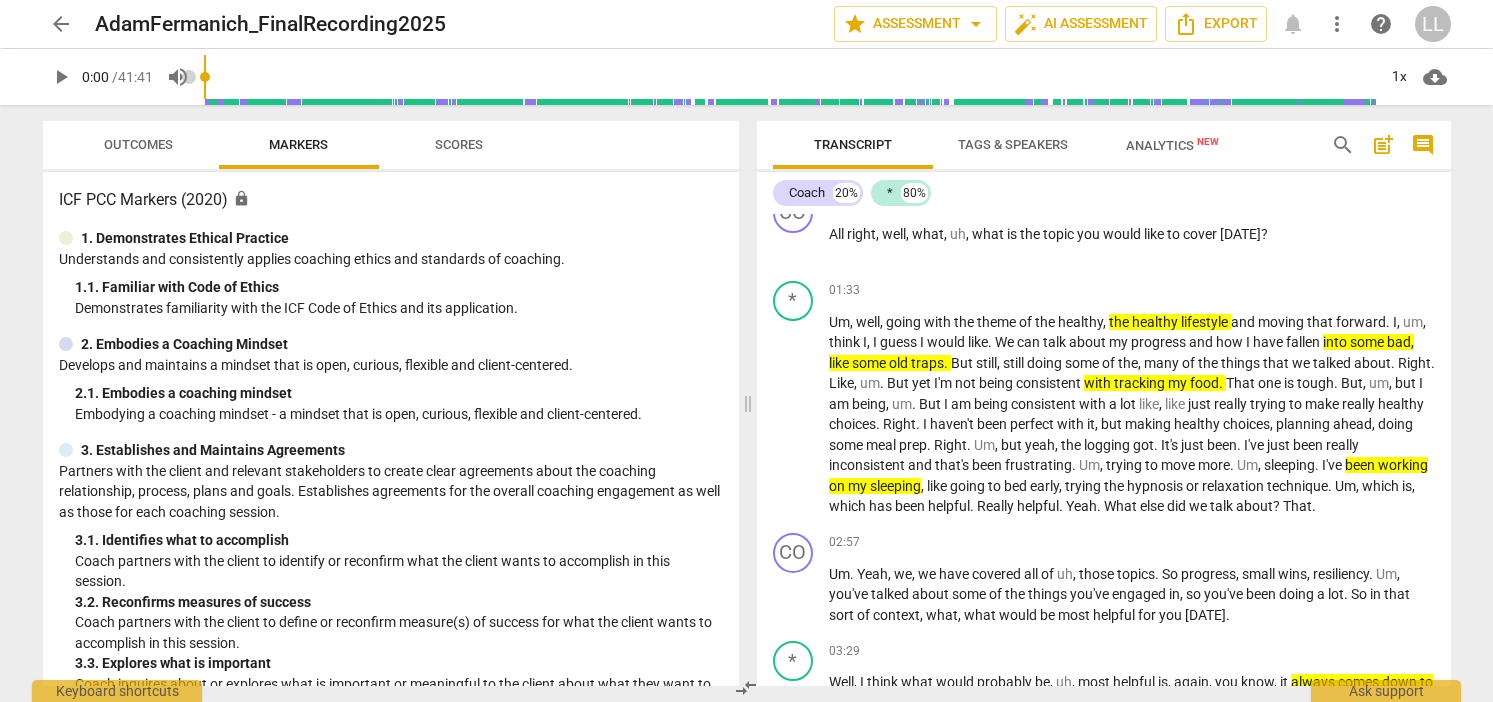 scroll, scrollTop: 625, scrollLeft: 0, axis: vertical 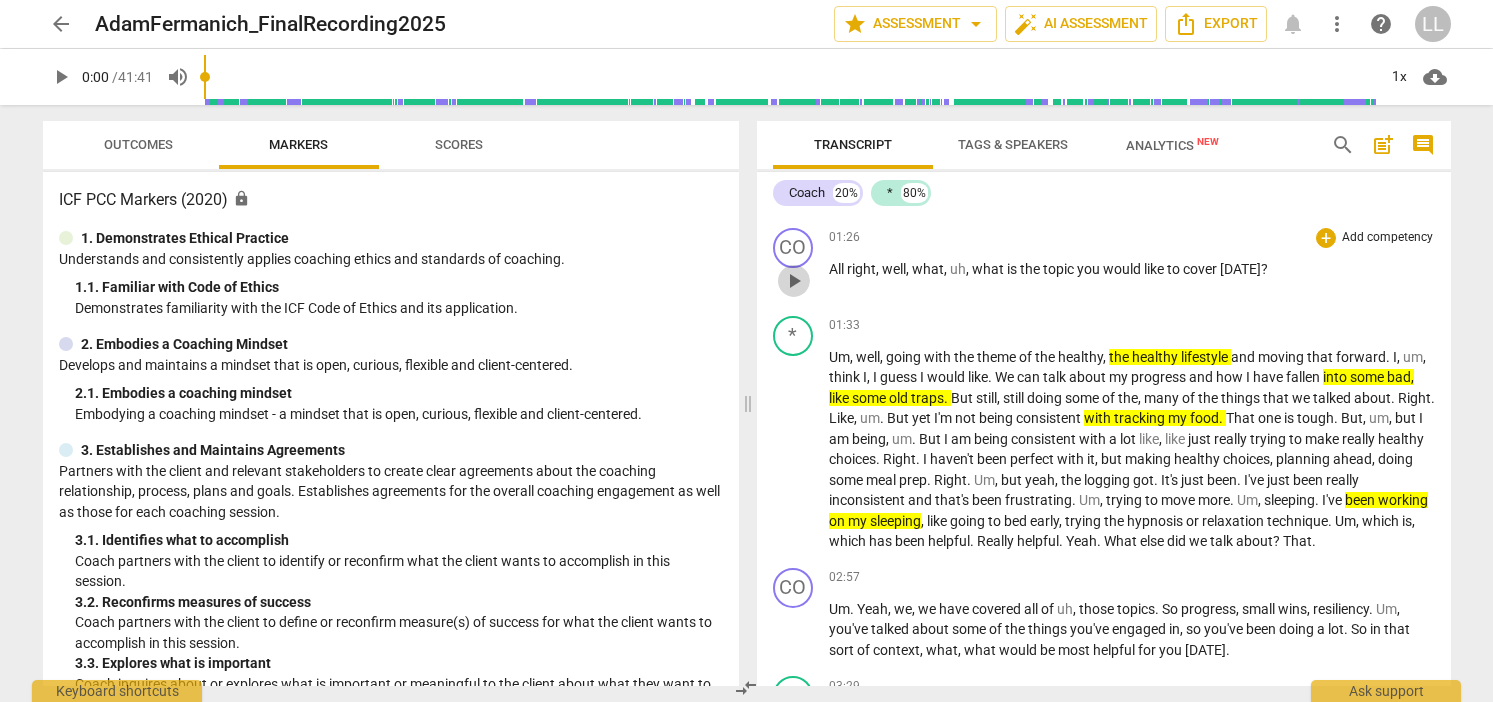 click on "play_arrow" at bounding box center [794, 281] 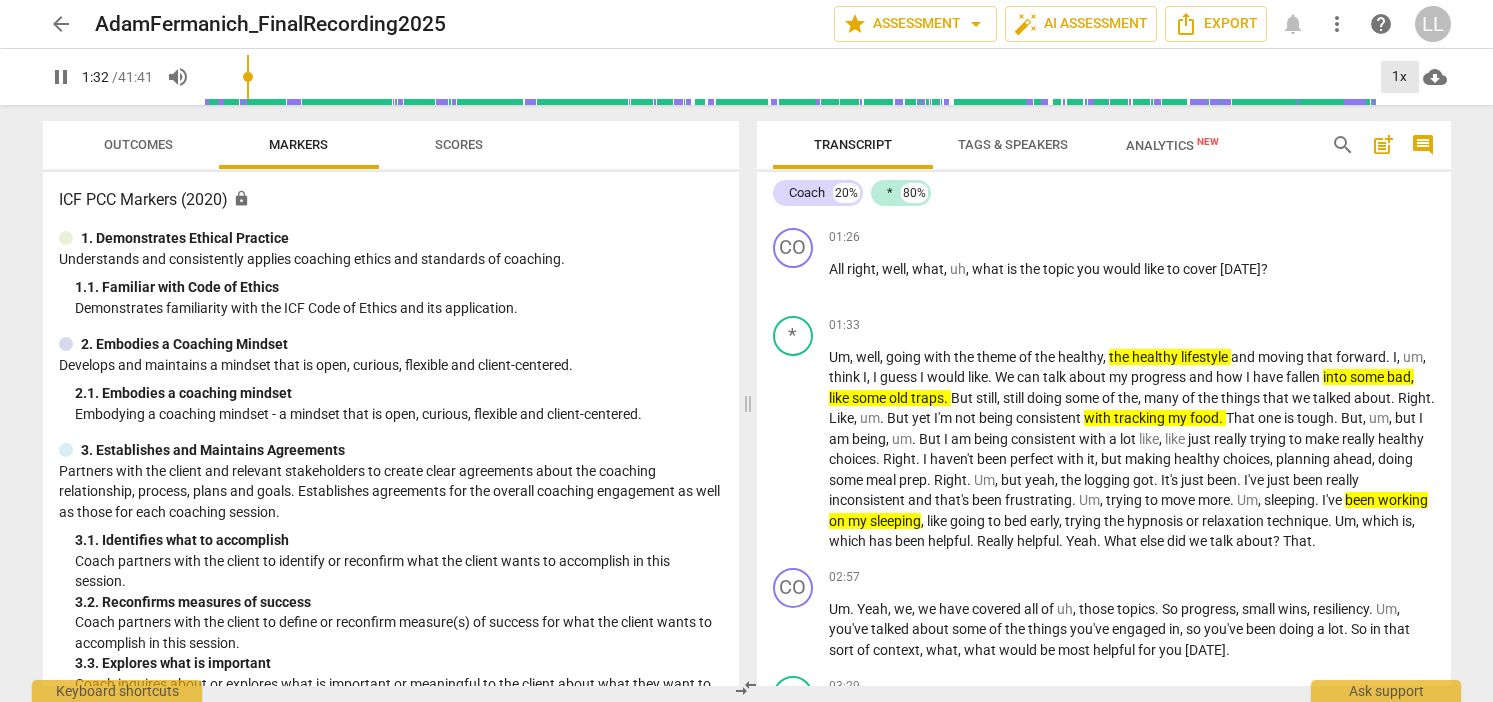 click on "1x" at bounding box center [1400, 77] 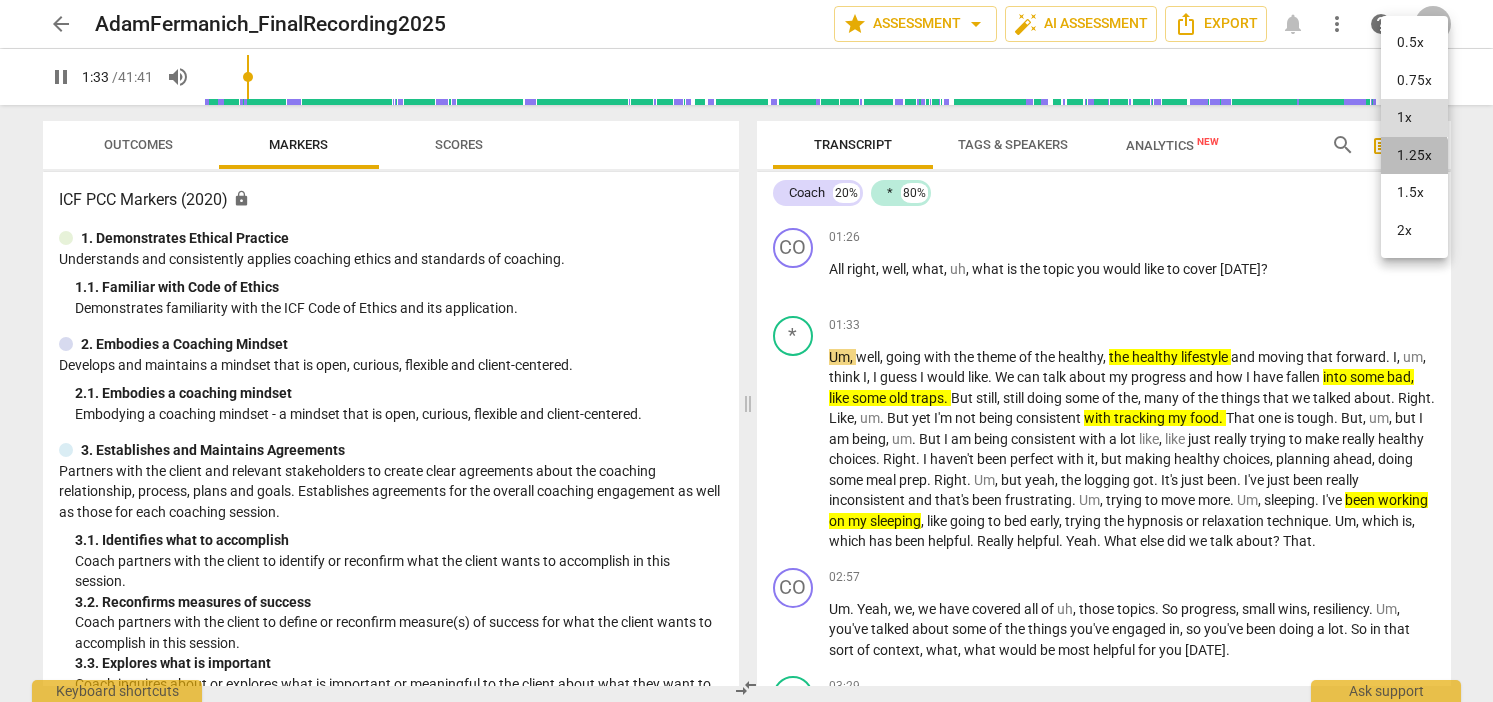 click on "1.25x" at bounding box center (1414, 156) 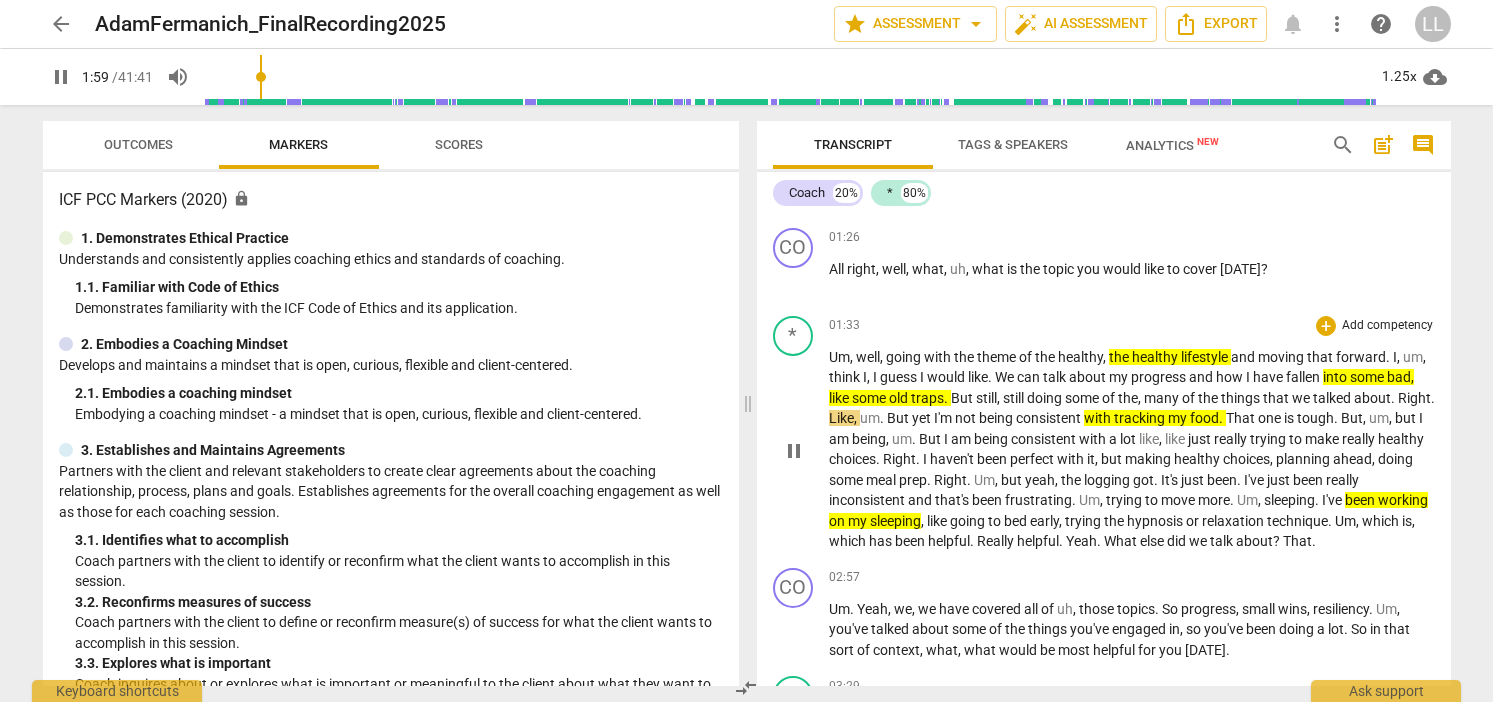 click on "pause" at bounding box center [794, 451] 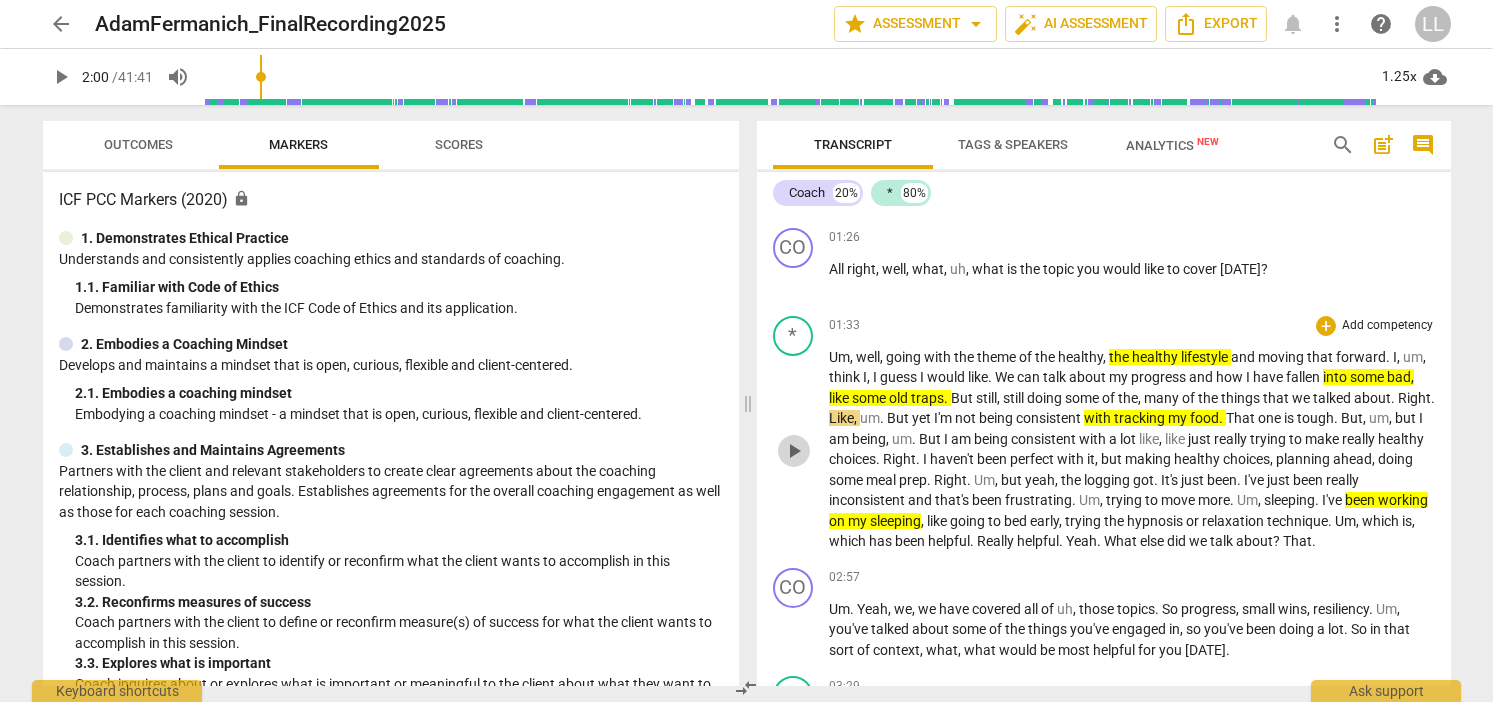 click on "play_arrow" at bounding box center (794, 451) 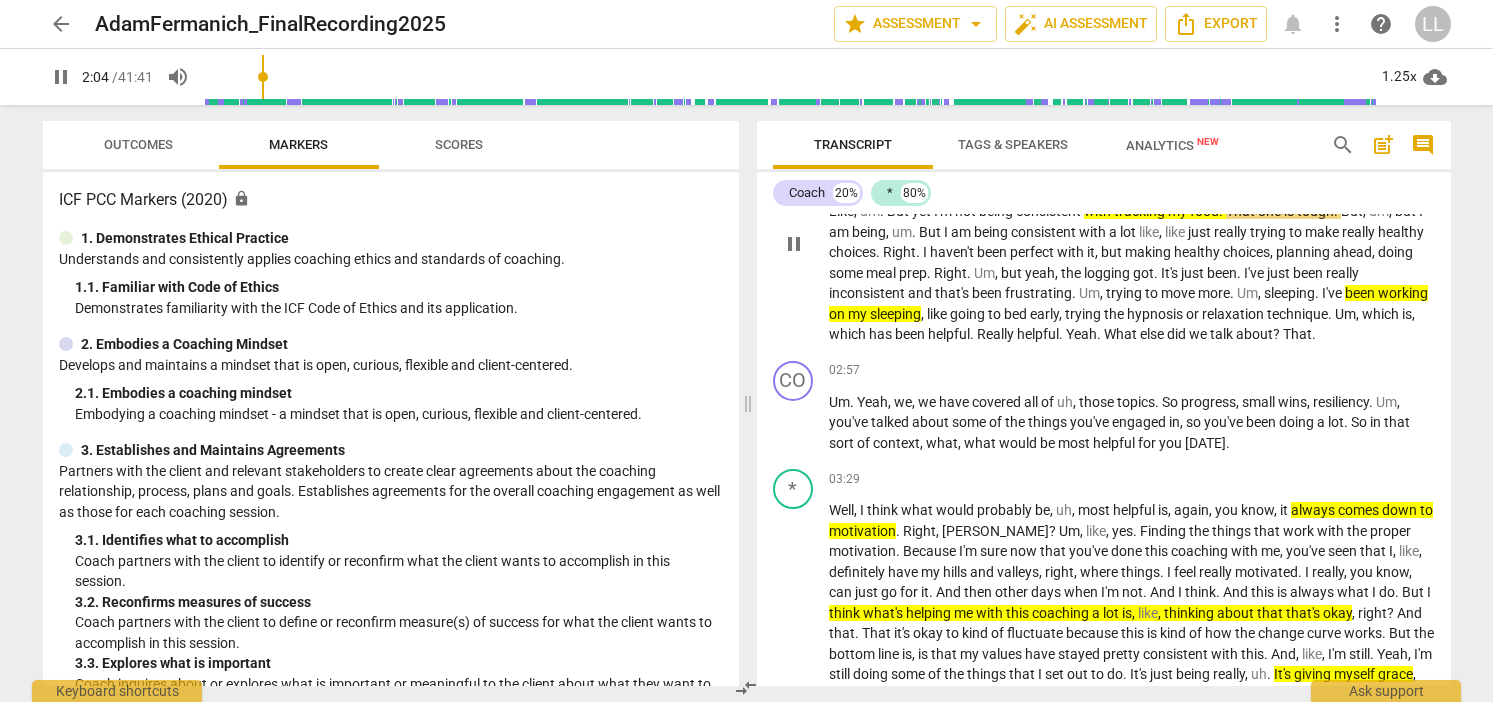 scroll, scrollTop: 838, scrollLeft: 0, axis: vertical 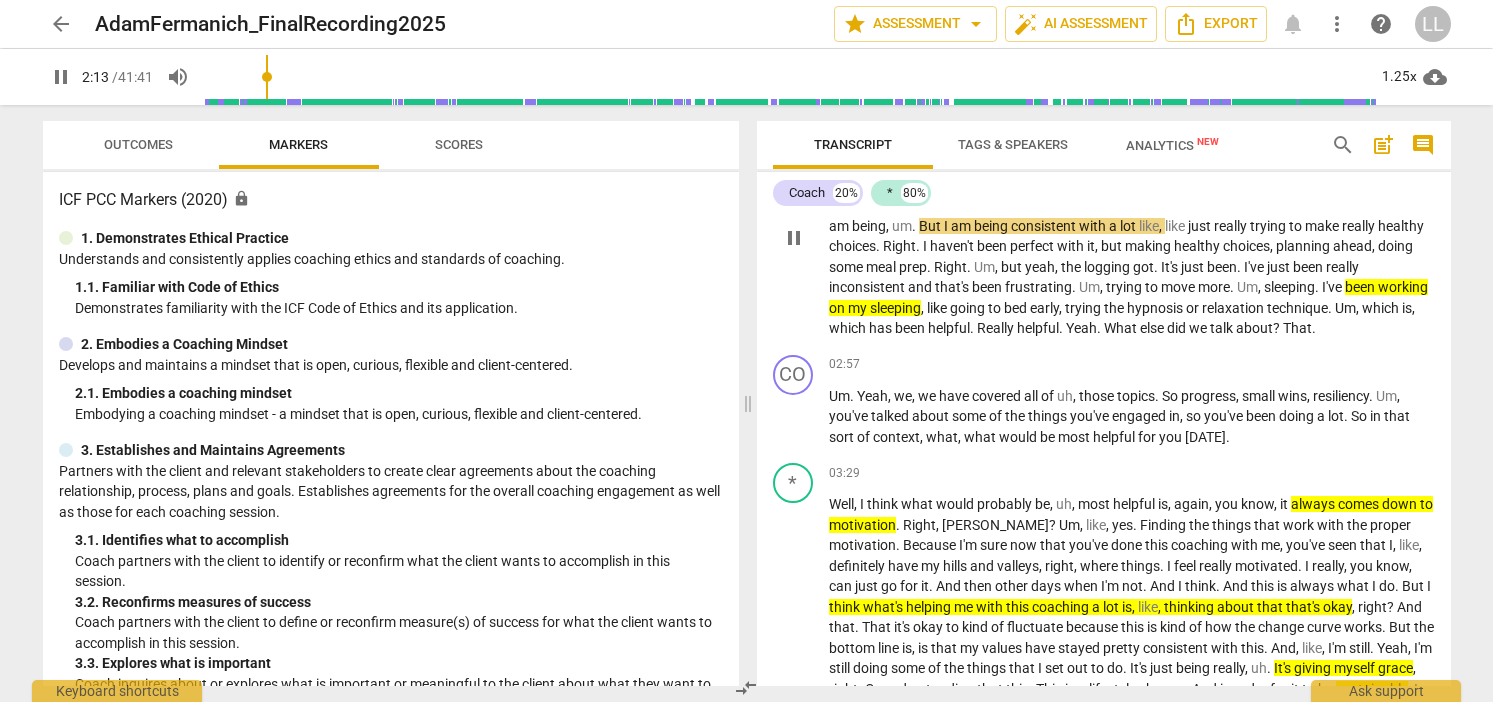 click on "pause" at bounding box center (794, 238) 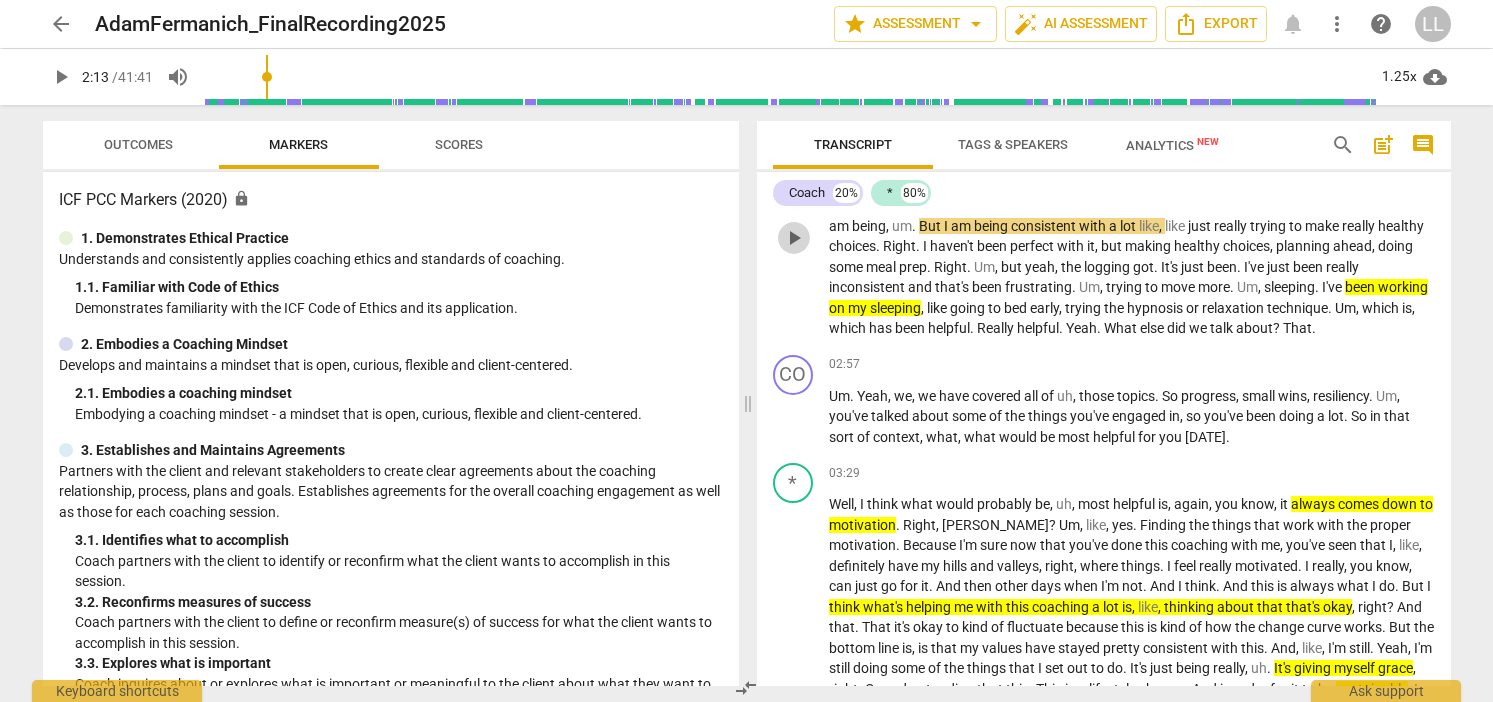 click on "play_arrow" at bounding box center [794, 238] 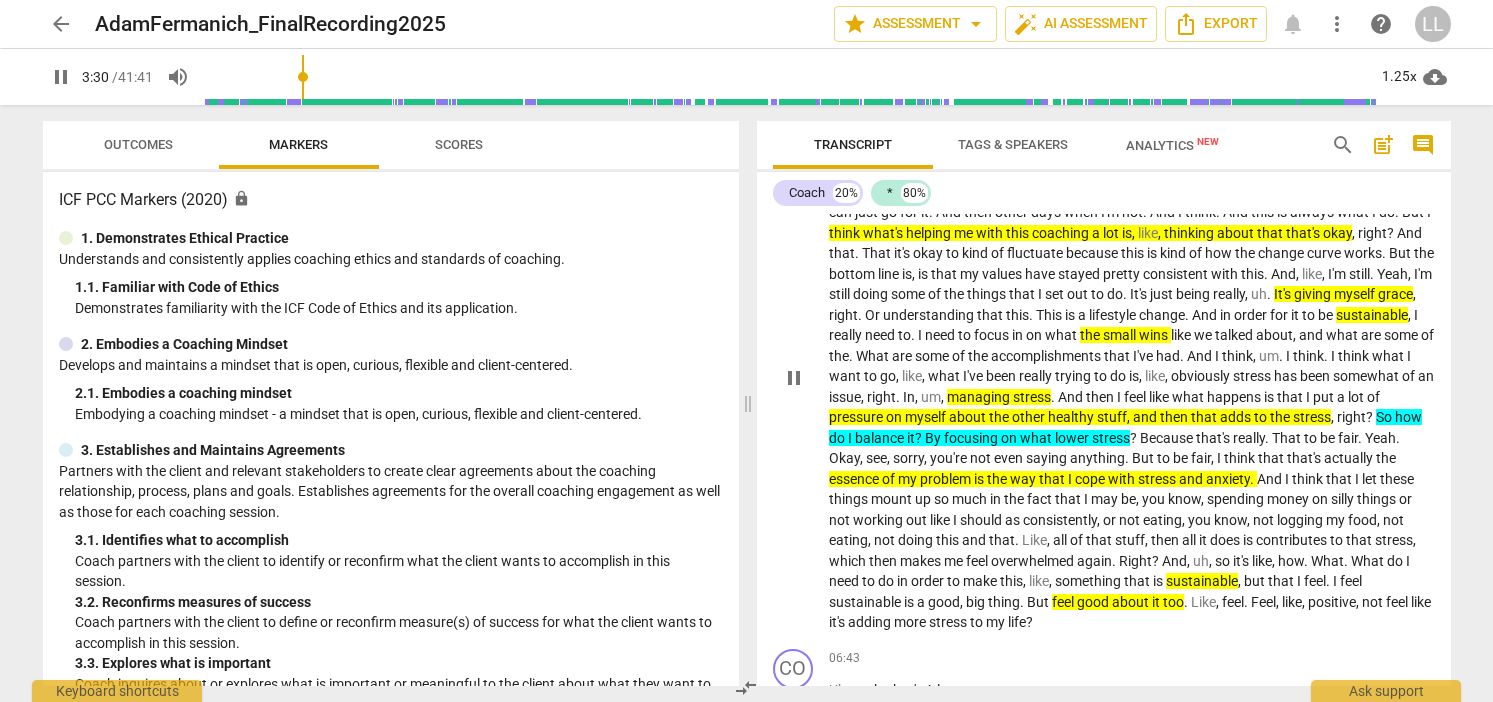 scroll, scrollTop: 1231, scrollLeft: 0, axis: vertical 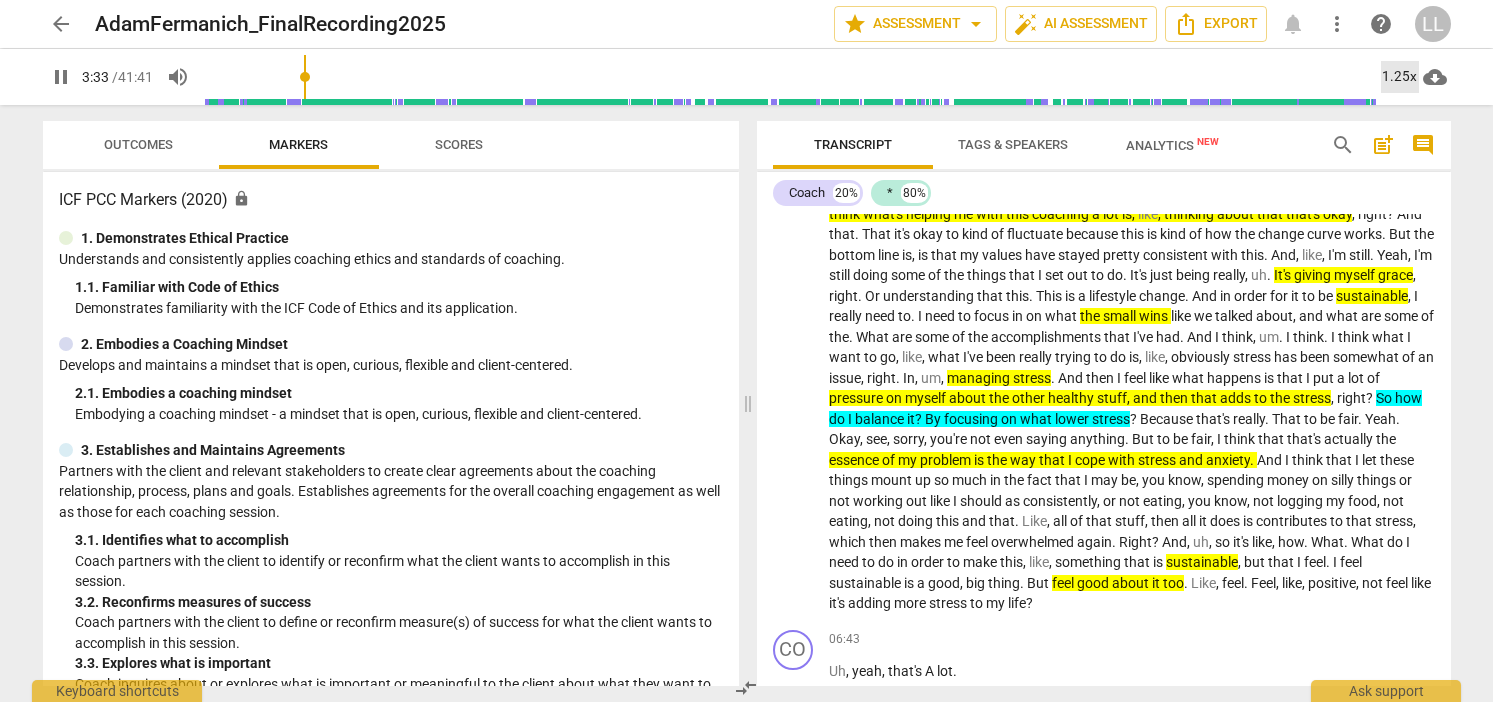 click on "1.25x" at bounding box center (1400, 77) 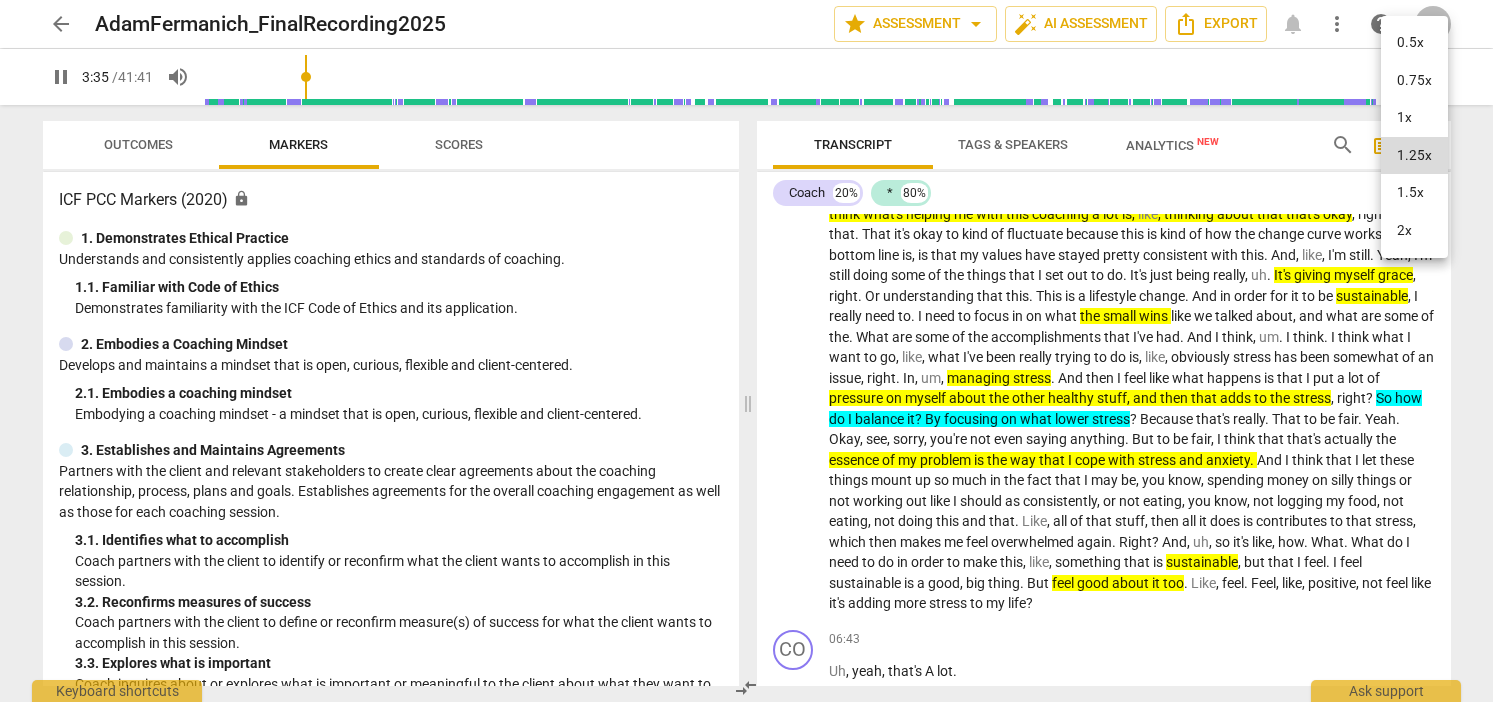 click on "2x" at bounding box center [1414, 231] 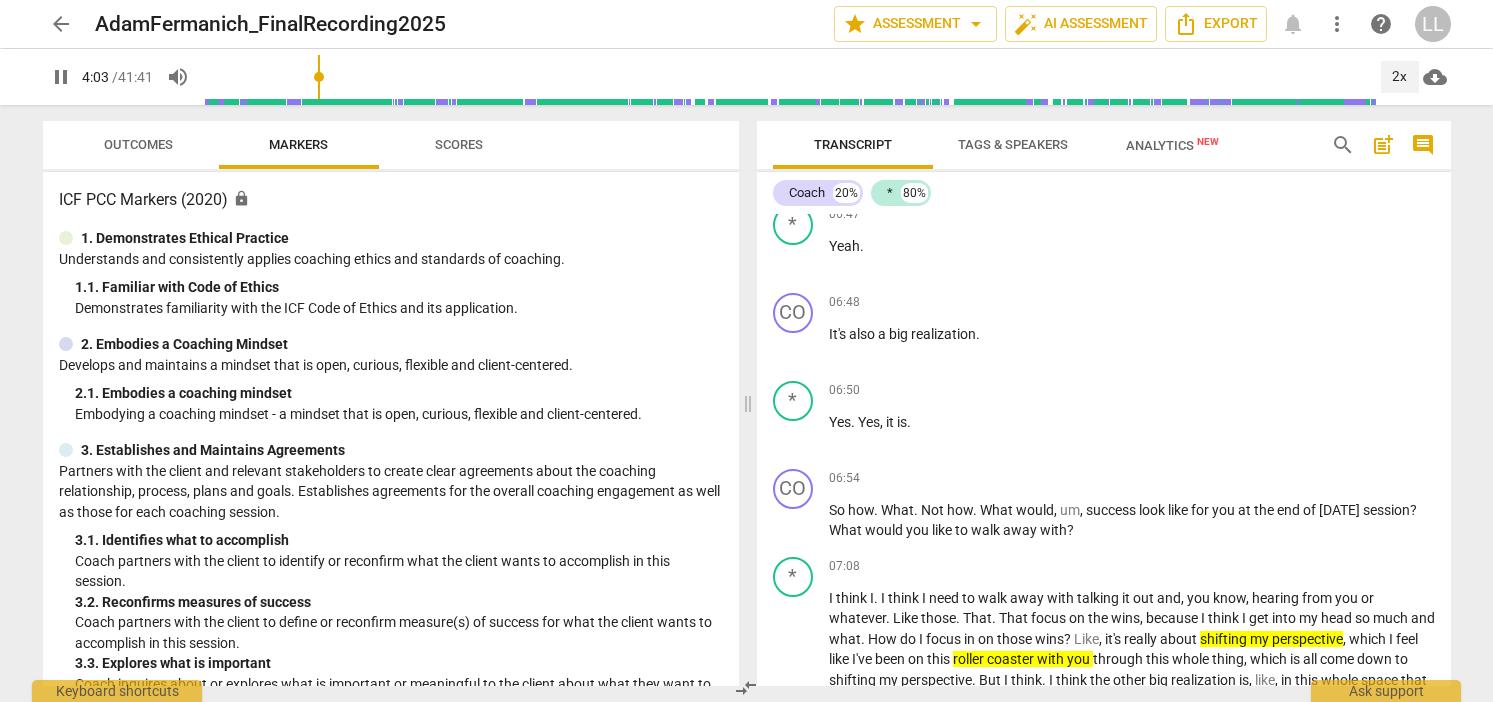 scroll, scrollTop: 1746, scrollLeft: 0, axis: vertical 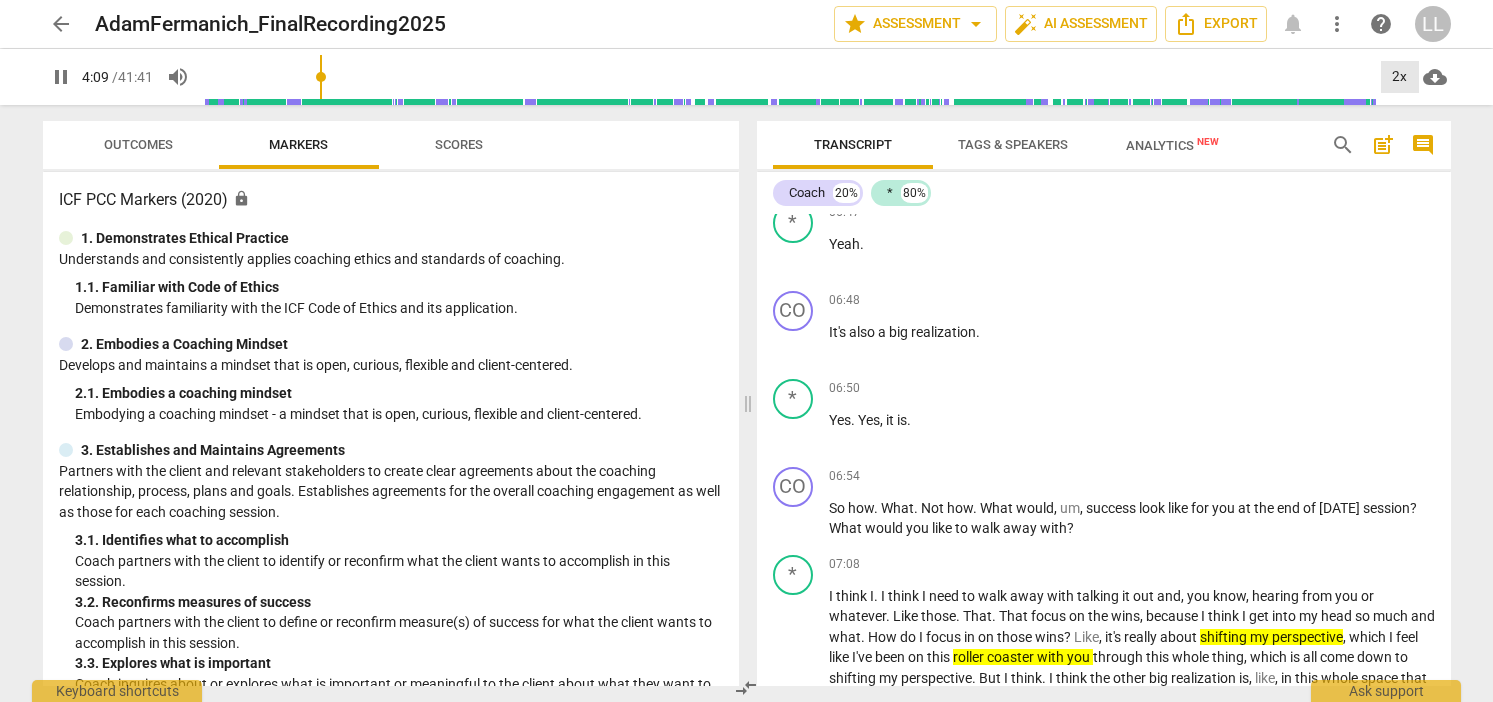 click on "2x" at bounding box center [1400, 77] 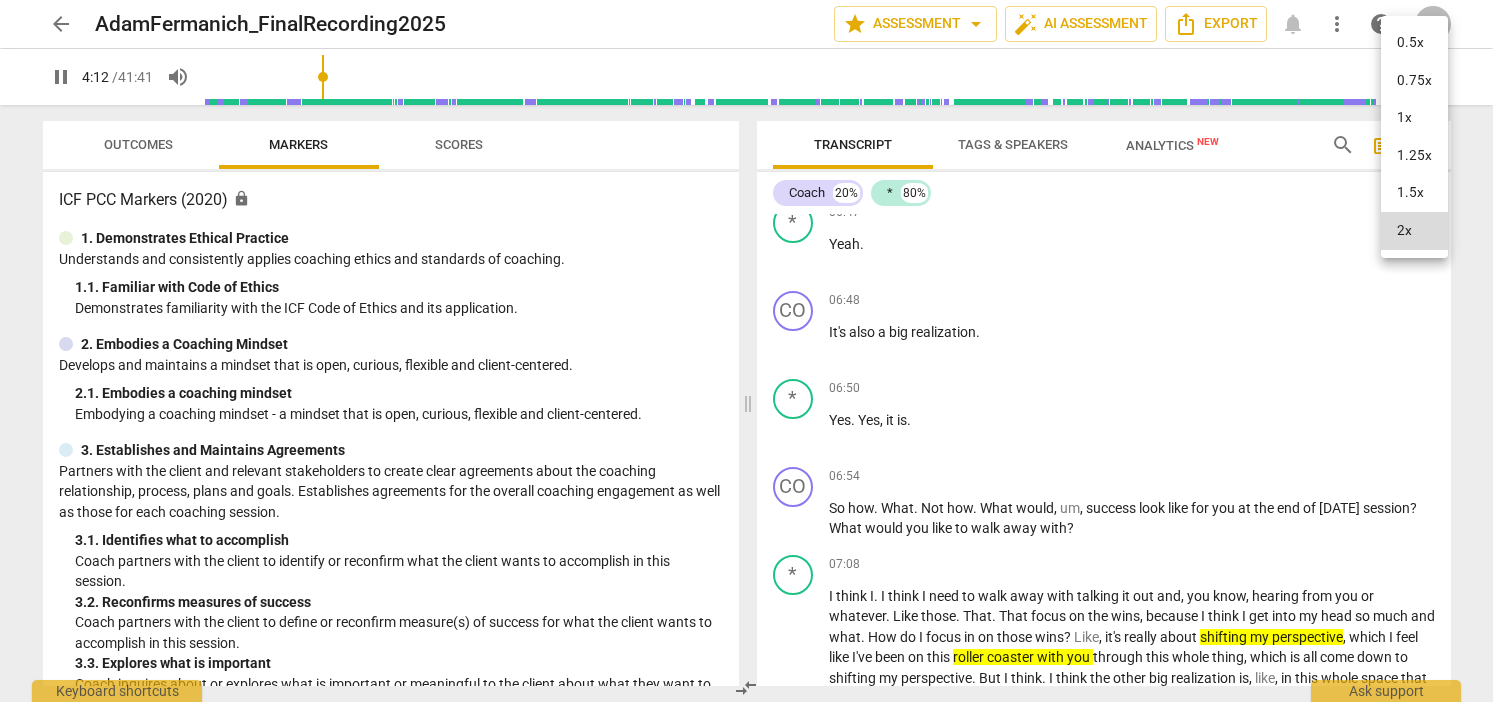 click on "1.25x" at bounding box center (1414, 156) 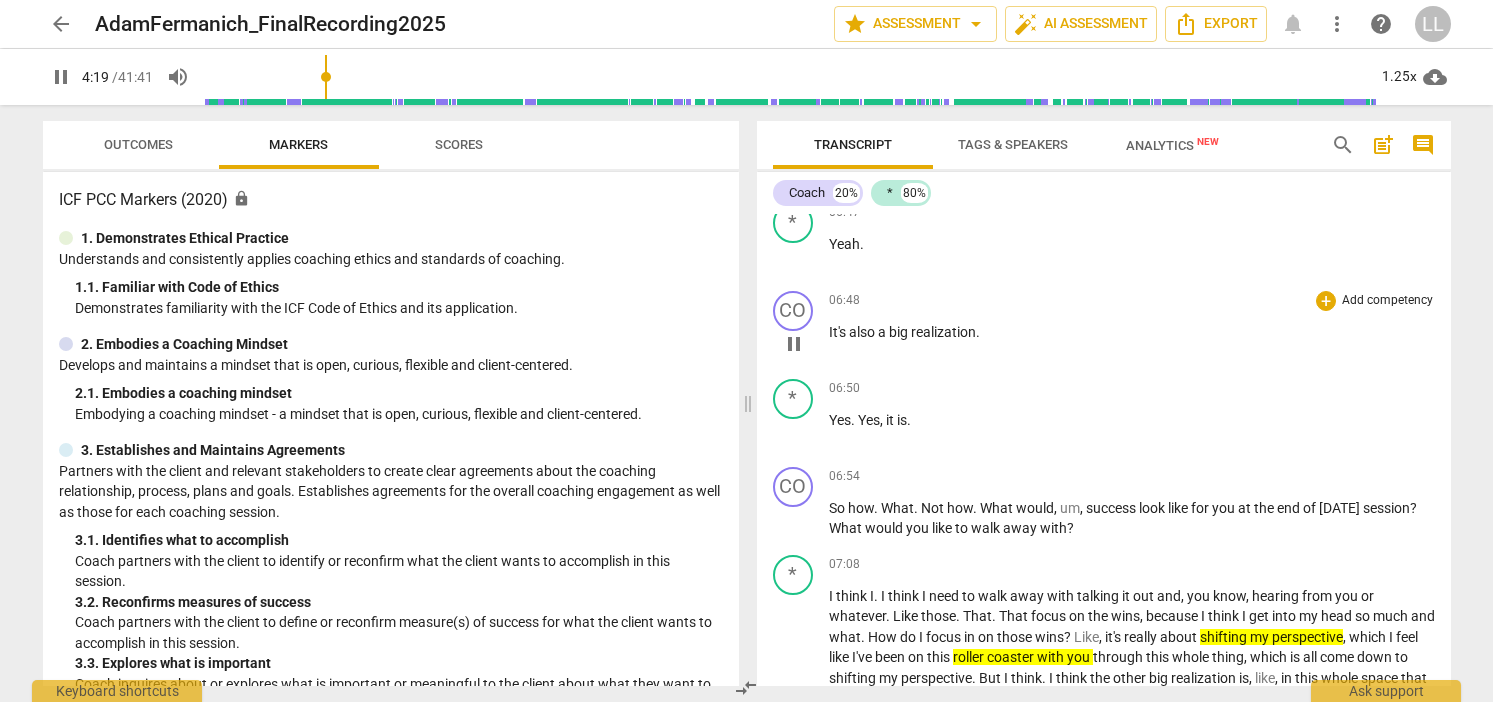 click on "pause" at bounding box center [794, 344] 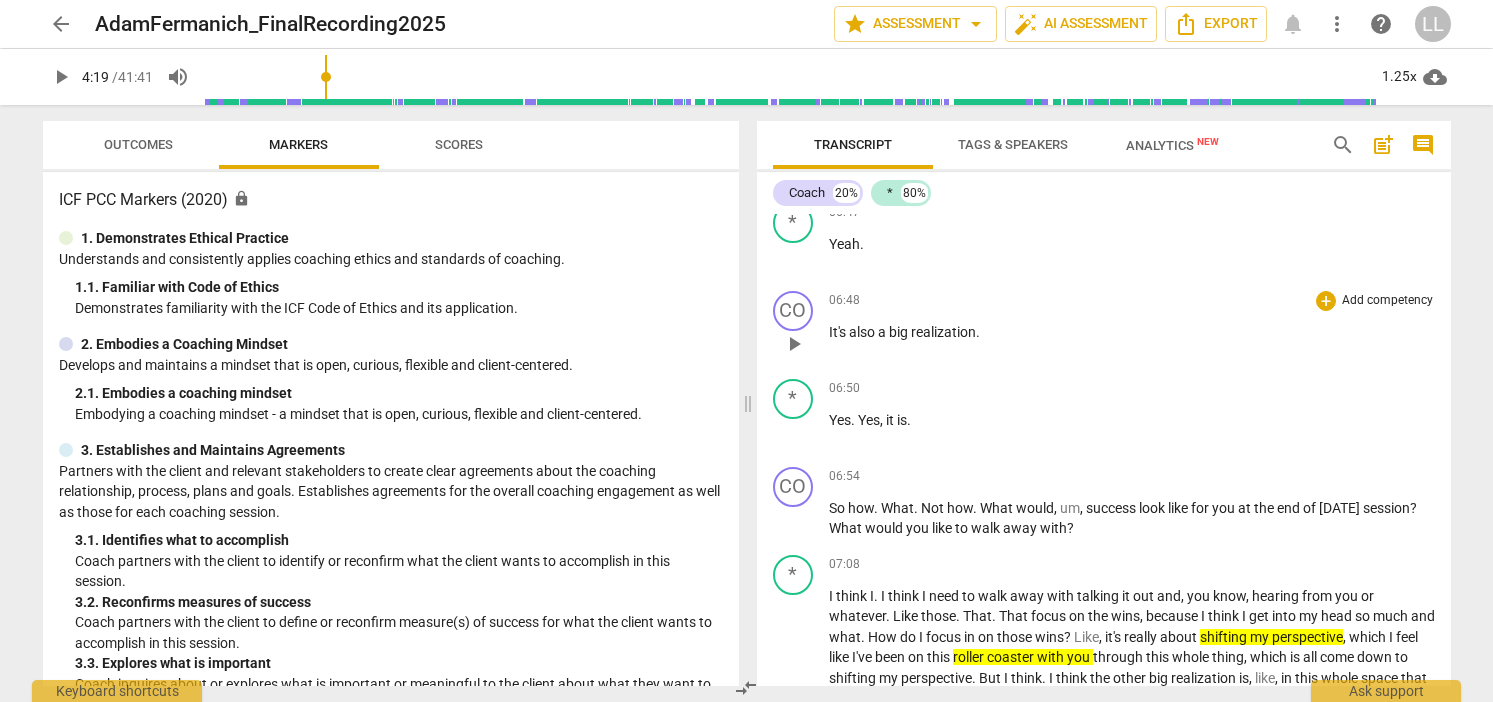 click on "play_arrow" at bounding box center [794, 344] 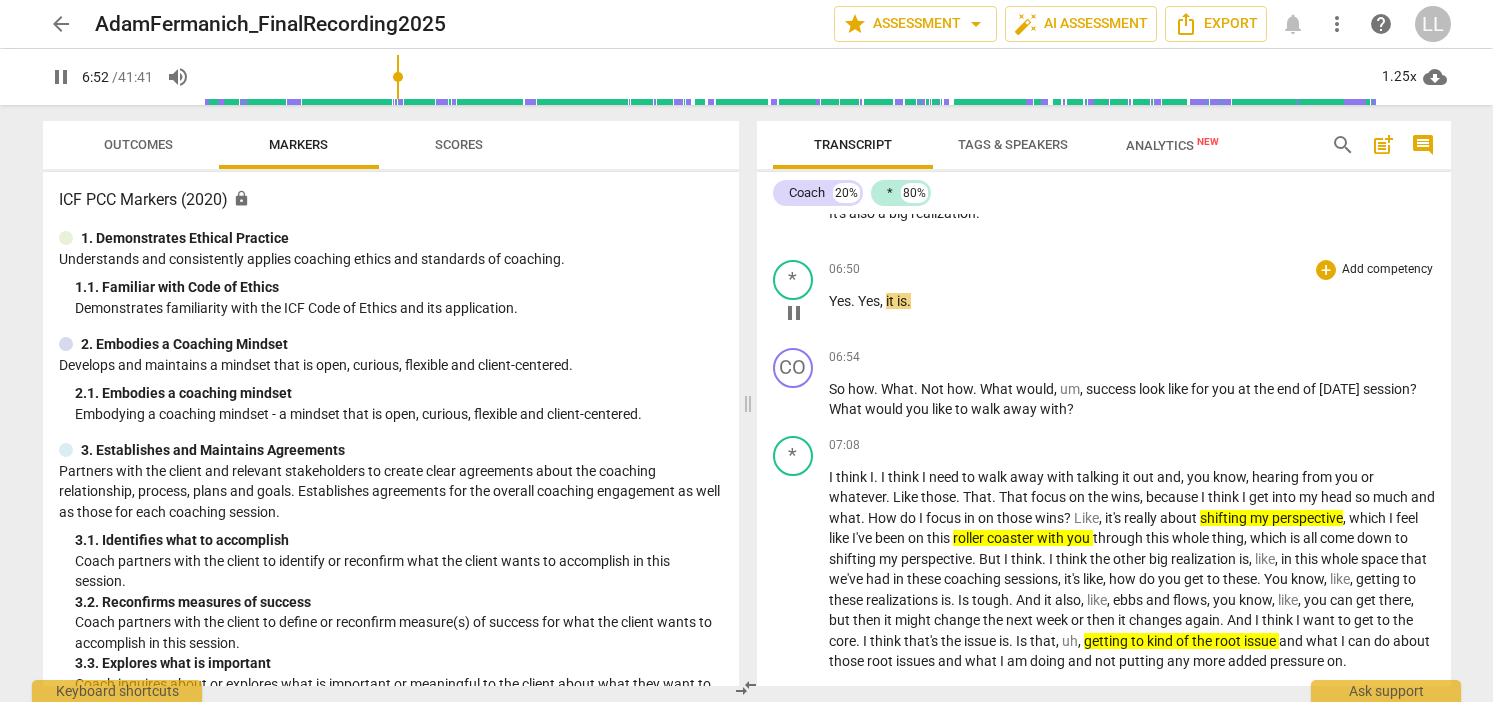scroll, scrollTop: 1885, scrollLeft: 0, axis: vertical 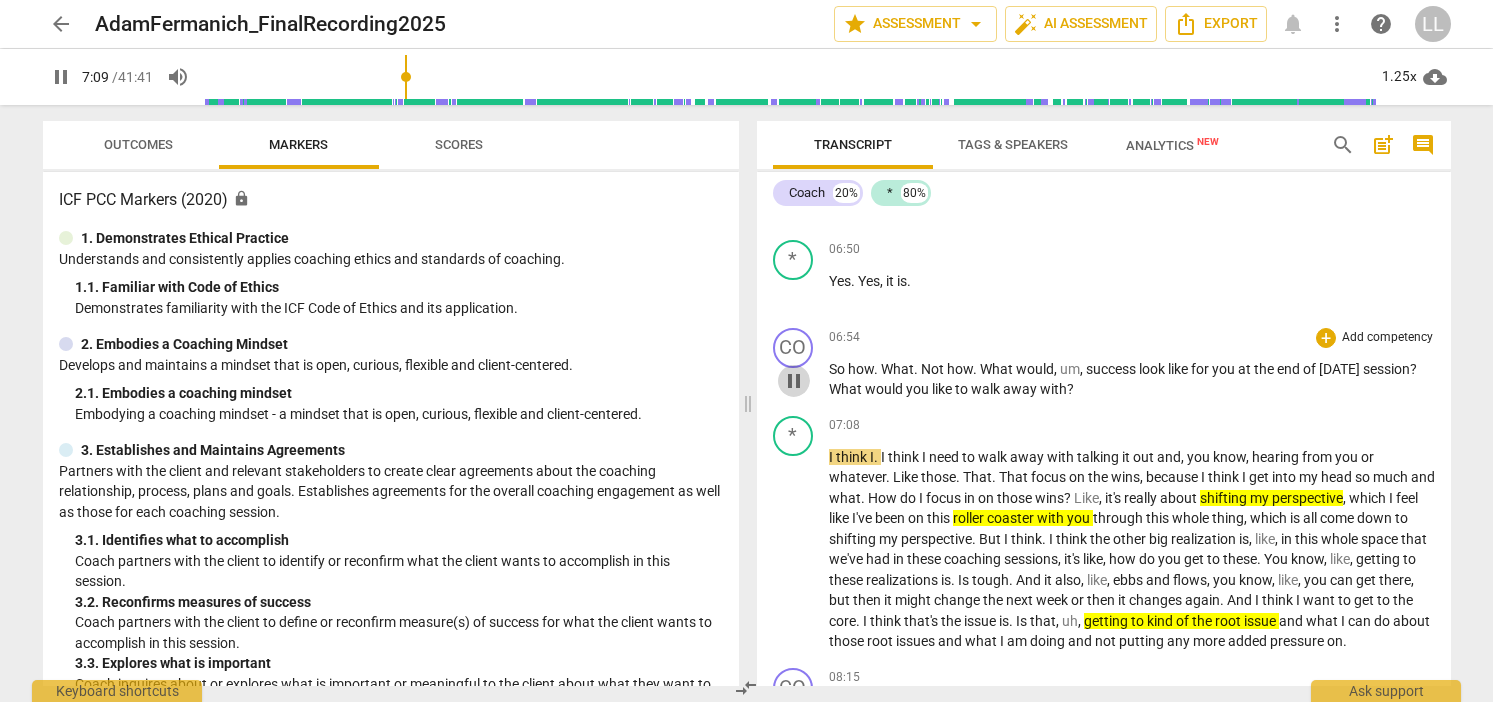 click on "pause" at bounding box center (794, 381) 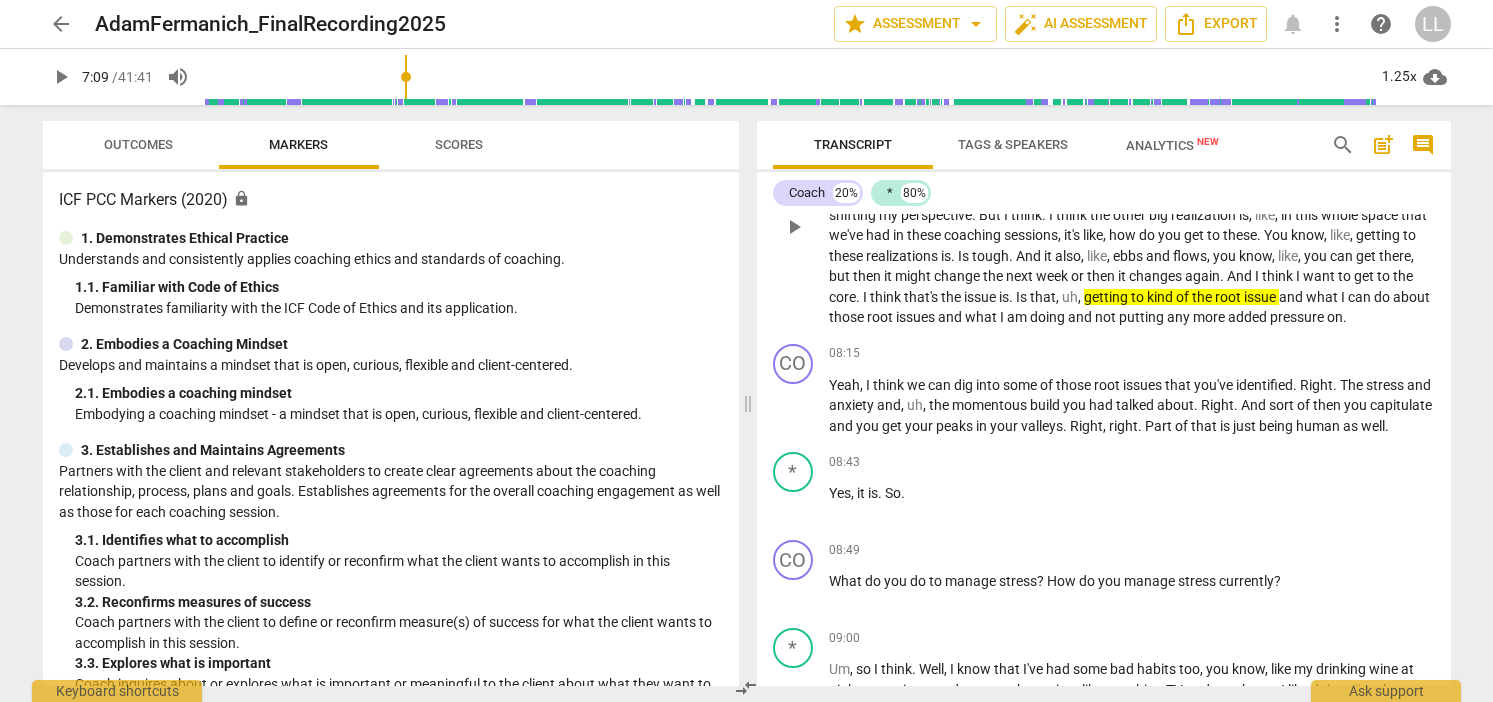 scroll, scrollTop: 2324, scrollLeft: 0, axis: vertical 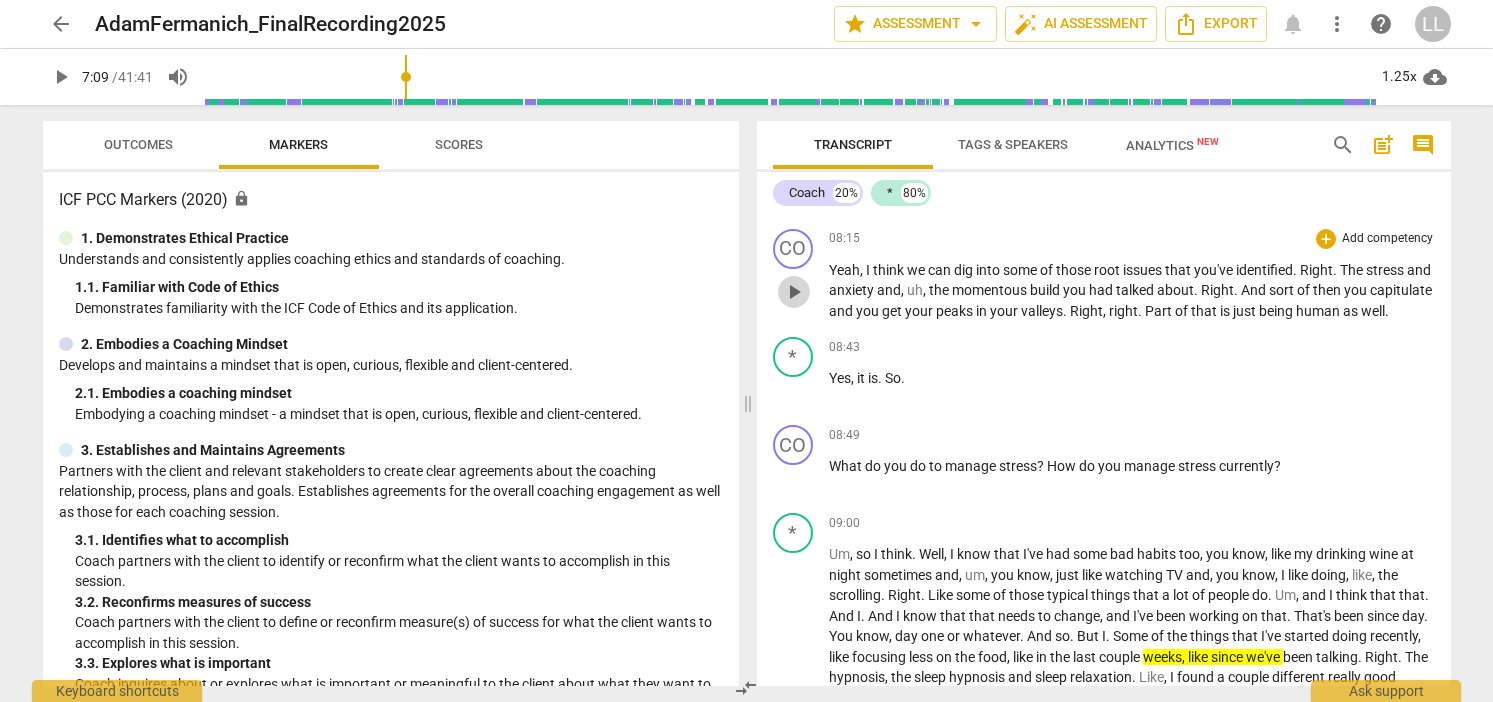click on "play_arrow" at bounding box center [794, 292] 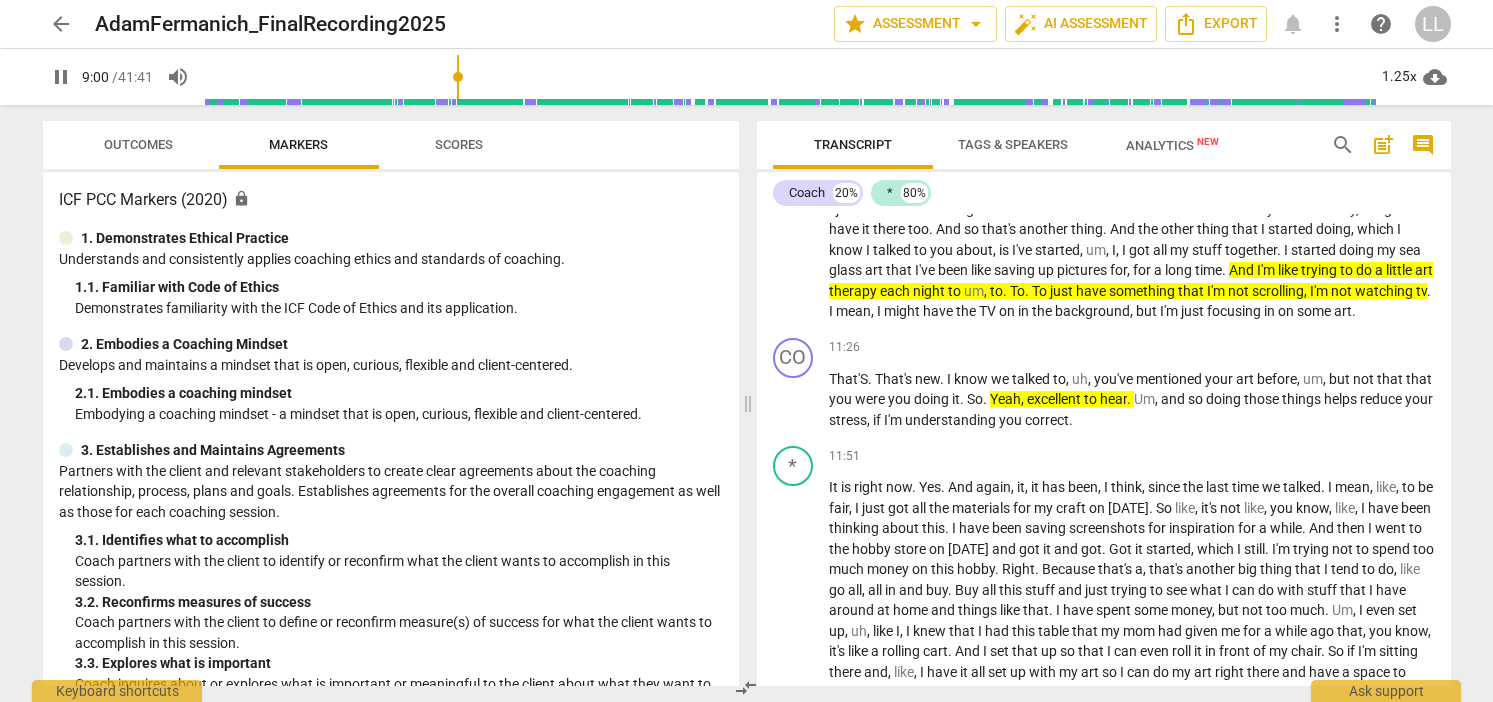 scroll, scrollTop: 2981, scrollLeft: 0, axis: vertical 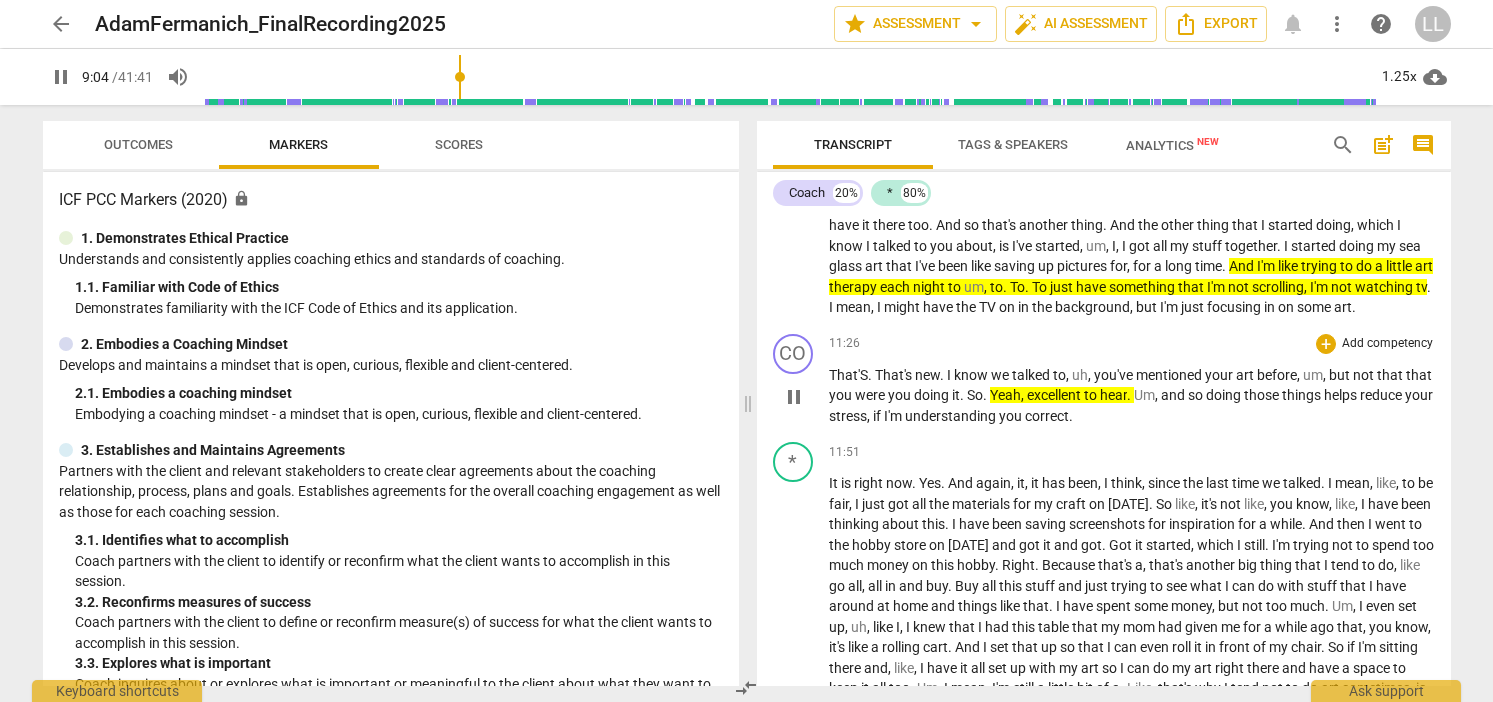 click on "pause" at bounding box center [794, 397] 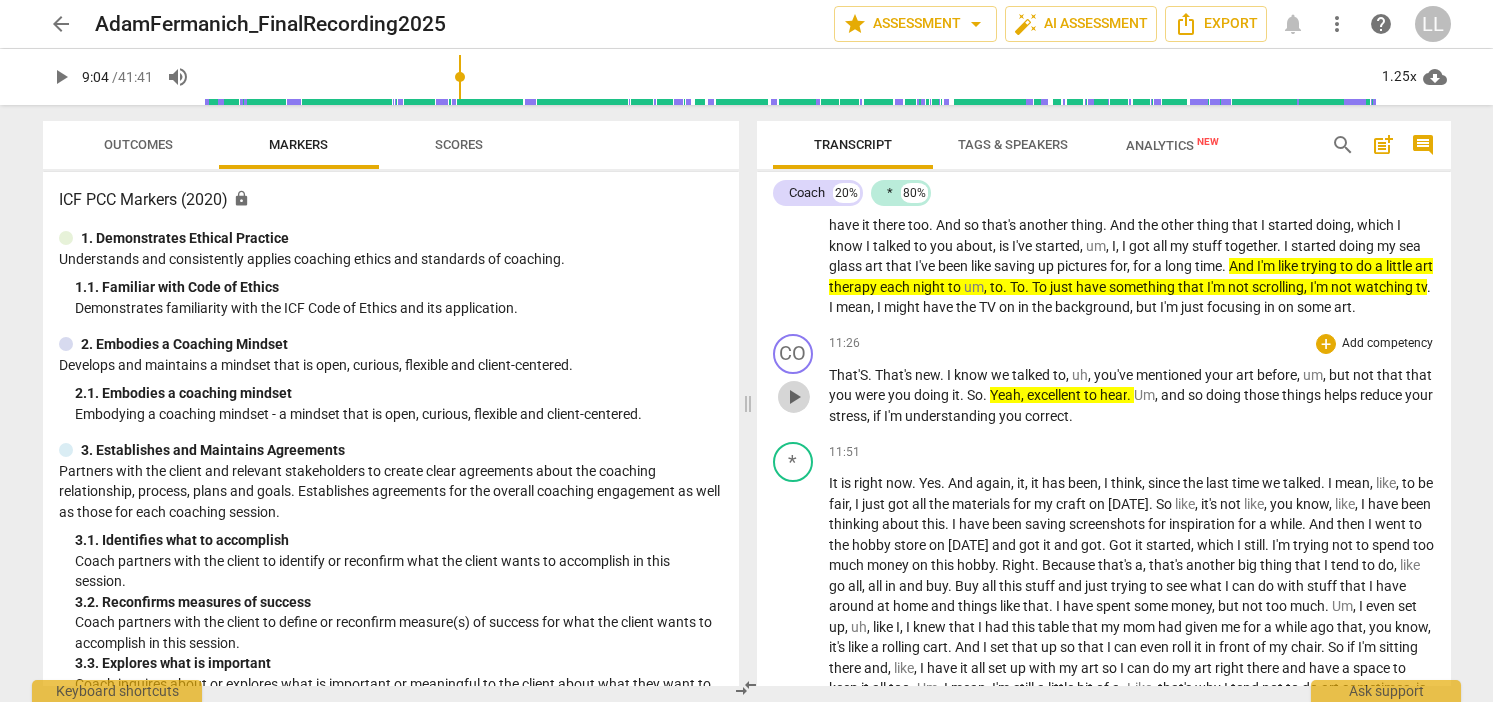 click on "play_arrow" at bounding box center (794, 397) 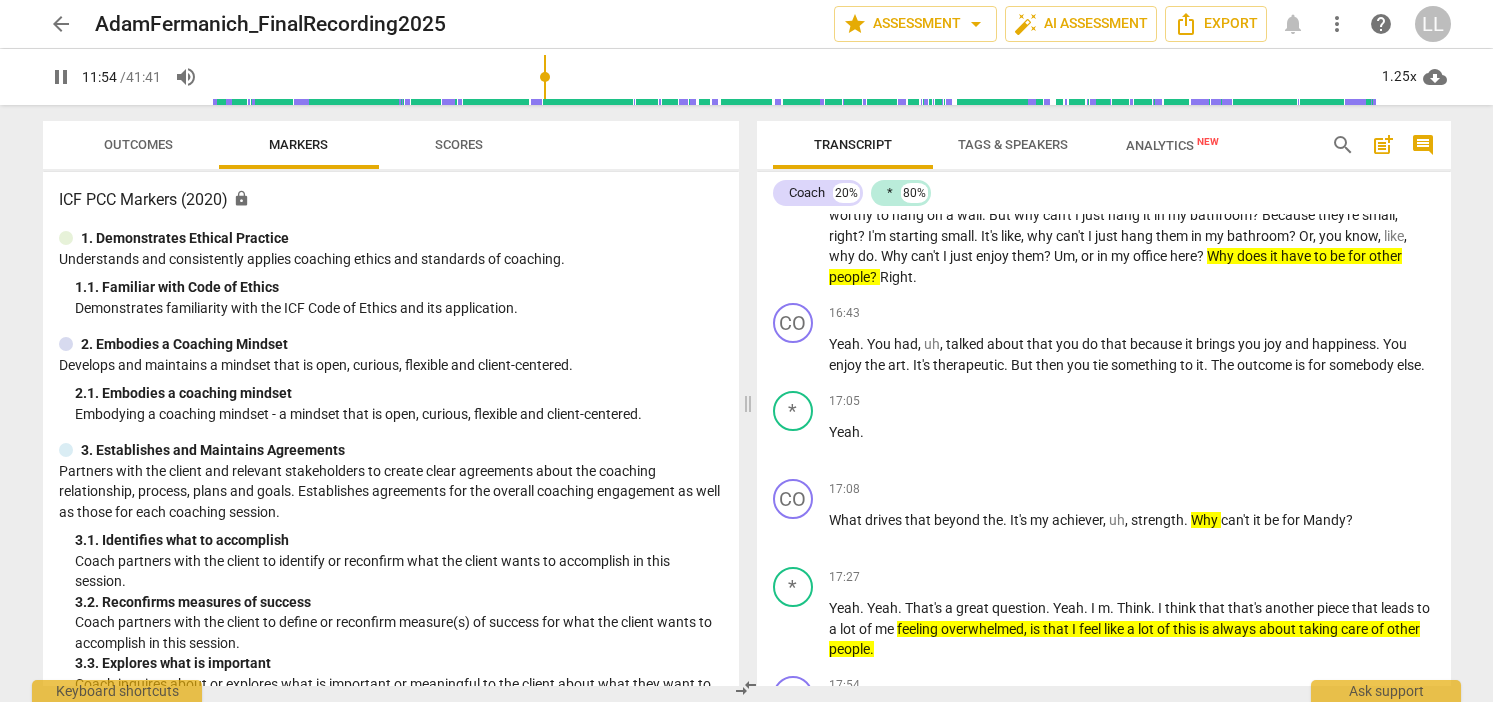 scroll, scrollTop: 4342, scrollLeft: 0, axis: vertical 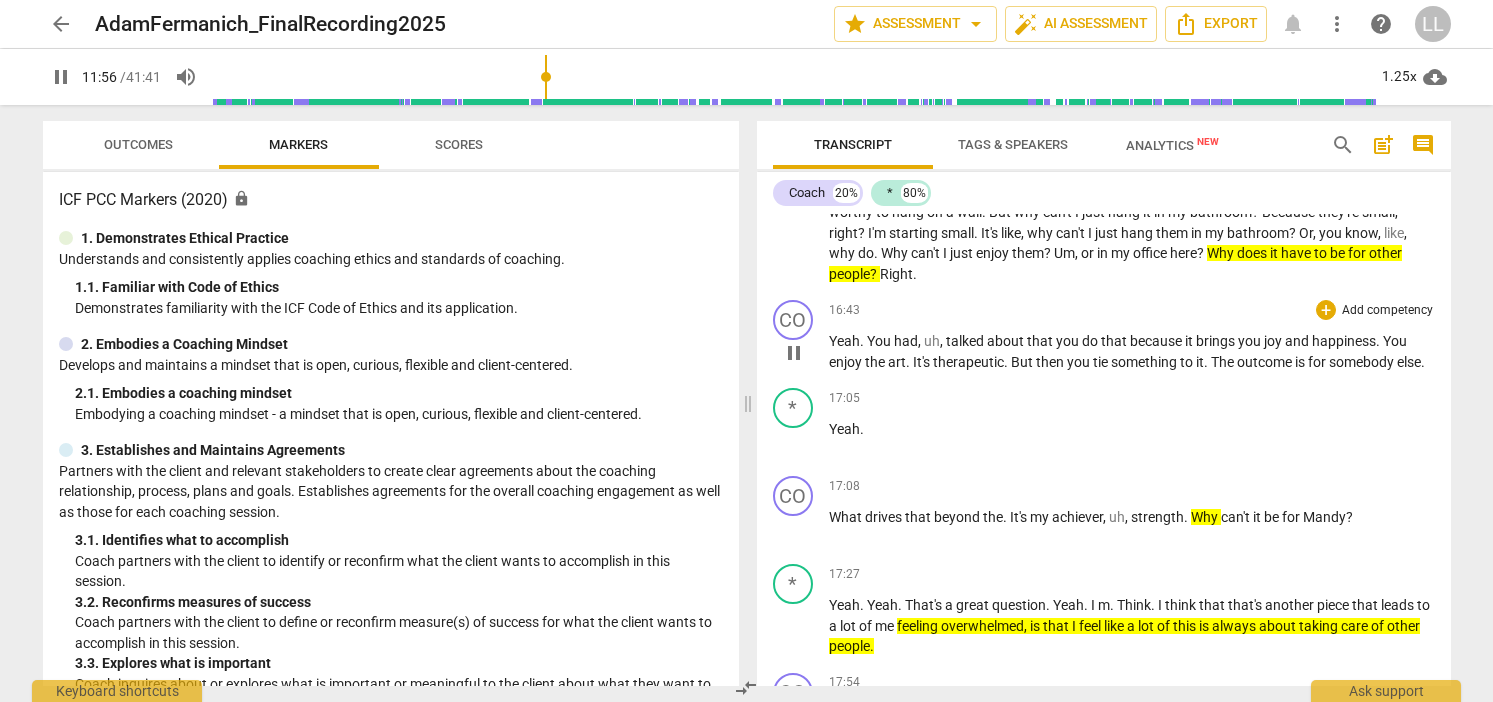 click on "pause" at bounding box center (794, 353) 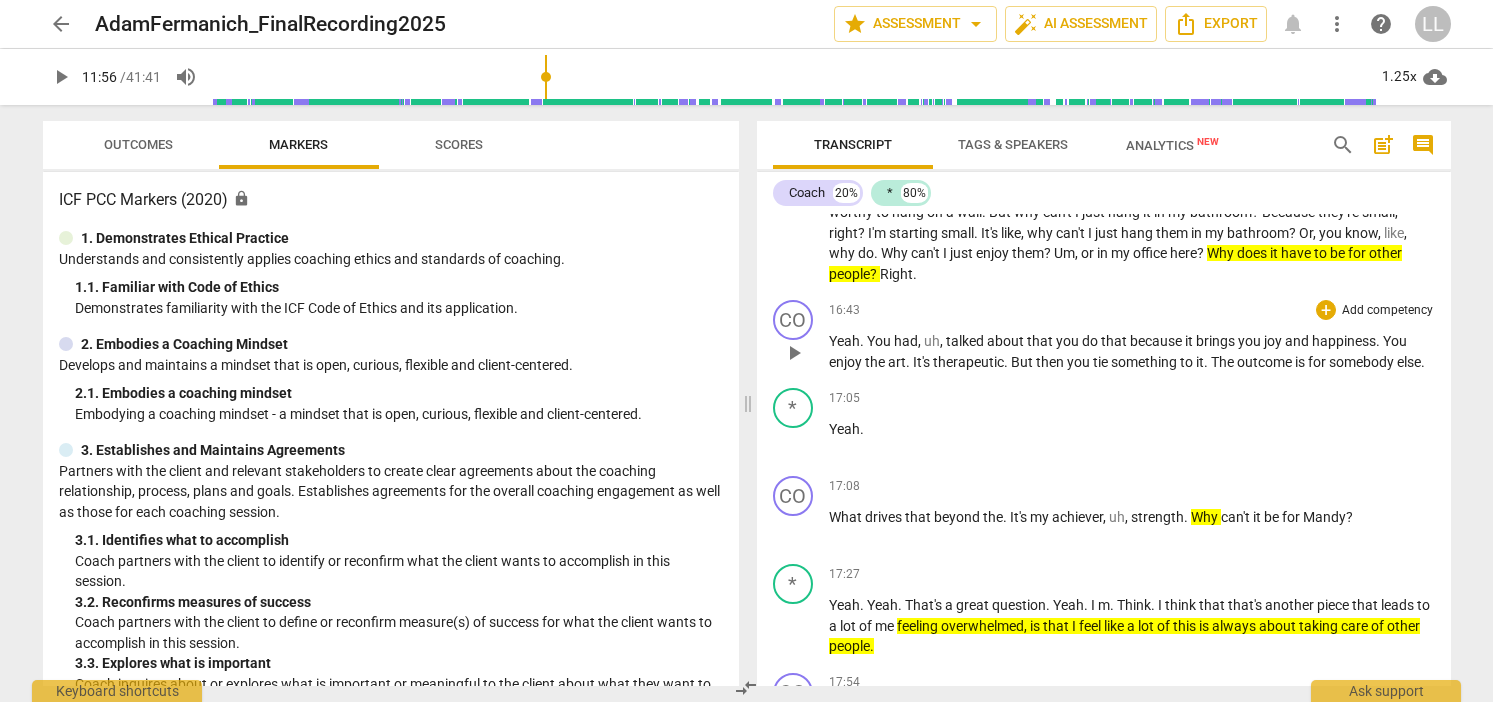 click on "play_arrow" at bounding box center (794, 353) 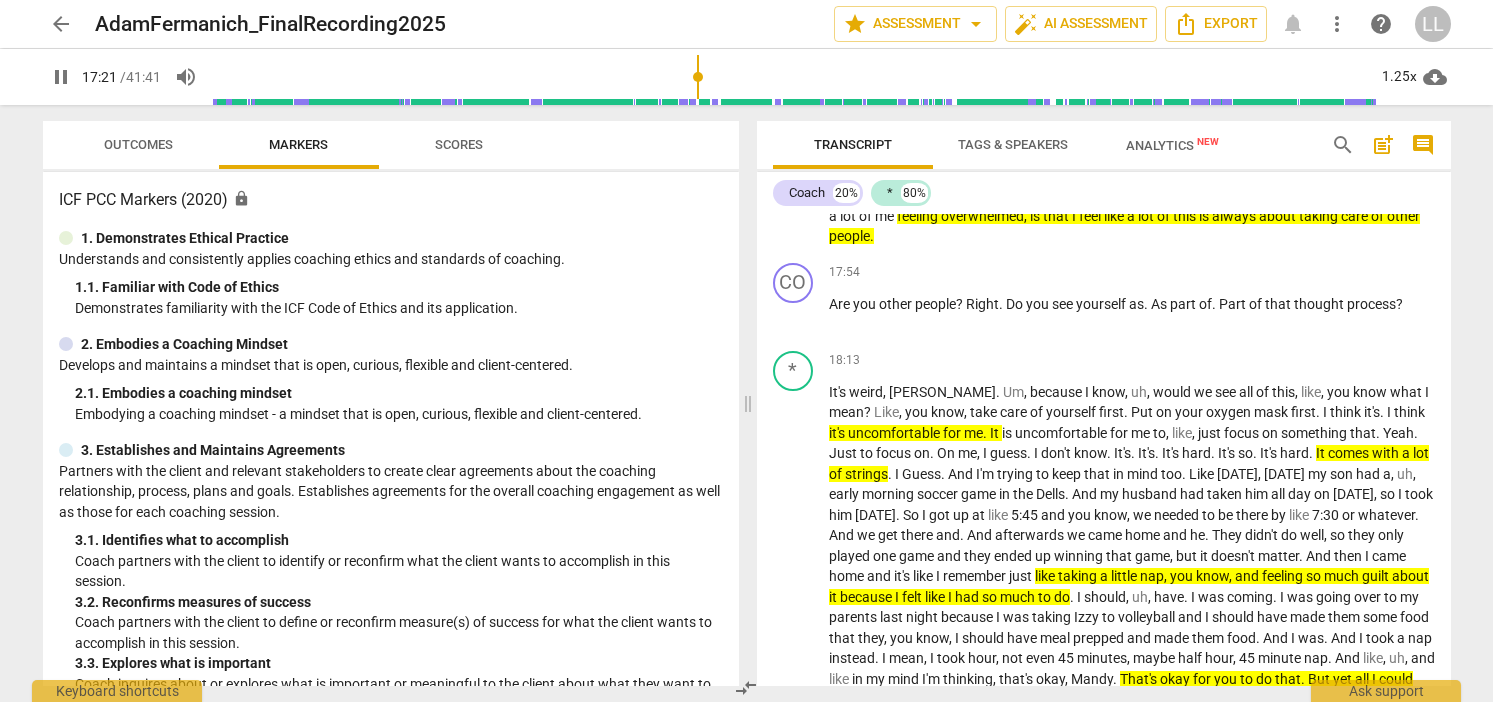 scroll, scrollTop: 4788, scrollLeft: 0, axis: vertical 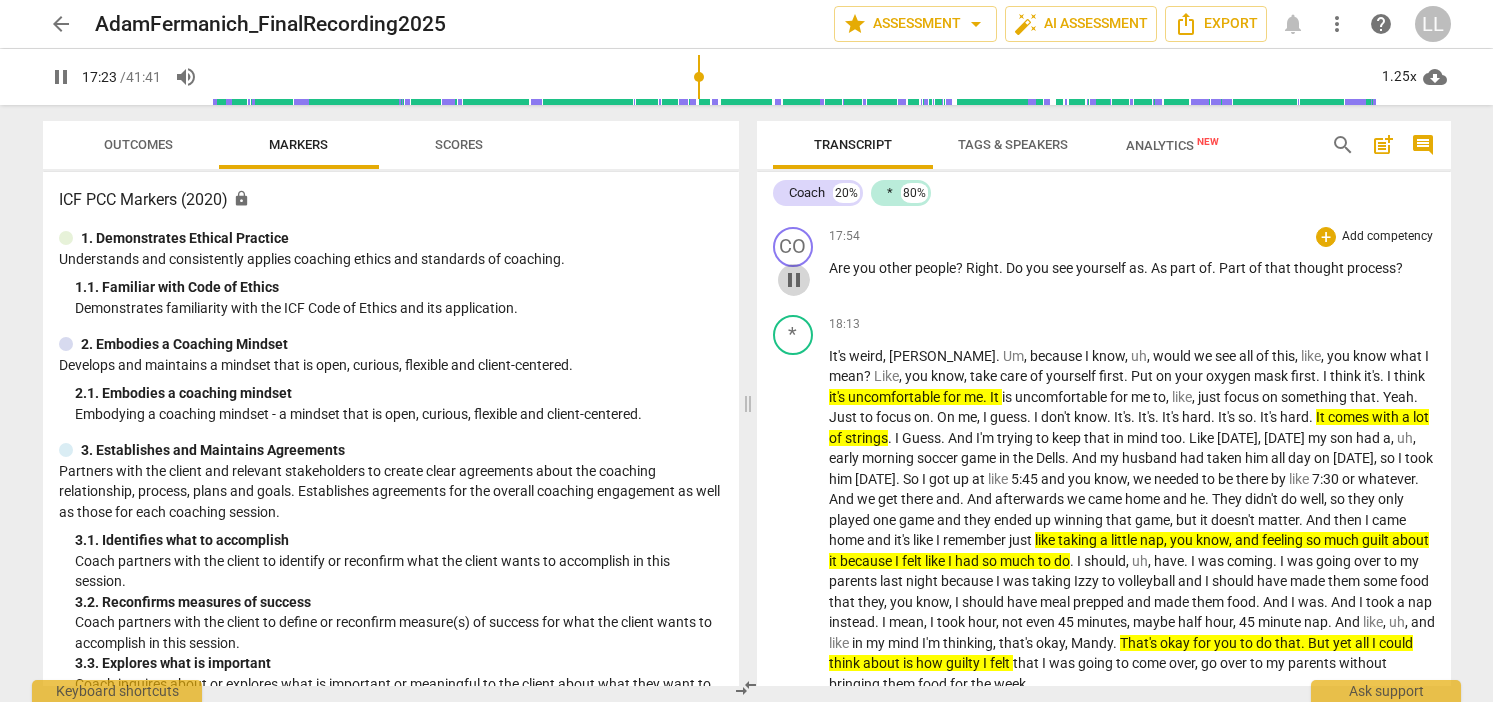 click on "pause" at bounding box center (794, 280) 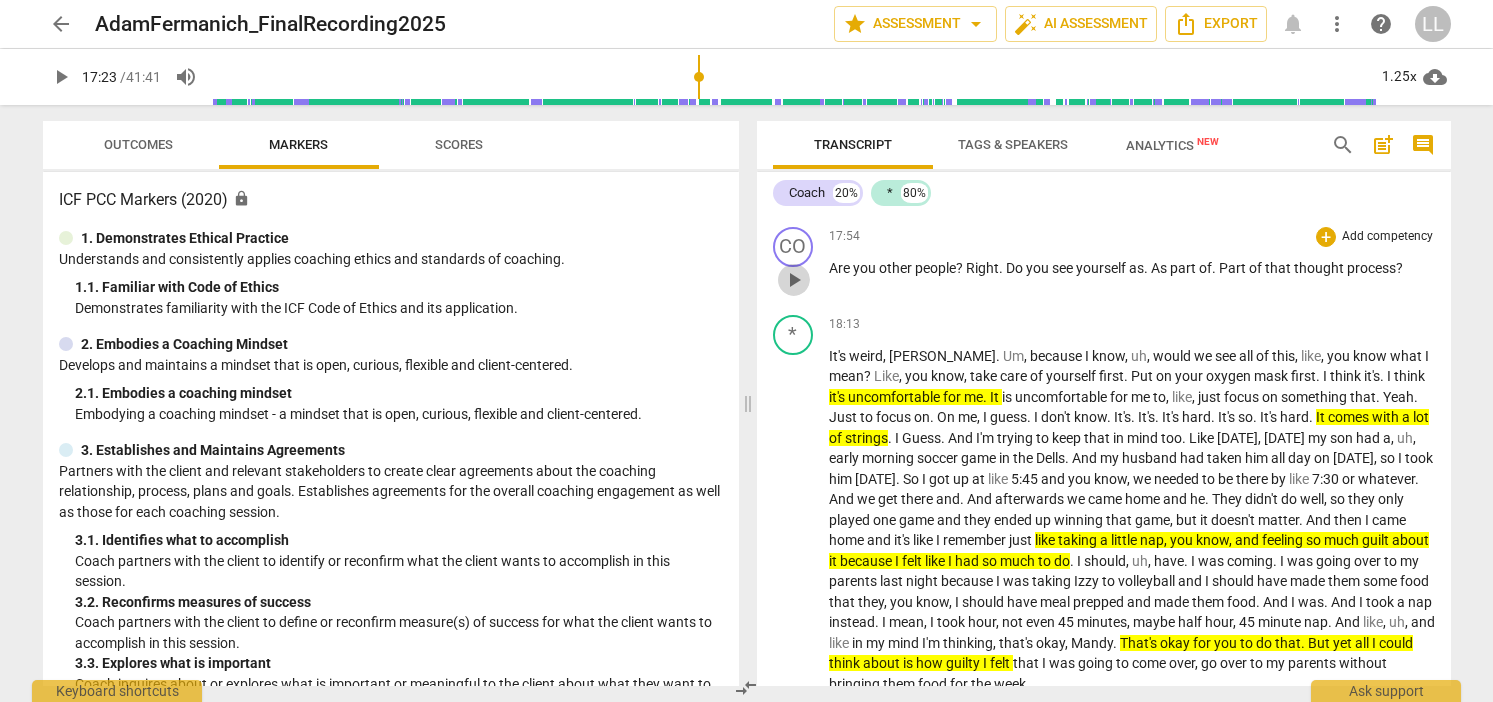 click on "play_arrow" at bounding box center (794, 280) 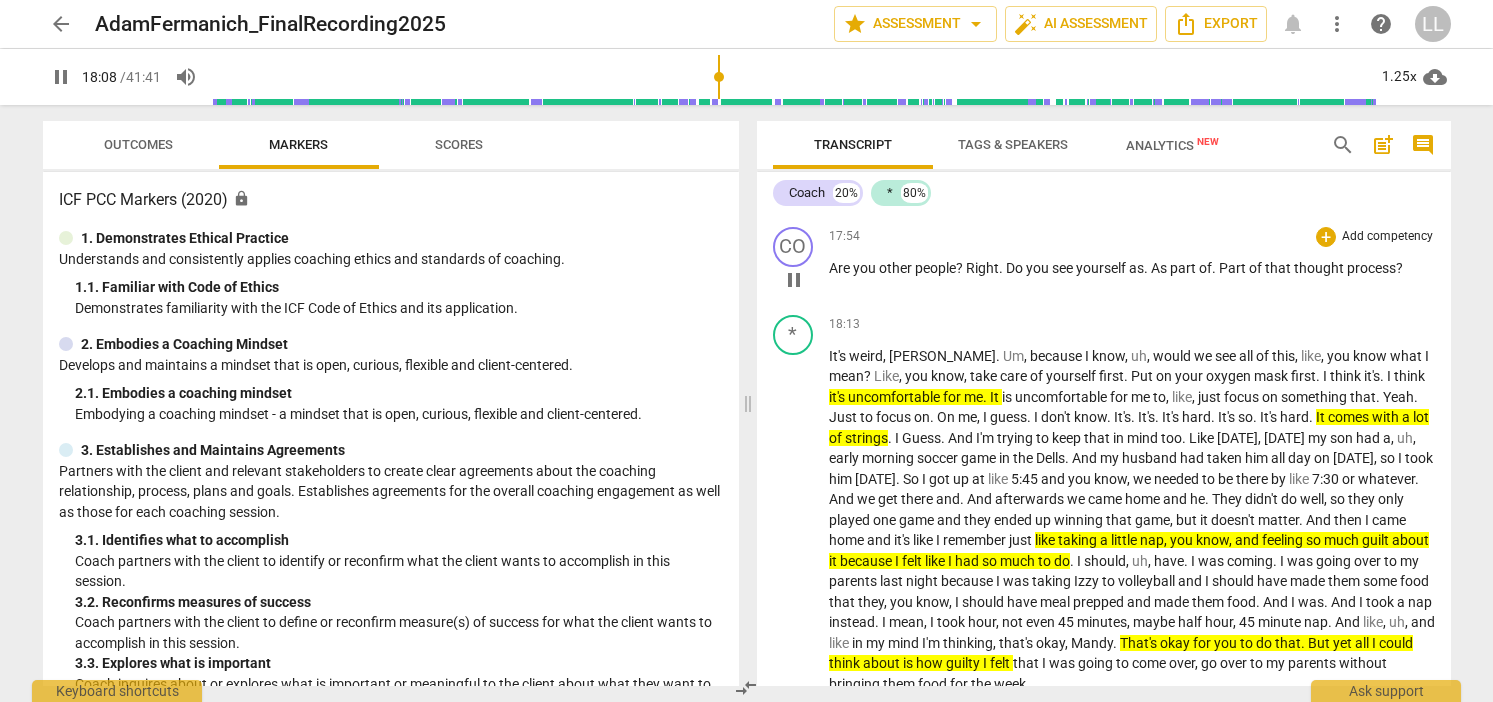 click on "pause" at bounding box center [794, 280] 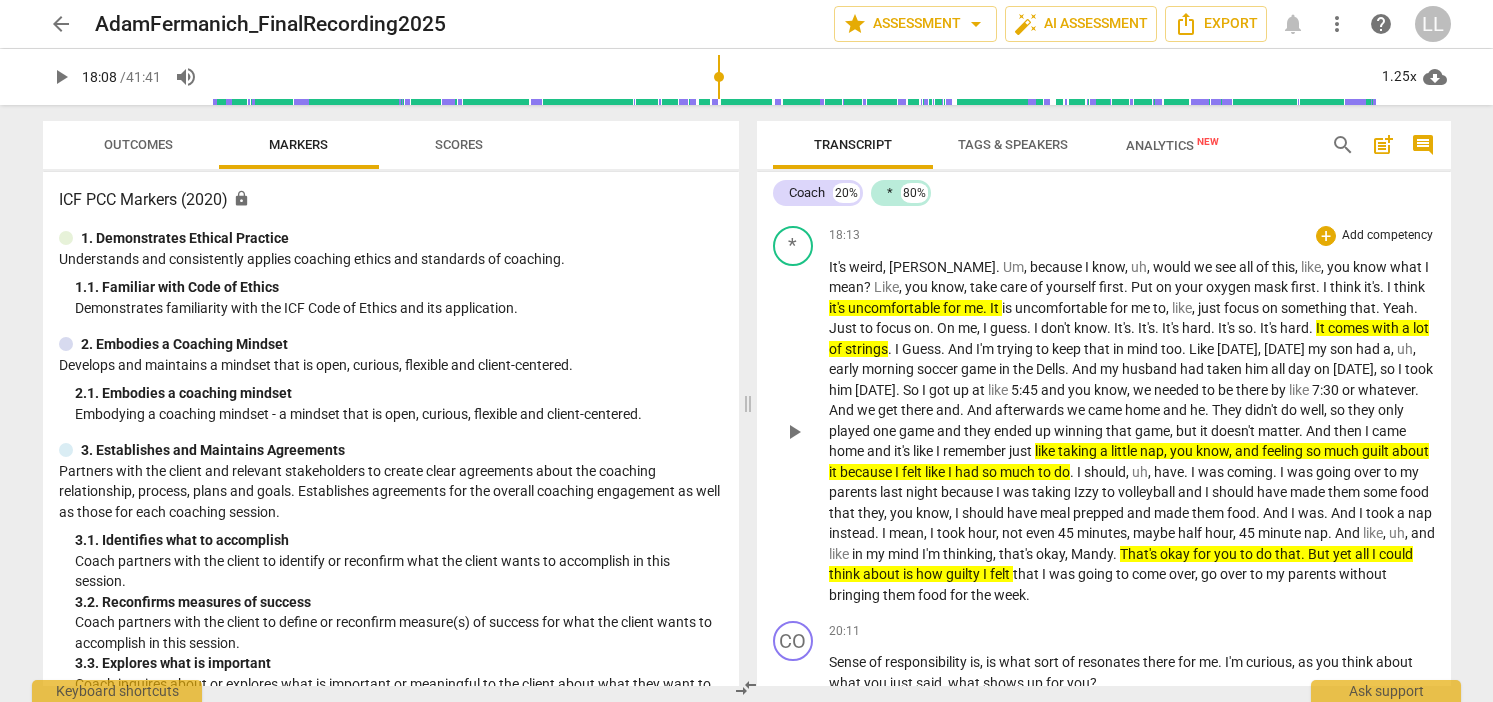 scroll, scrollTop: 4908, scrollLeft: 0, axis: vertical 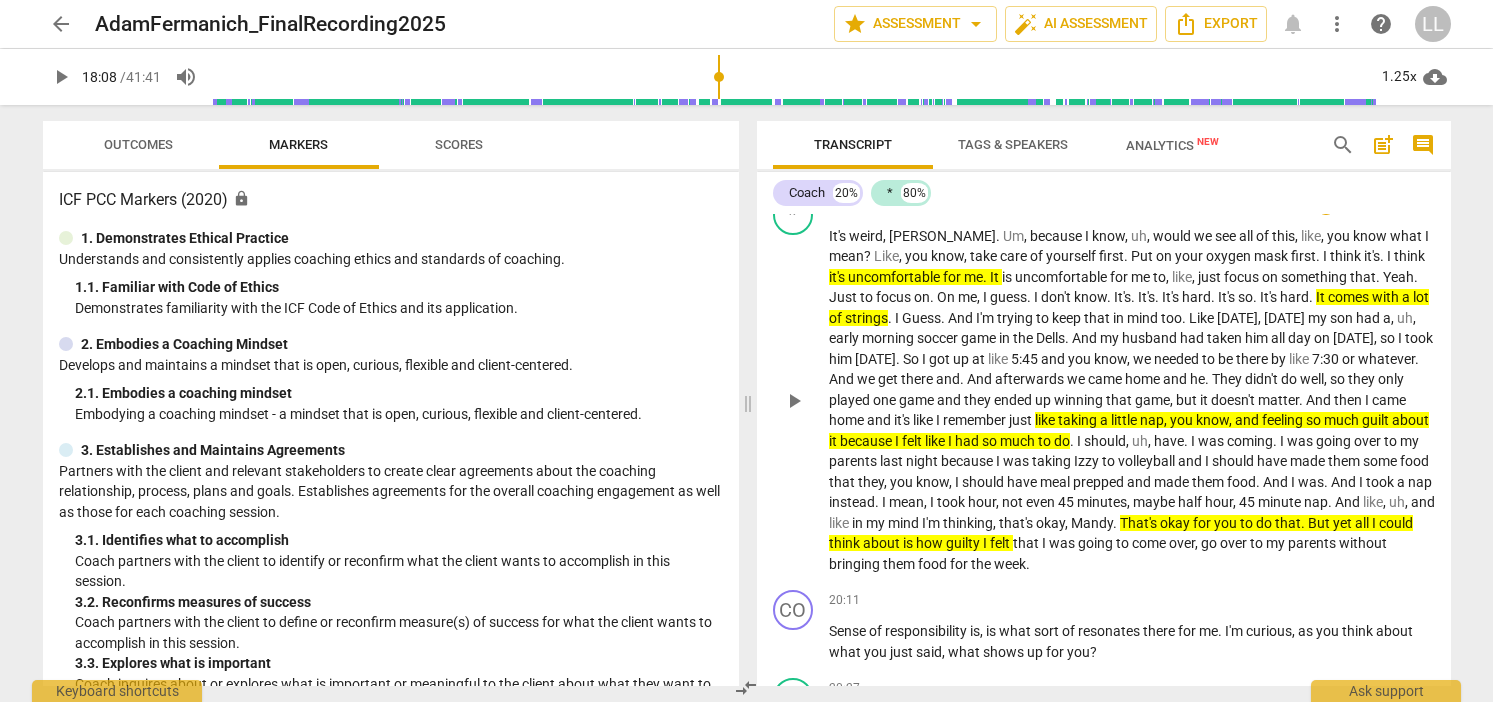 click on "play_arrow" at bounding box center (794, 401) 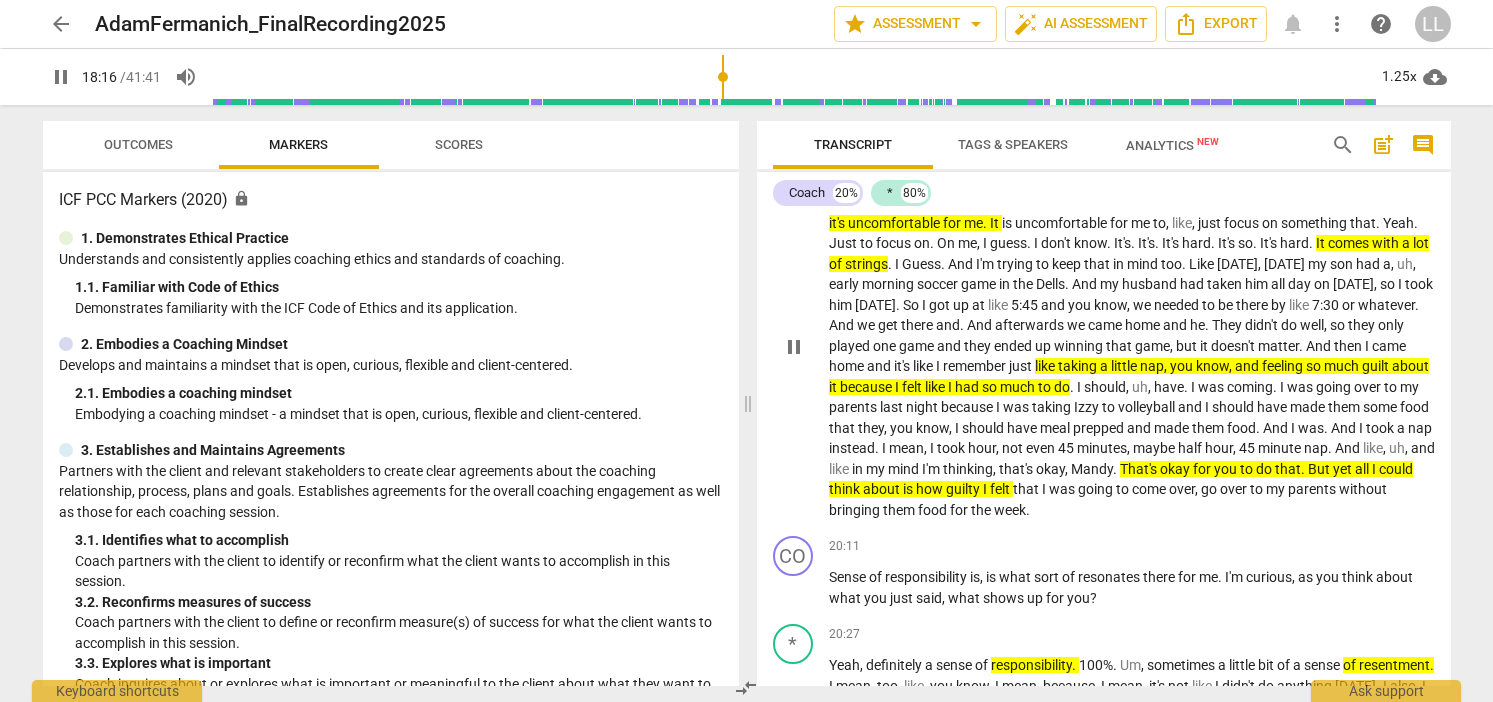 scroll, scrollTop: 4981, scrollLeft: 0, axis: vertical 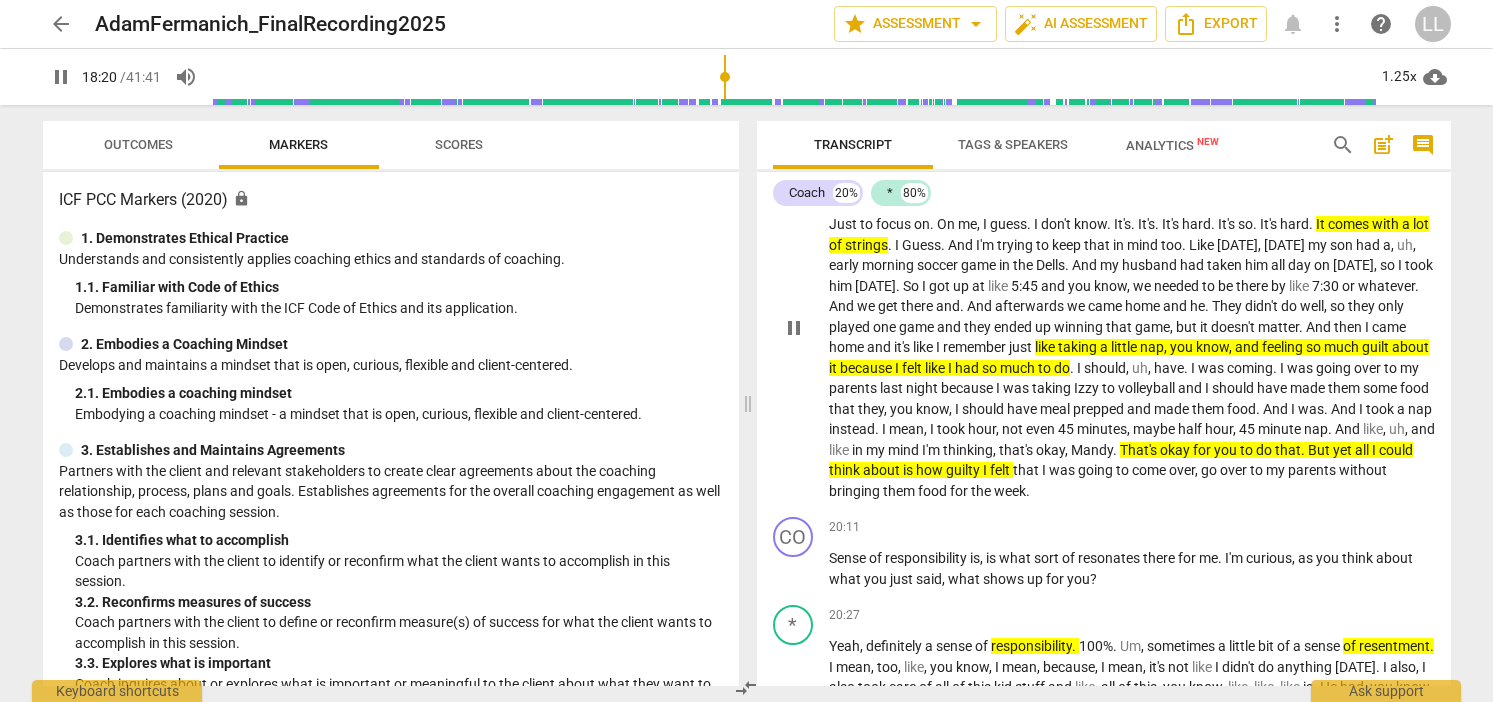 click on "pause" at bounding box center [794, 328] 